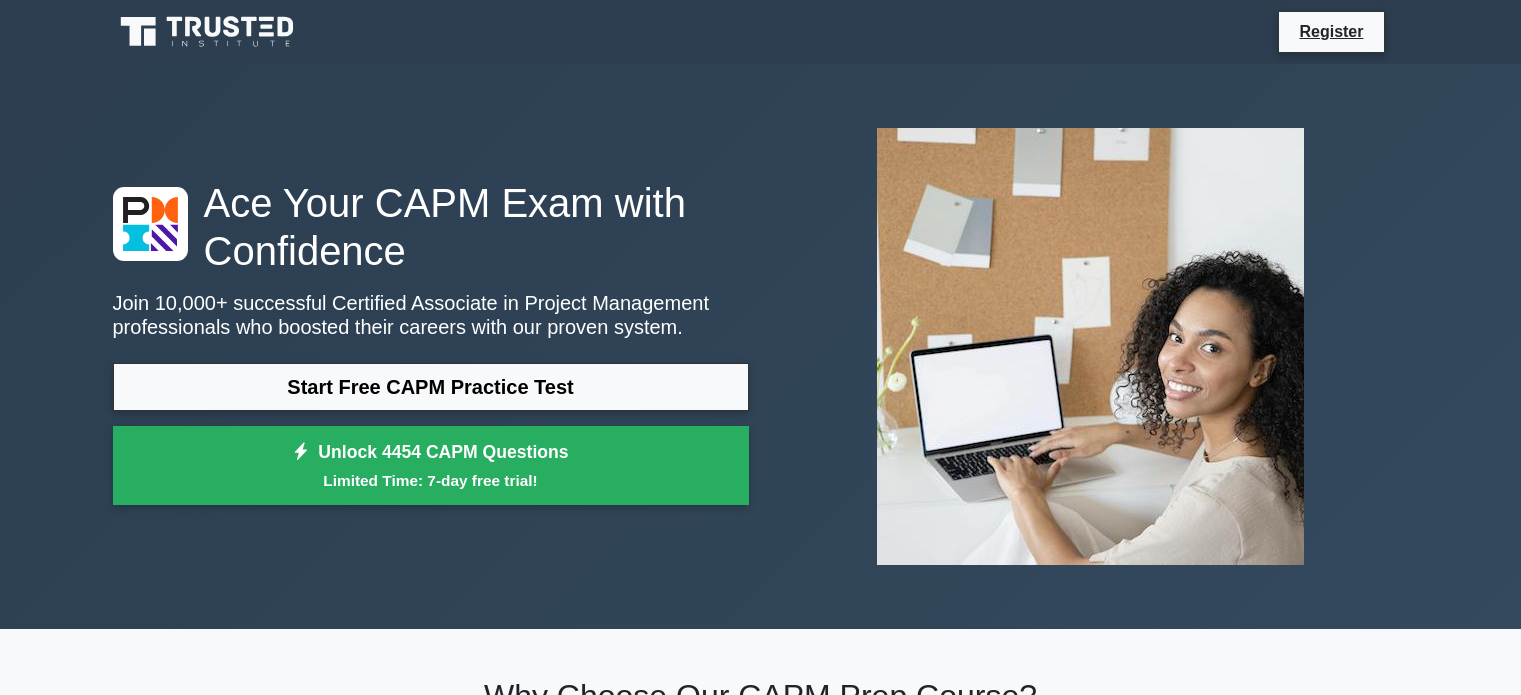 scroll, scrollTop: 100, scrollLeft: 0, axis: vertical 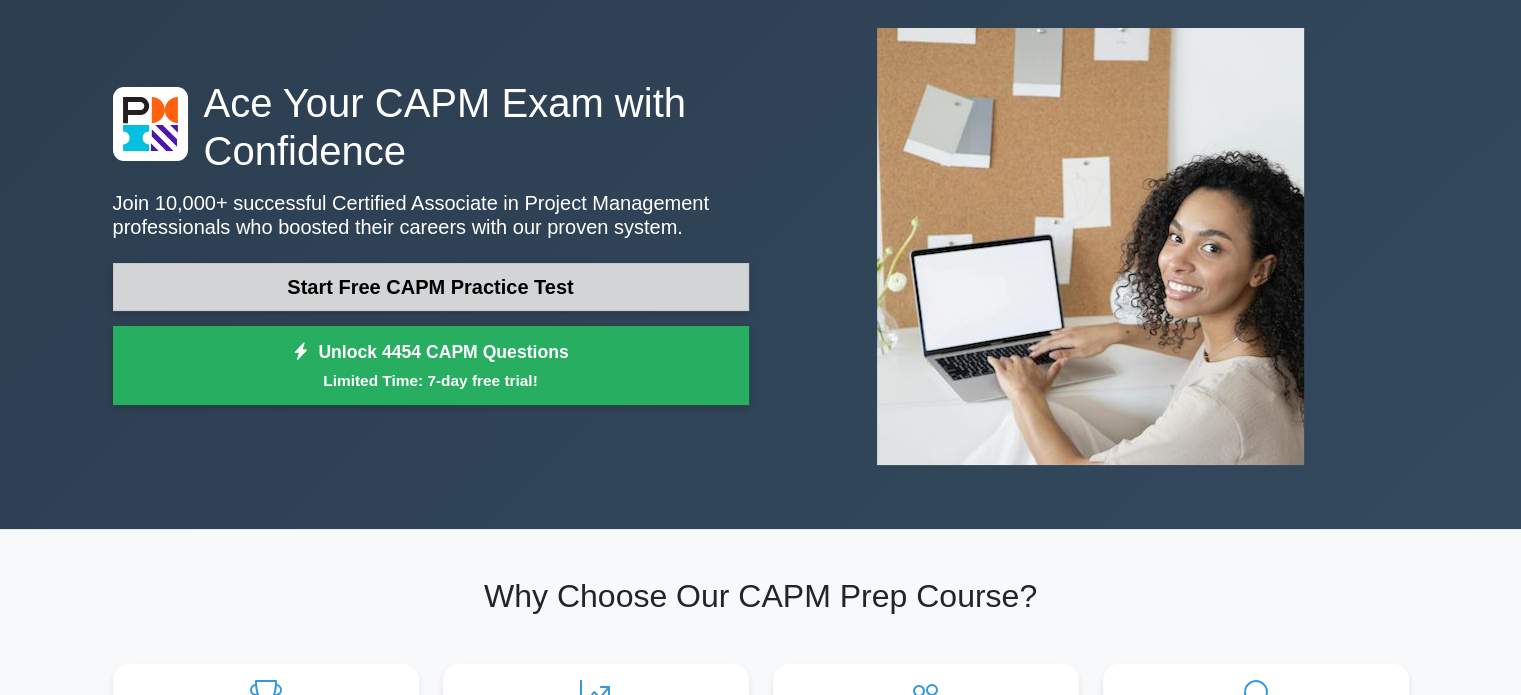 click on "Start Free CAPM Practice Test" at bounding box center (431, 287) 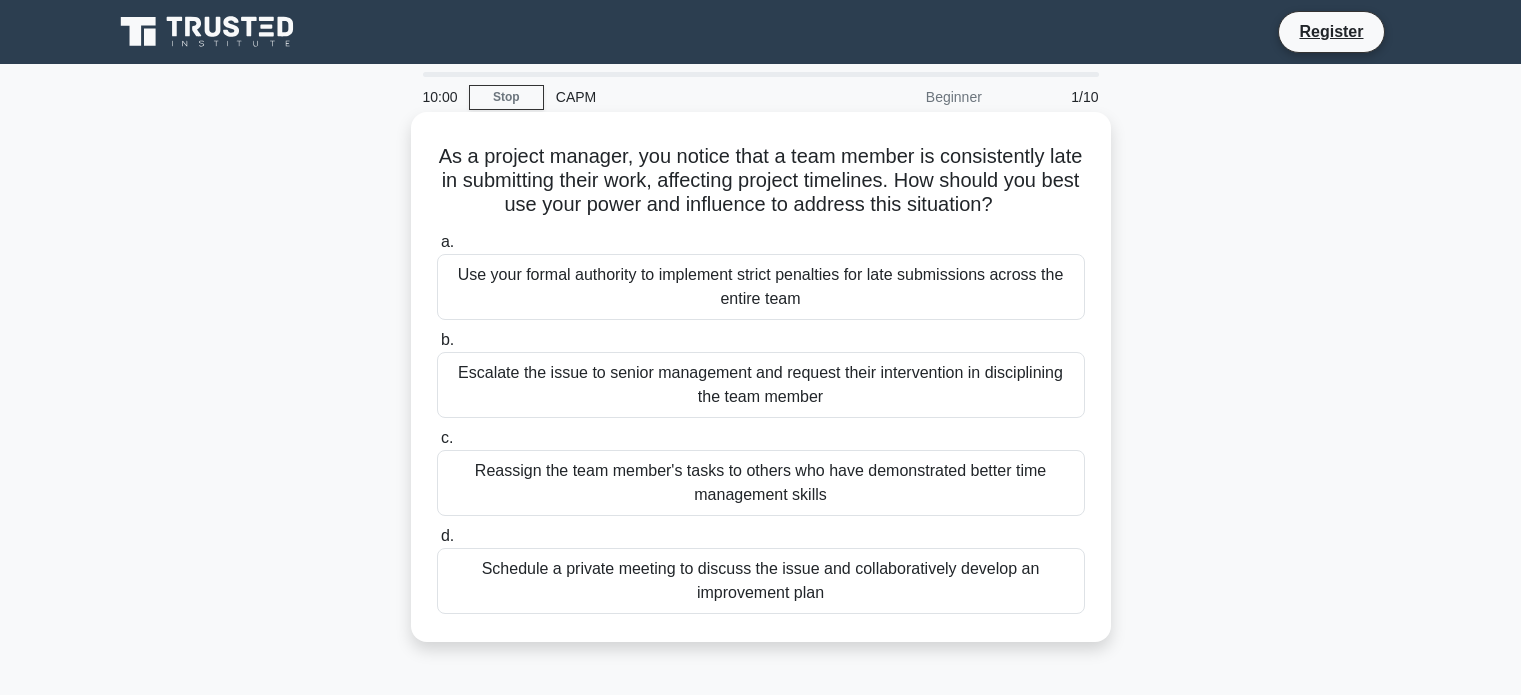 scroll, scrollTop: 0, scrollLeft: 0, axis: both 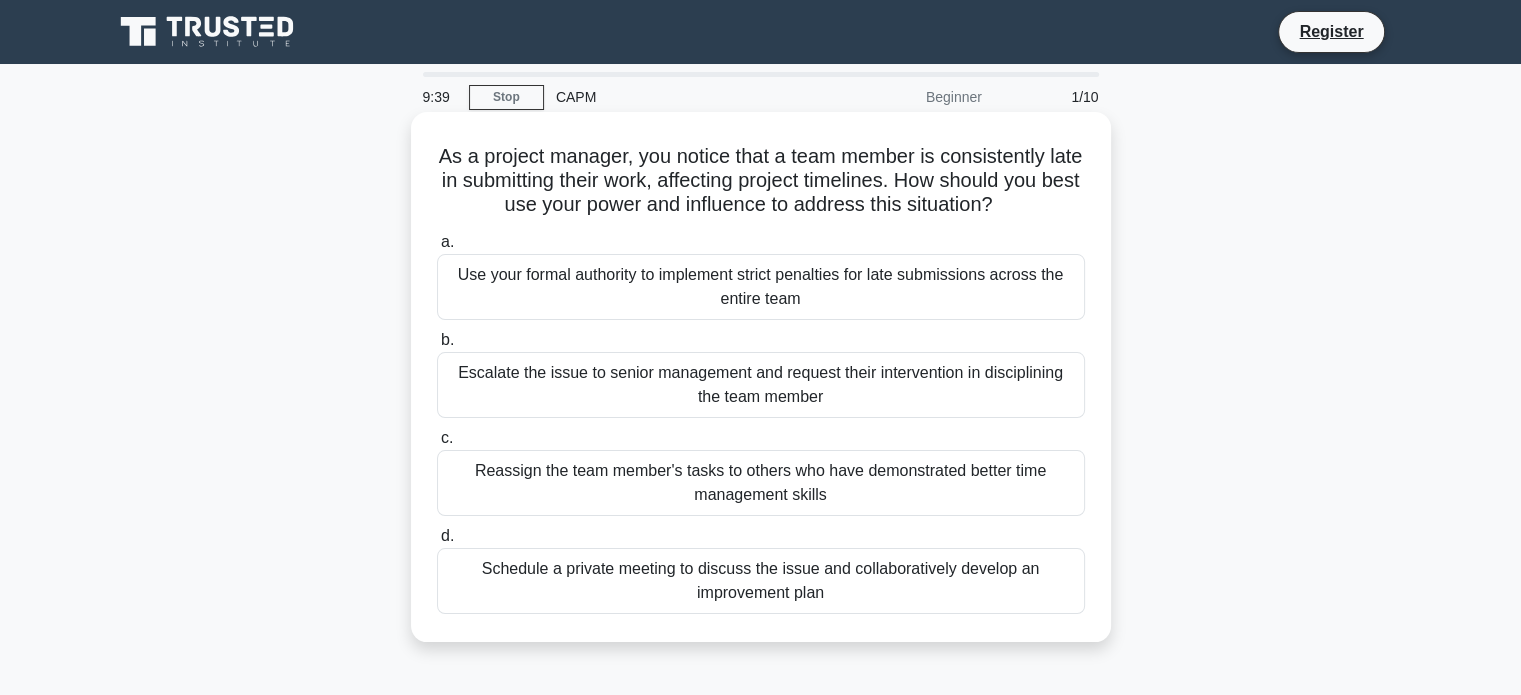 click on "Schedule a private meeting to discuss the issue and collaboratively develop an improvement plan" at bounding box center [761, 581] 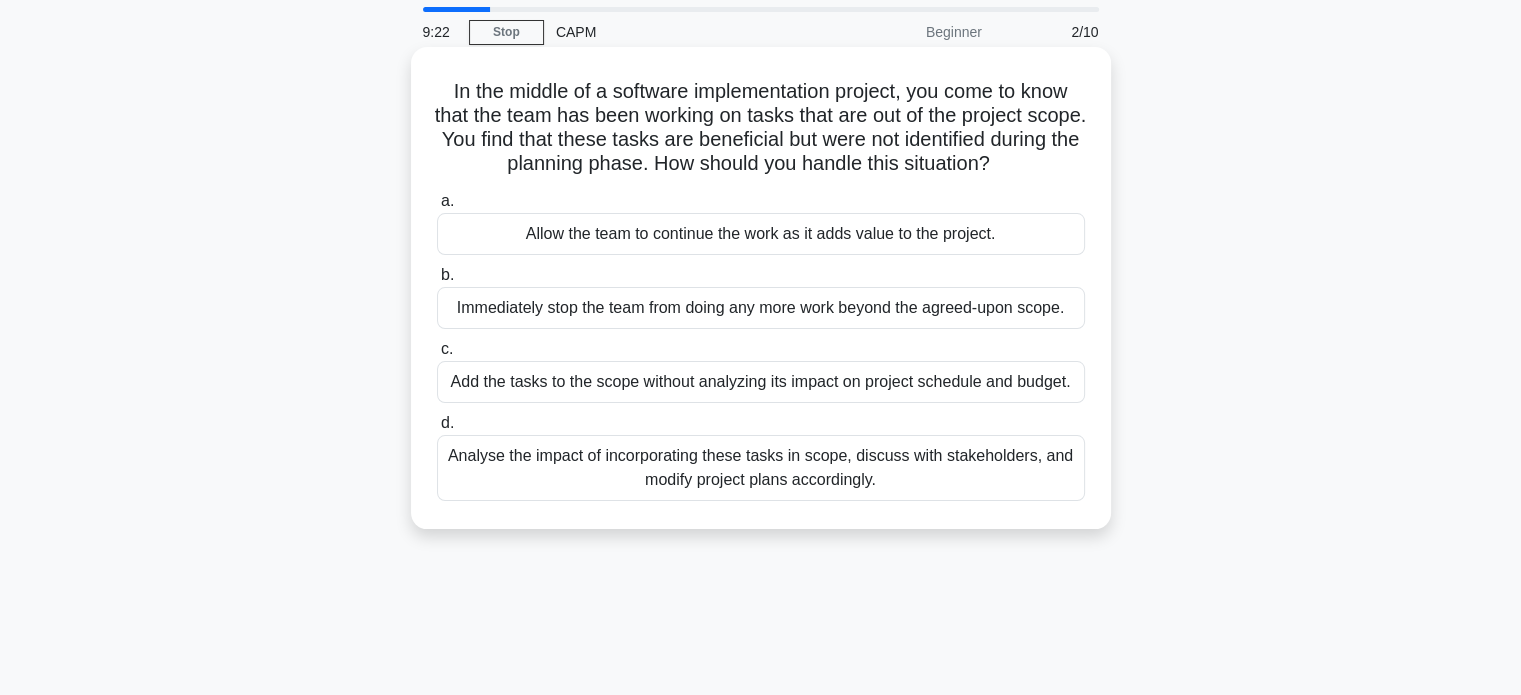 scroll, scrollTop: 100, scrollLeft: 0, axis: vertical 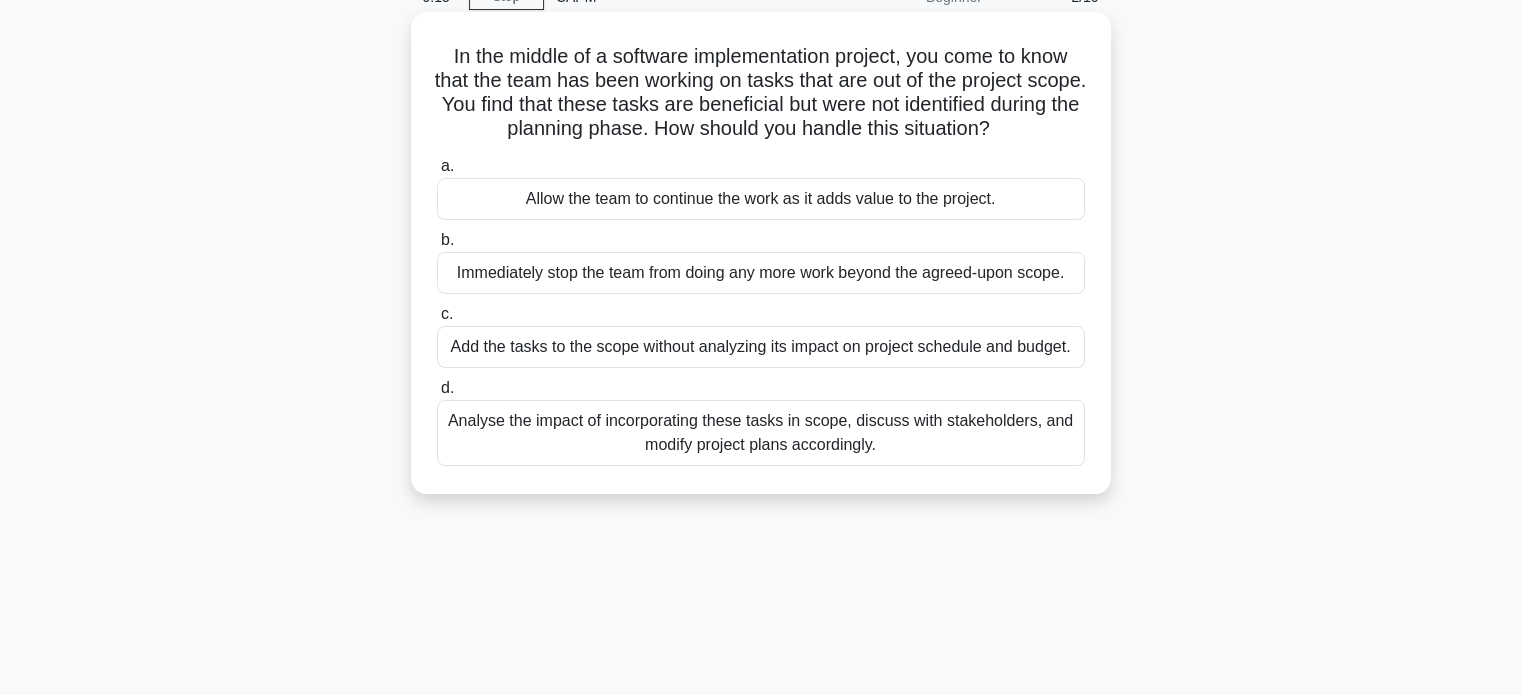 click on "Analyse the impact of incorporating these tasks in scope, discuss with stakeholders, and modify project plans accordingly." at bounding box center [761, 433] 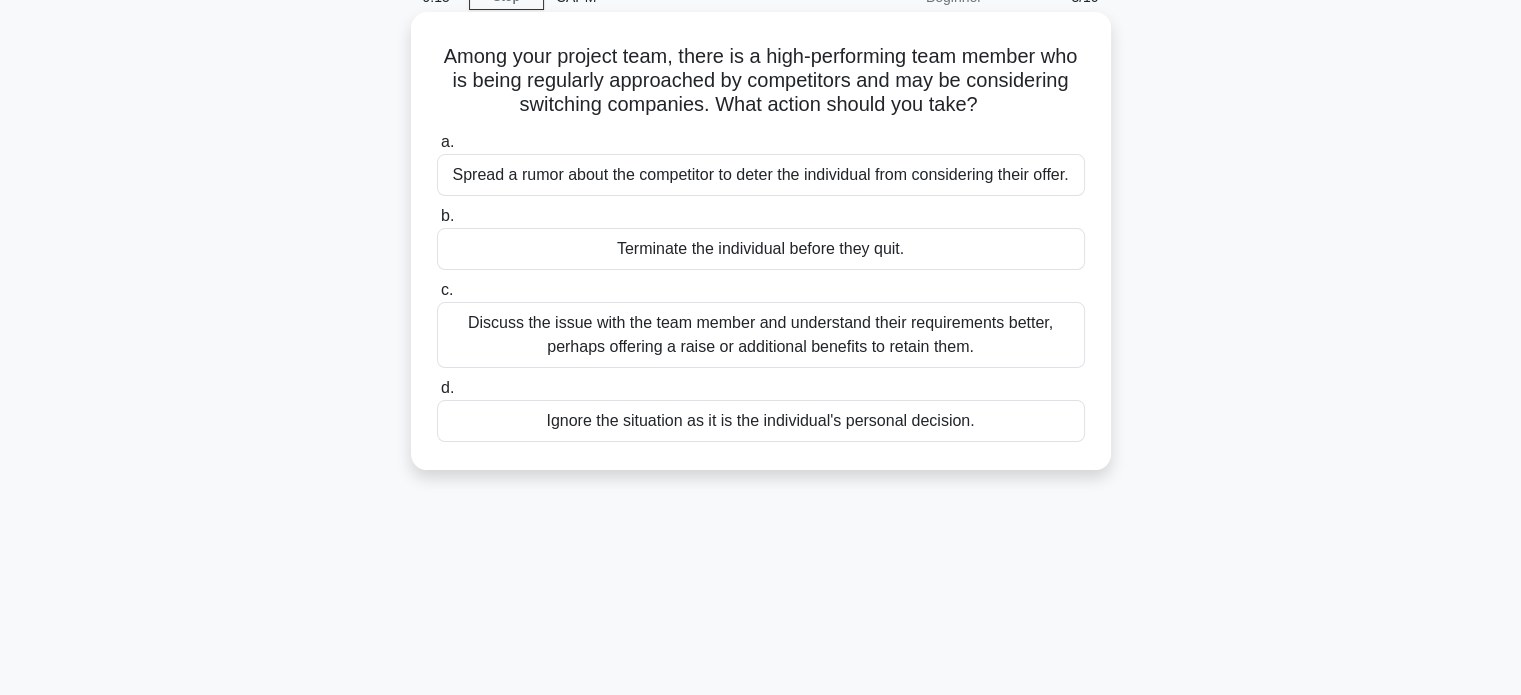 scroll, scrollTop: 0, scrollLeft: 0, axis: both 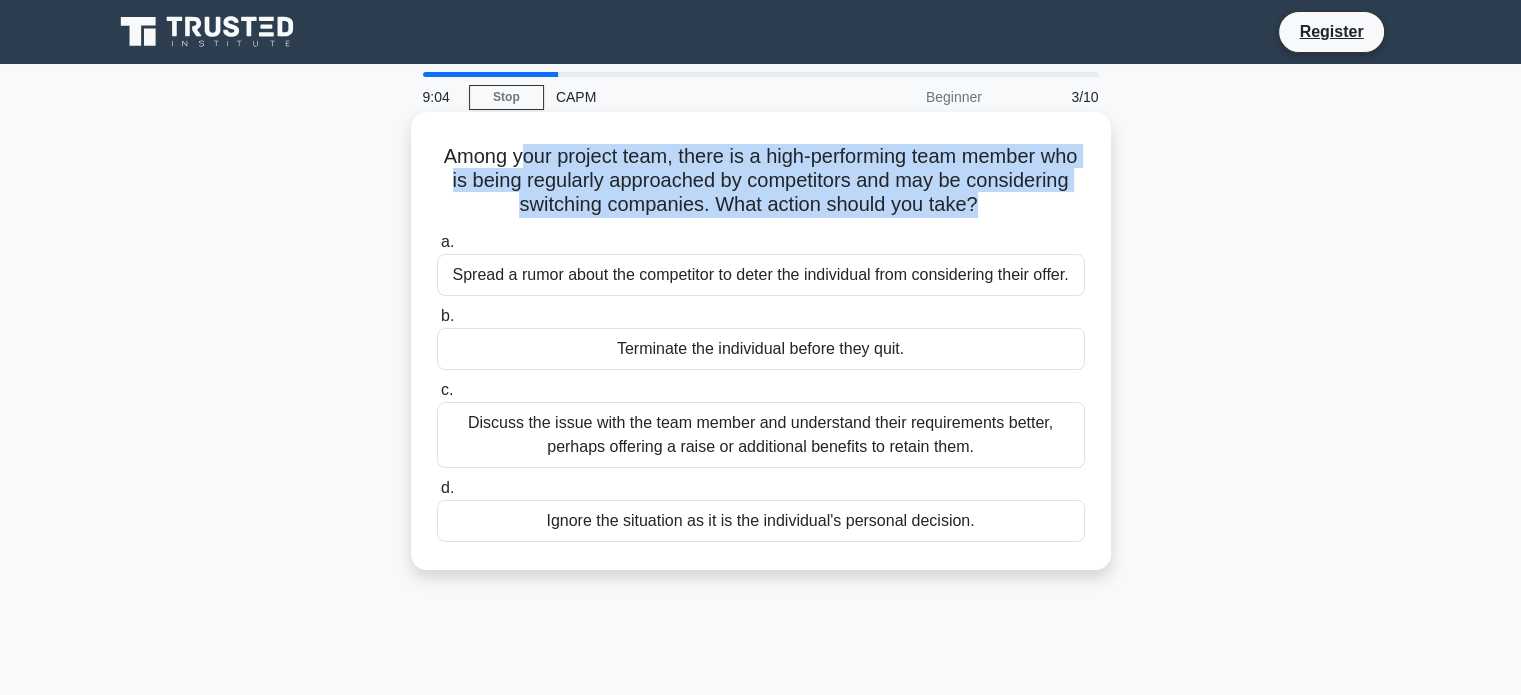 drag, startPoint x: 532, startPoint y: 161, endPoint x: 1032, endPoint y: 214, distance: 502.80115 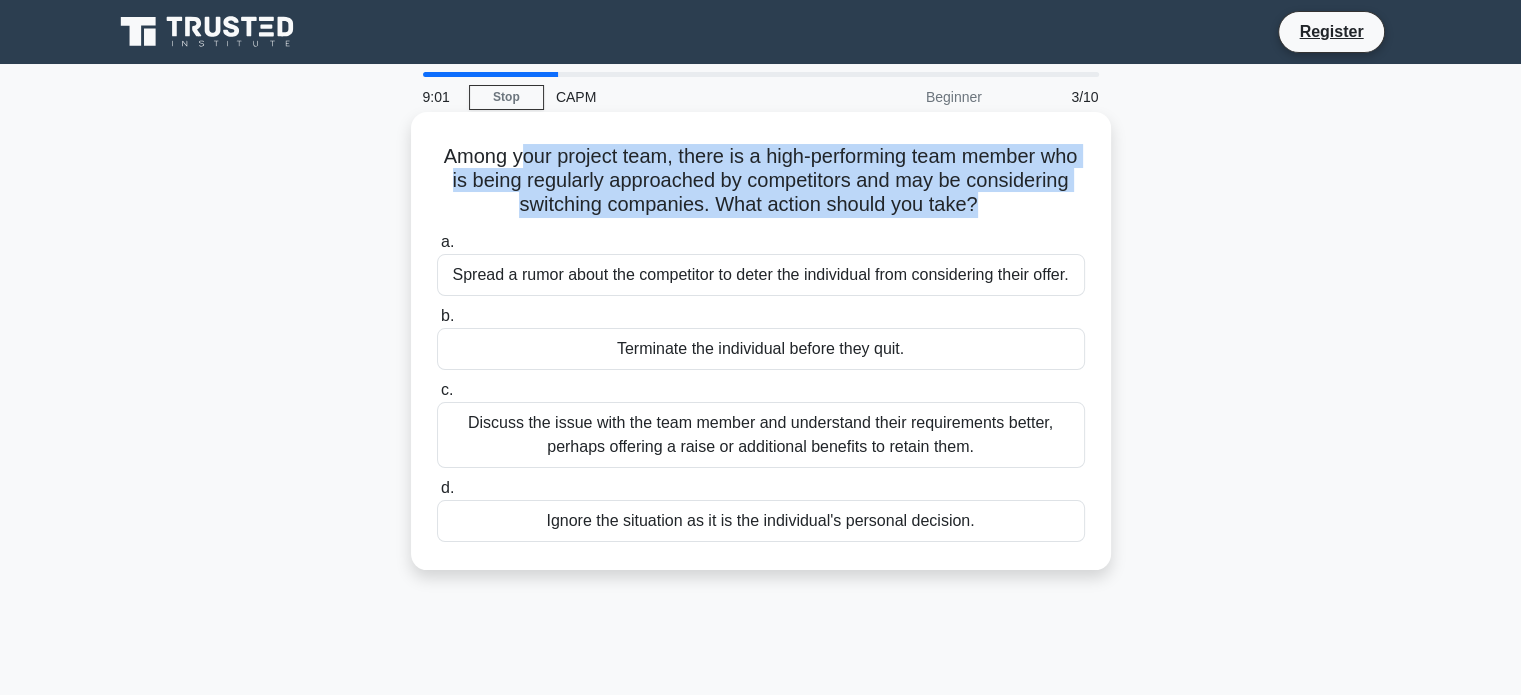 scroll, scrollTop: 100, scrollLeft: 0, axis: vertical 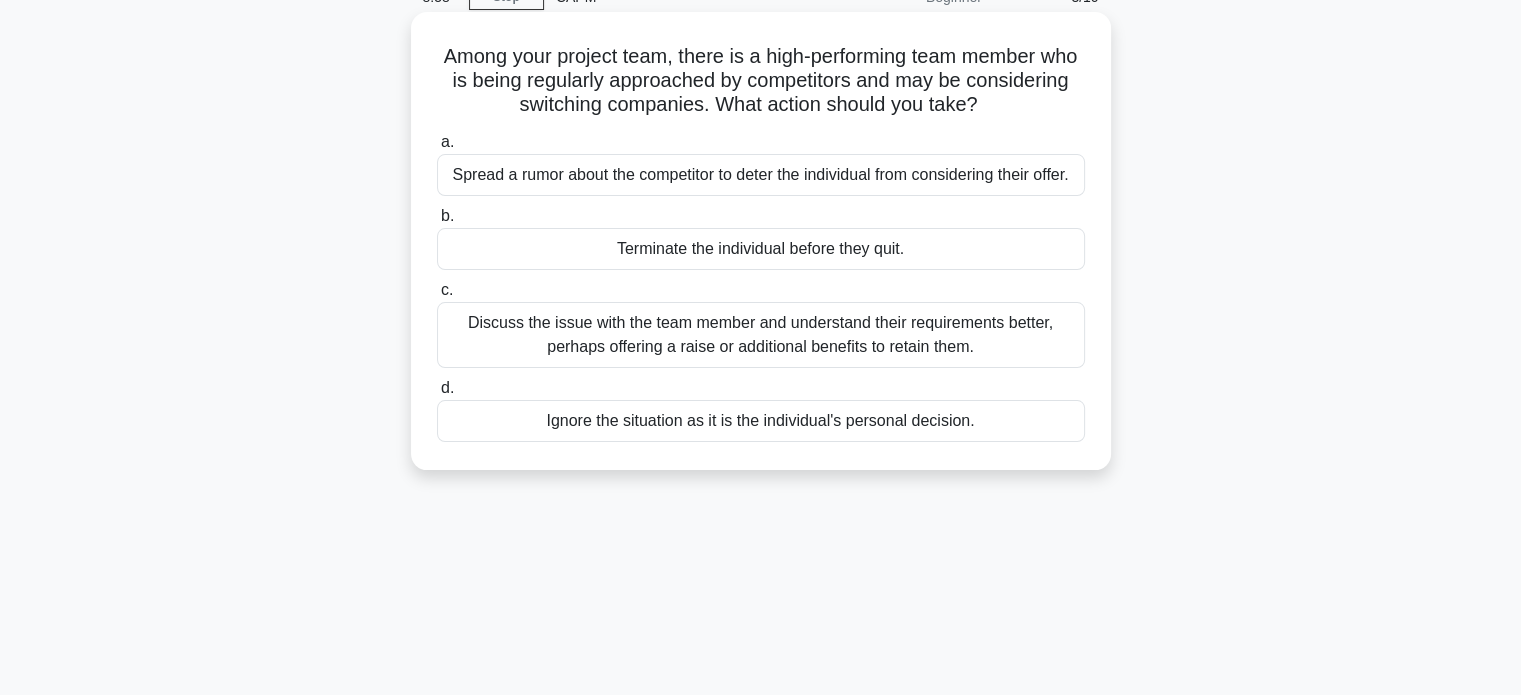 click on "Discuss the issue with the team member and understand their requirements better, perhaps offering a raise or additional benefits to retain them." at bounding box center [761, 335] 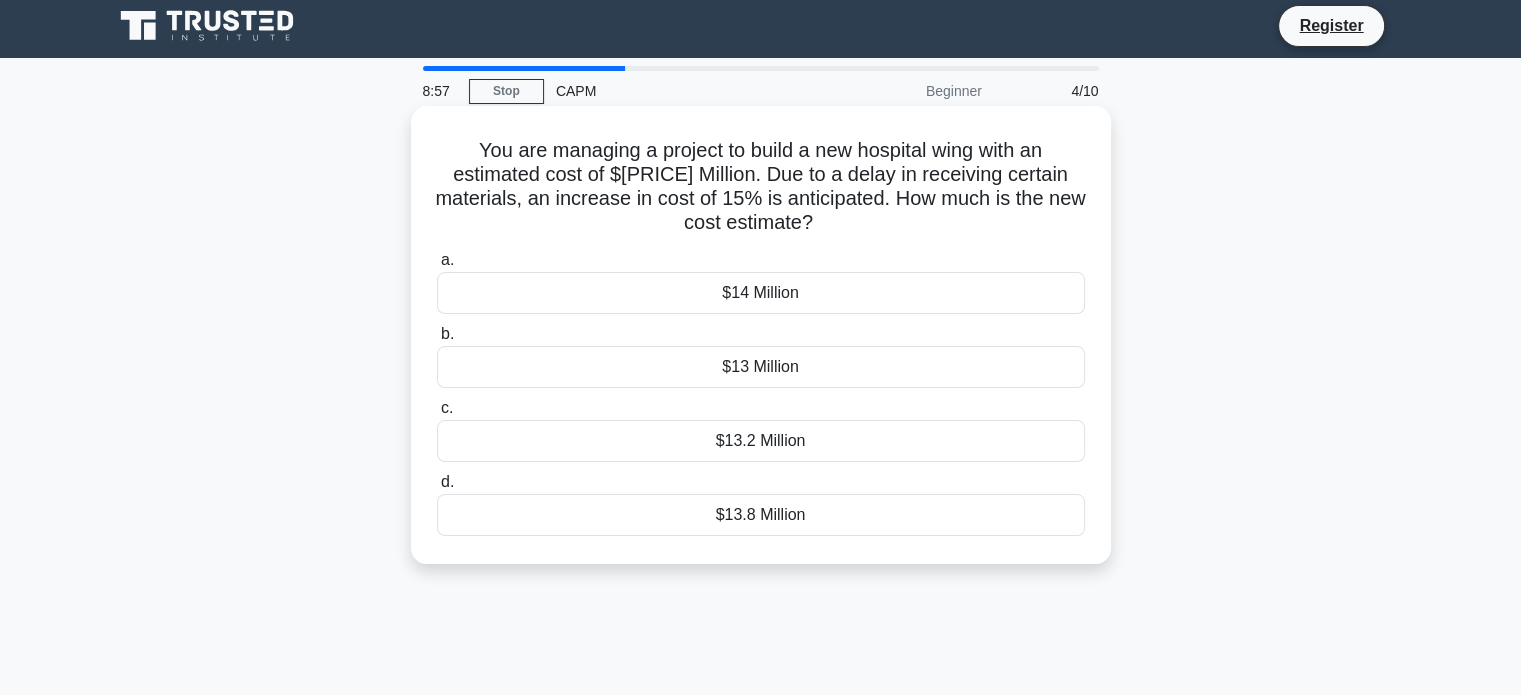 scroll, scrollTop: 0, scrollLeft: 0, axis: both 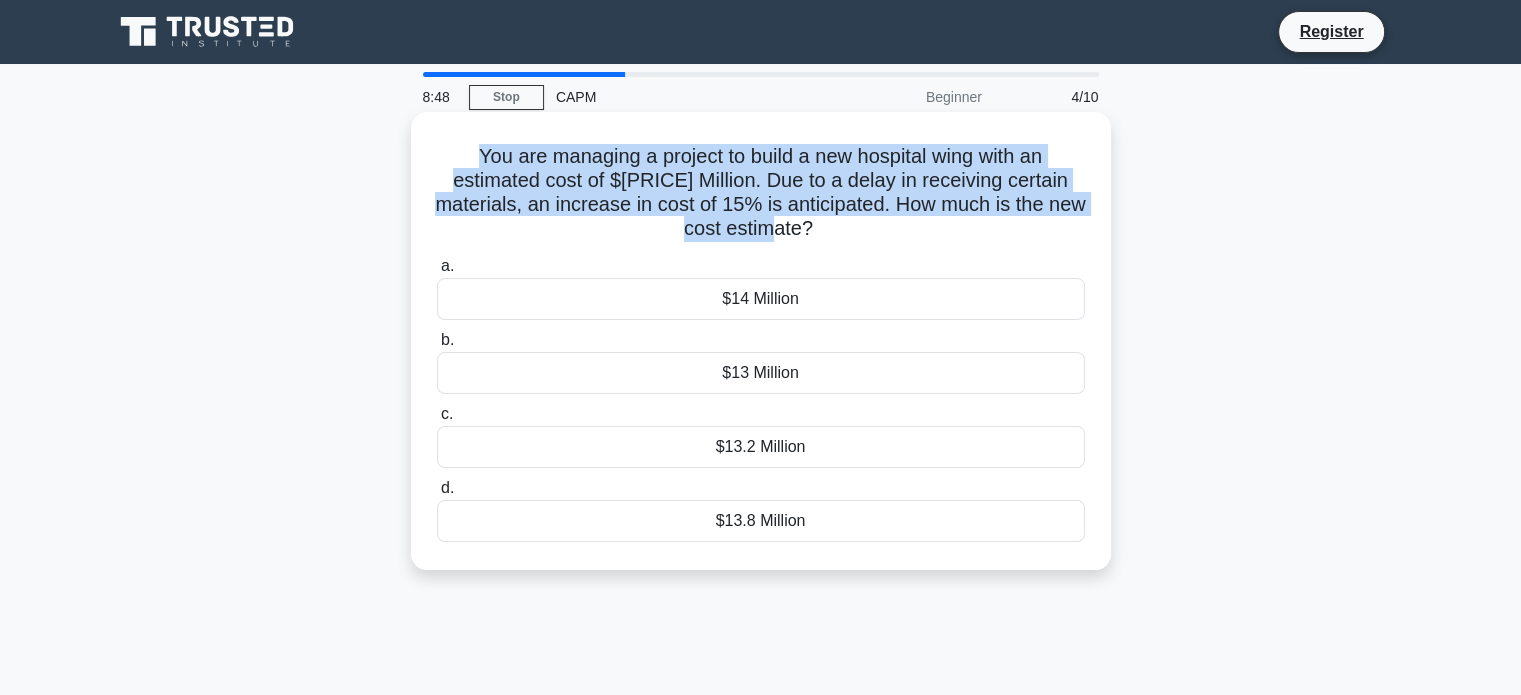 drag, startPoint x: 468, startPoint y: 151, endPoint x: 928, endPoint y: 219, distance: 464.99893 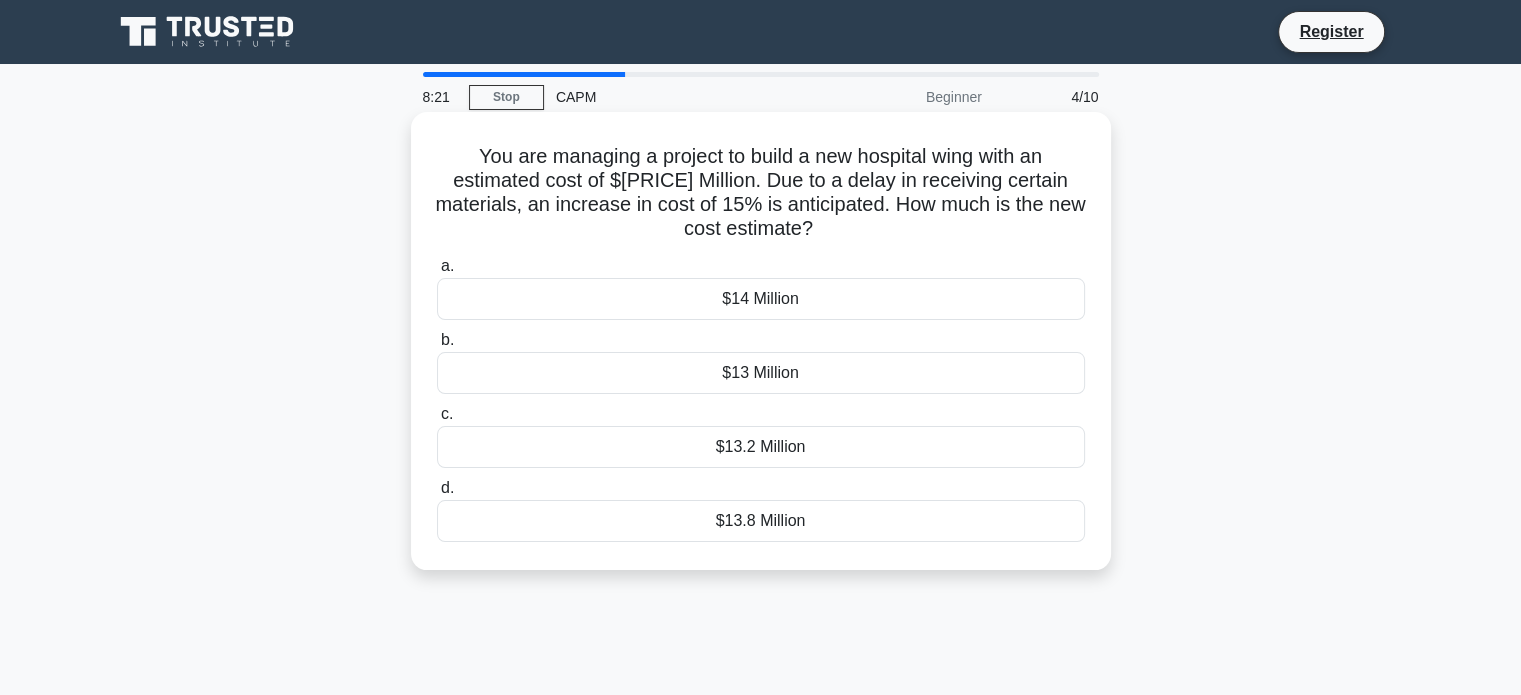click on "$13.2 Million" at bounding box center [761, 447] 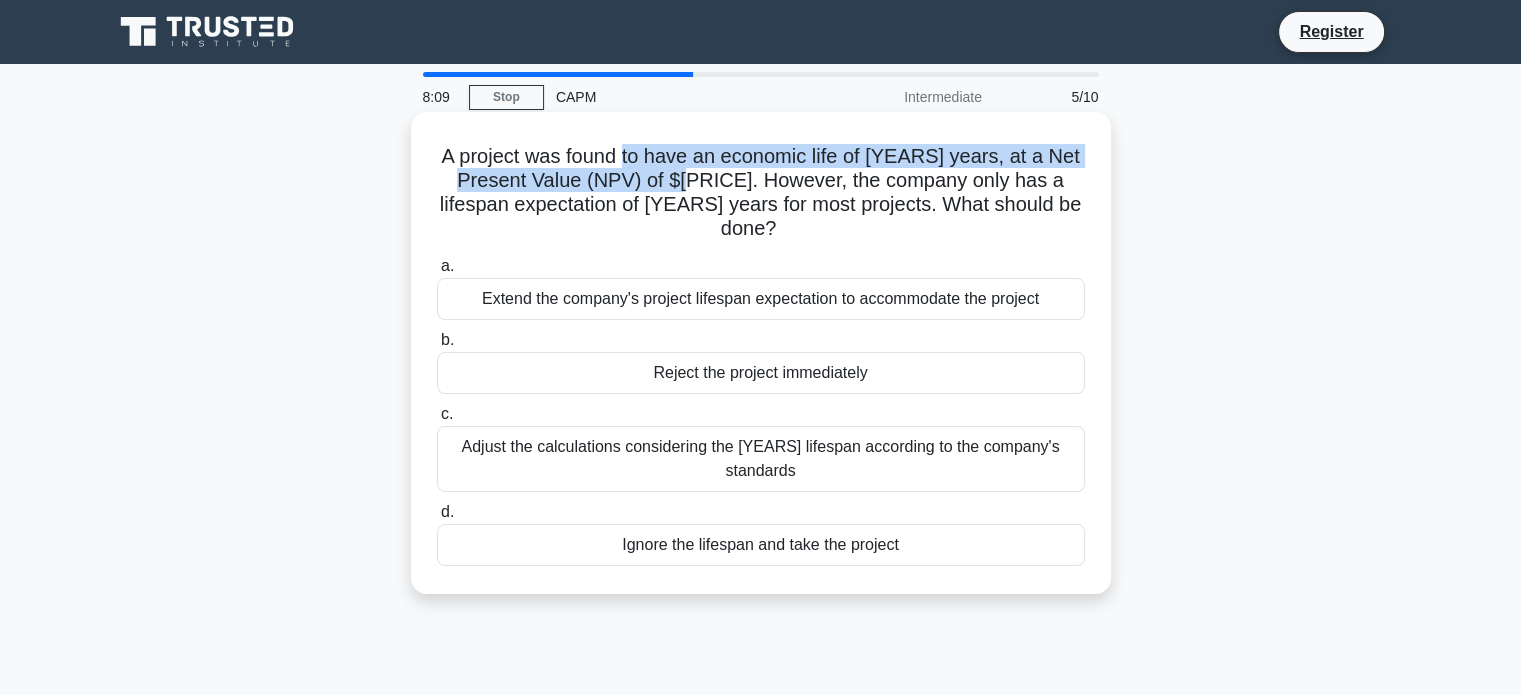 drag, startPoint x: 651, startPoint y: 159, endPoint x: 745, endPoint y: 178, distance: 95.90099 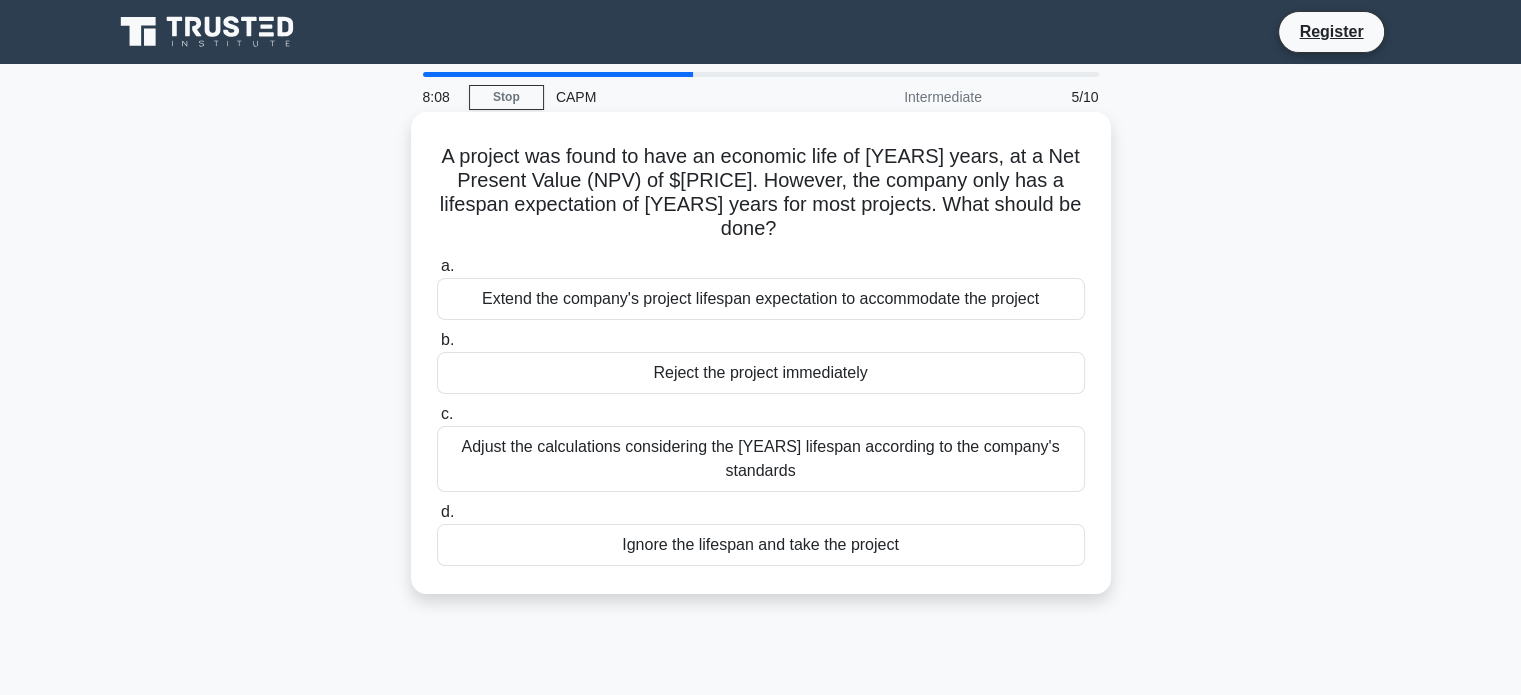 click on "A project was found to have an economic life of 10 years, at a Net Present Value (NPV) of $50,000. However, the company only has a lifespan expectation of 7 years for most projects. What should be done?
.spinner_0XTQ{transform-origin:center;animation:spinner_y6GP .75s linear infinite}@keyframes spinner_y6GP{100%{transform:rotate(360deg)}}" at bounding box center [761, 193] 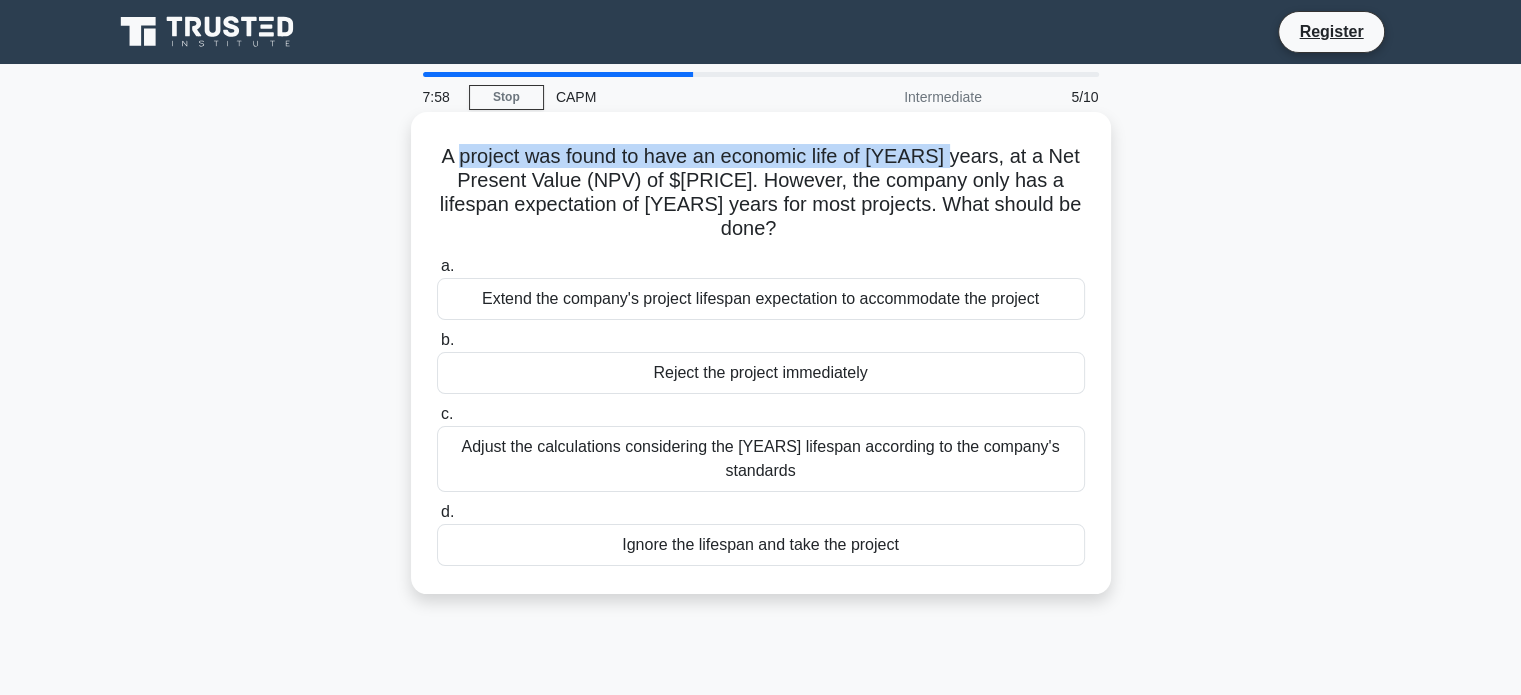 drag, startPoint x: 488, startPoint y: 150, endPoint x: 970, endPoint y: 155, distance: 482.02594 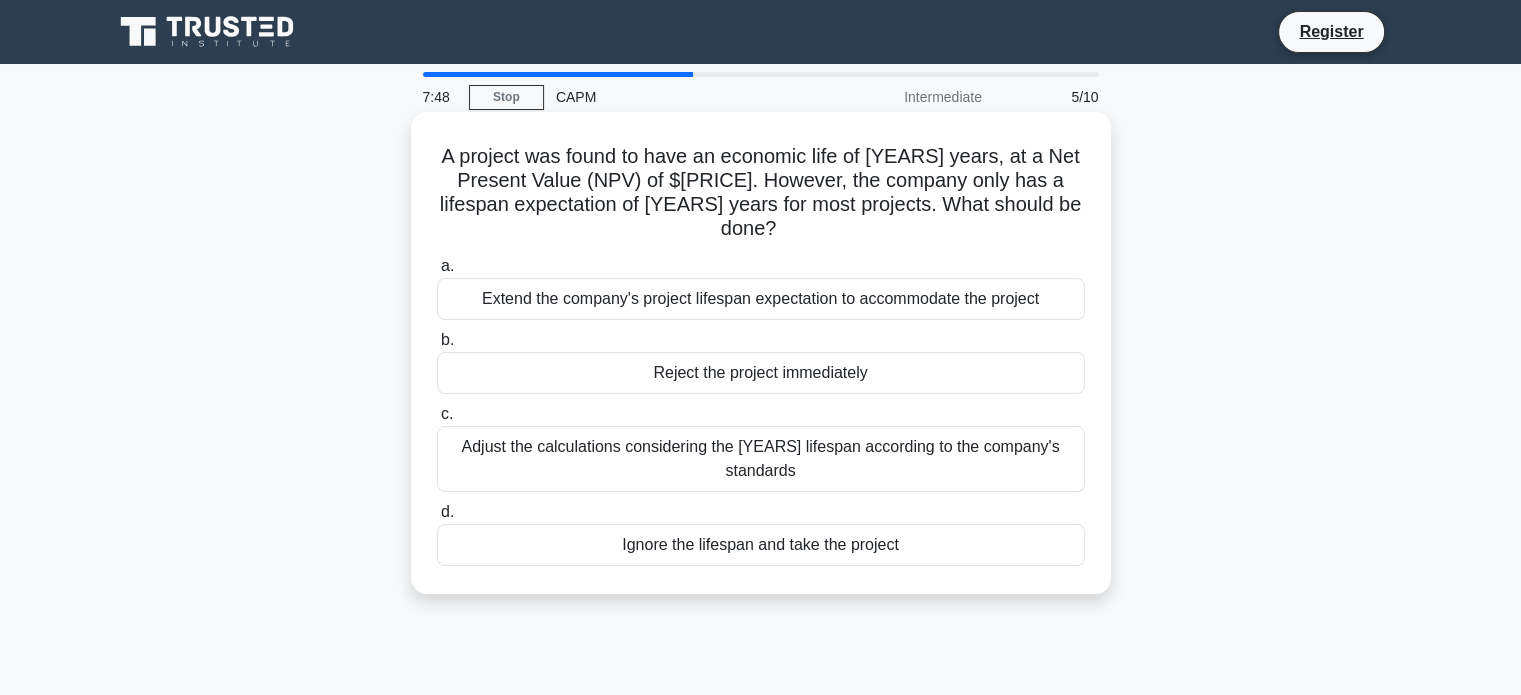 click on "Adjust the calculations considering the [NUMBER] years lifespan according to the company's standards" at bounding box center [761, 459] 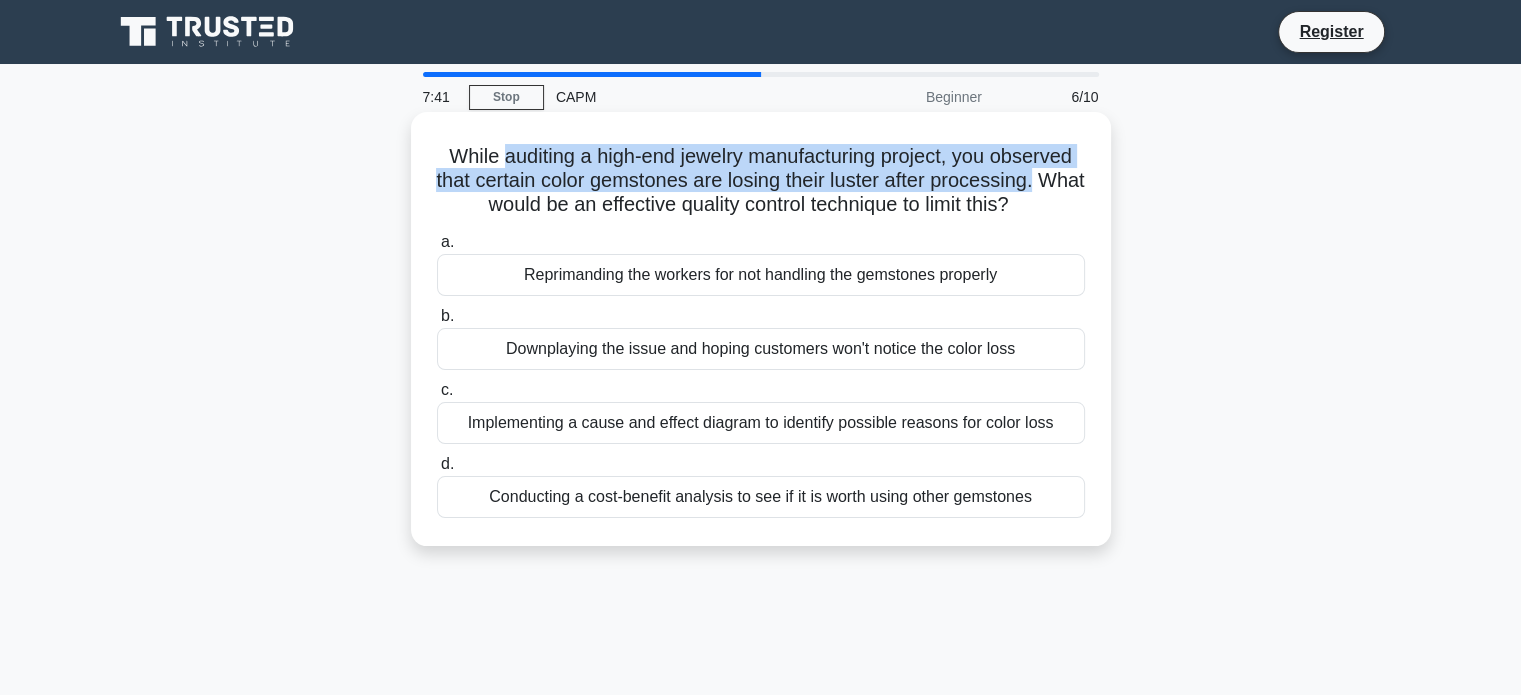 drag, startPoint x: 492, startPoint y: 147, endPoint x: 1104, endPoint y: 175, distance: 612.6402 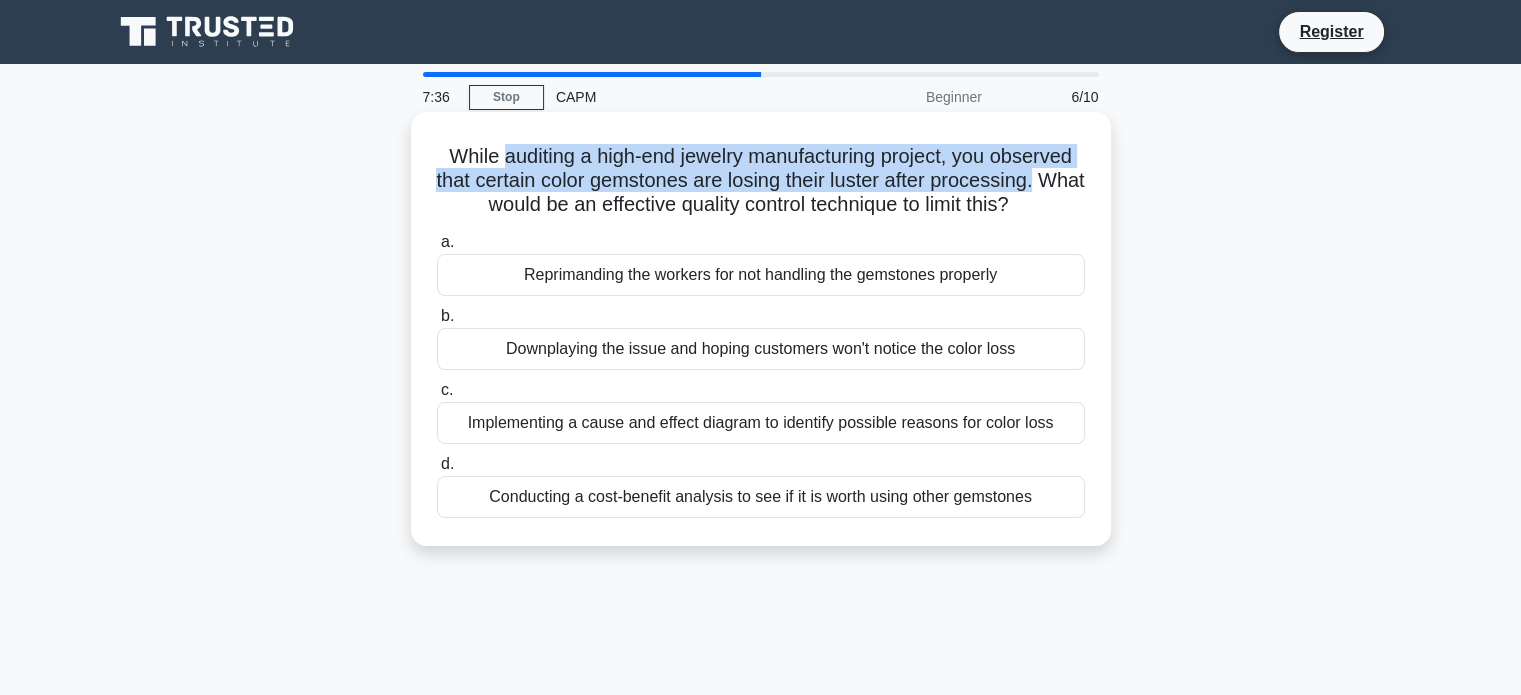 drag, startPoint x: 471, startPoint y: 202, endPoint x: 1062, endPoint y: 209, distance: 591.04144 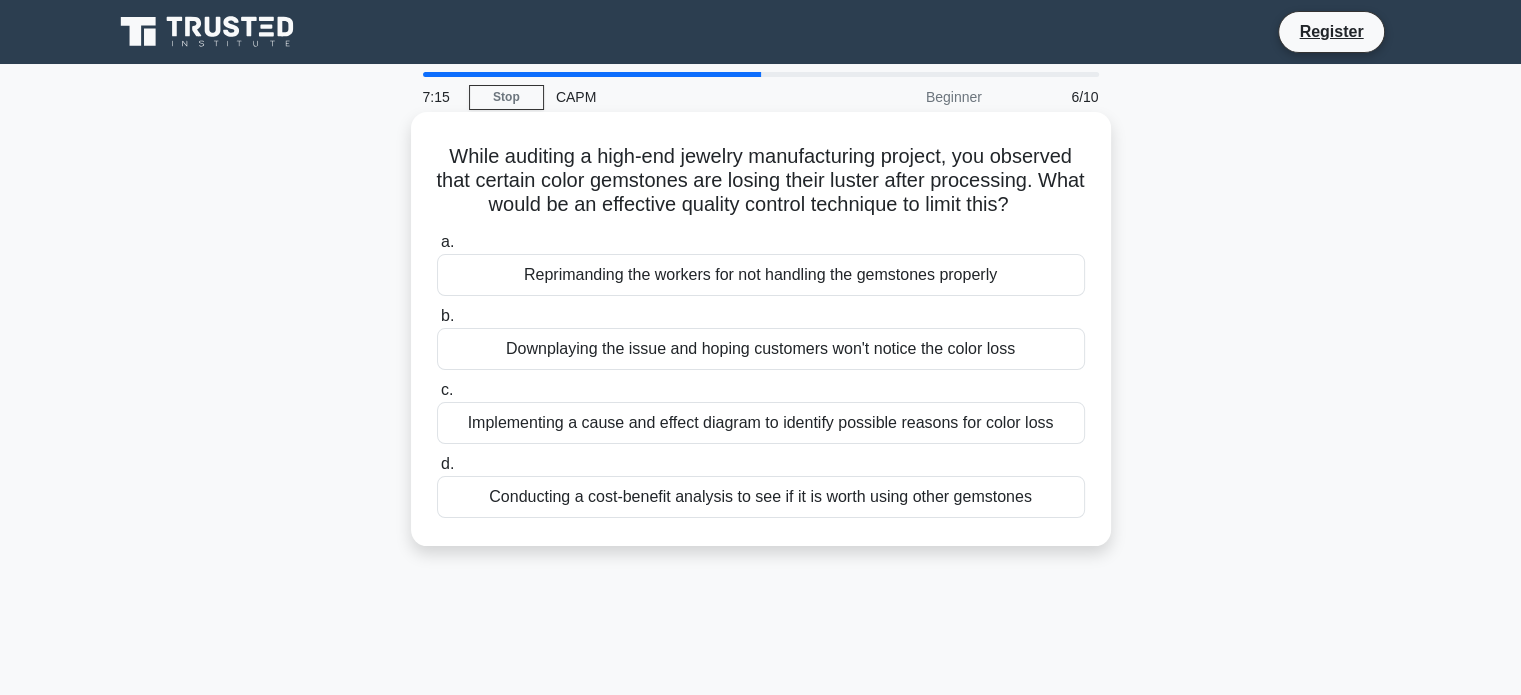 click on "Implementing a cause and effect diagram to identify possible reasons for color loss" at bounding box center [761, 423] 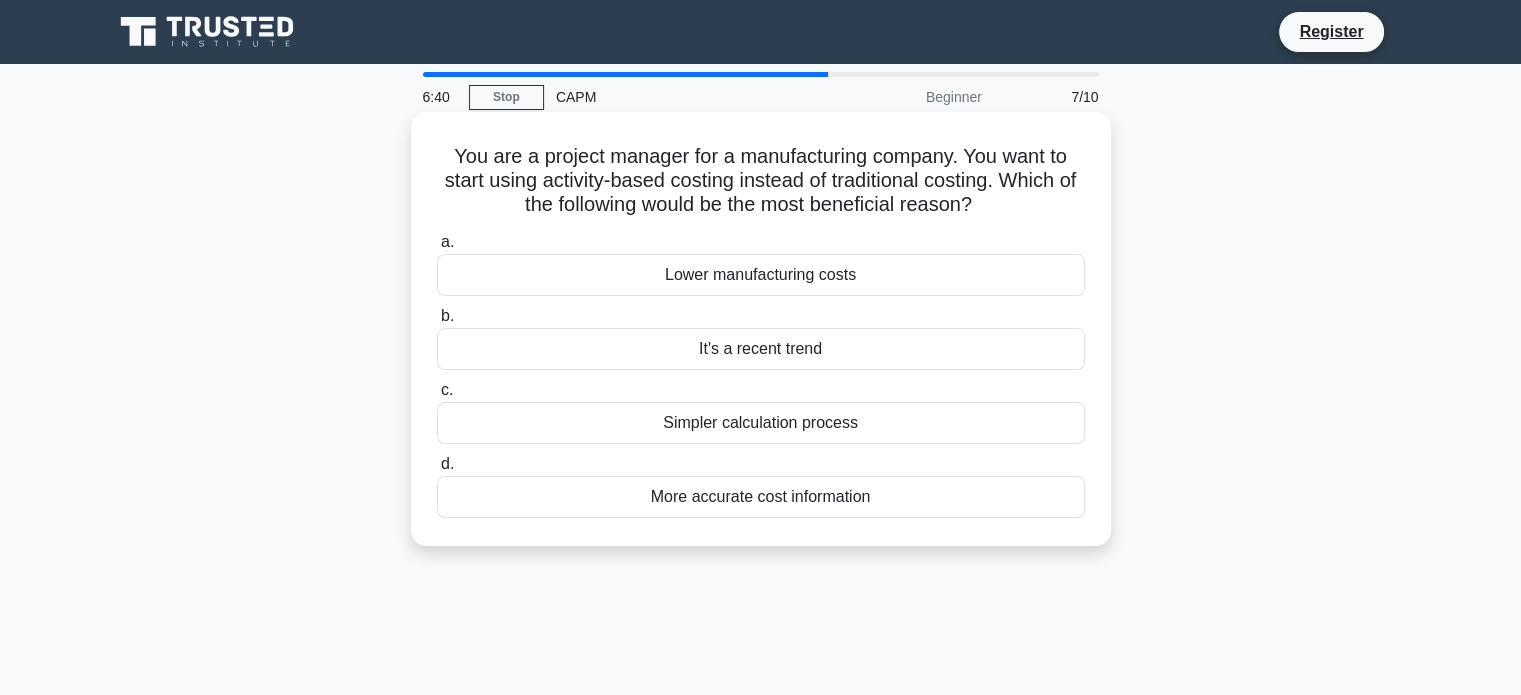 click on "Lower manufacturing costs" at bounding box center (761, 275) 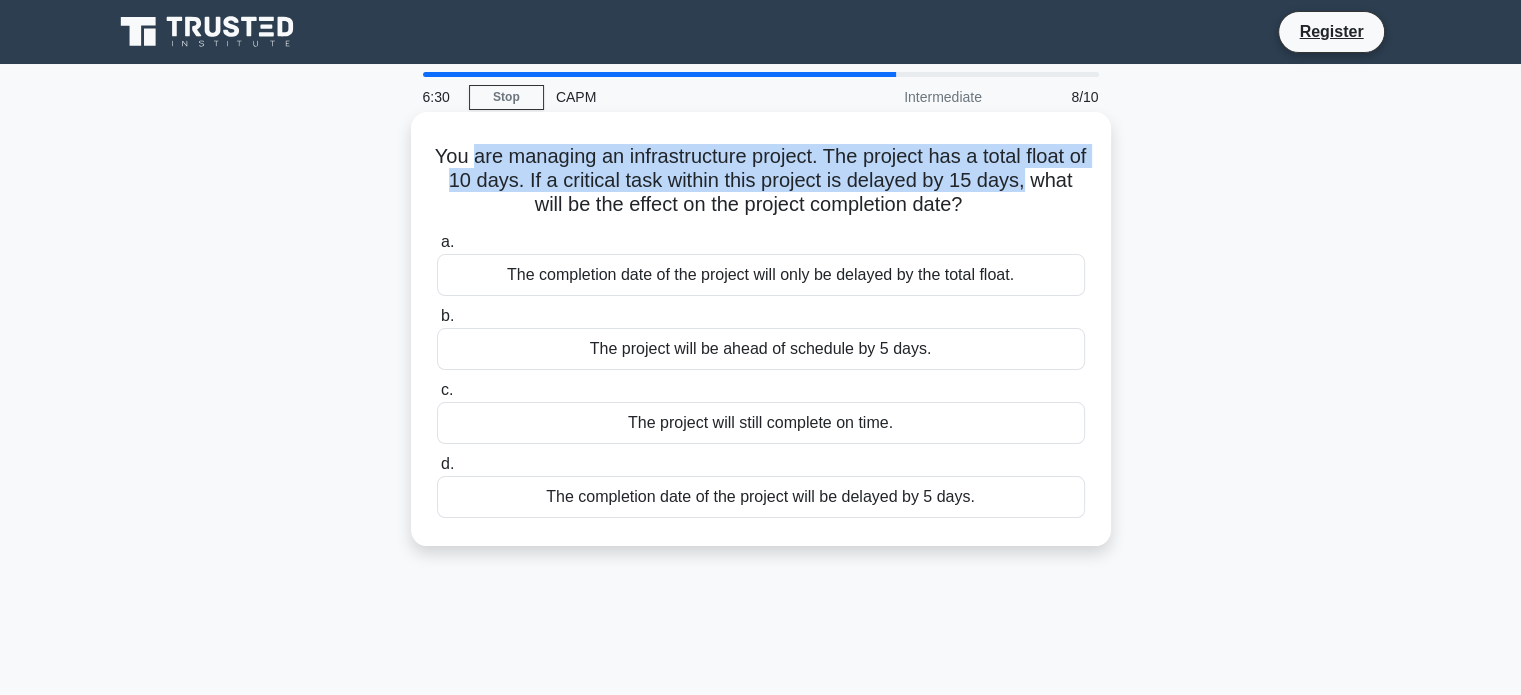 drag, startPoint x: 477, startPoint y: 151, endPoint x: 1083, endPoint y: 173, distance: 606.39923 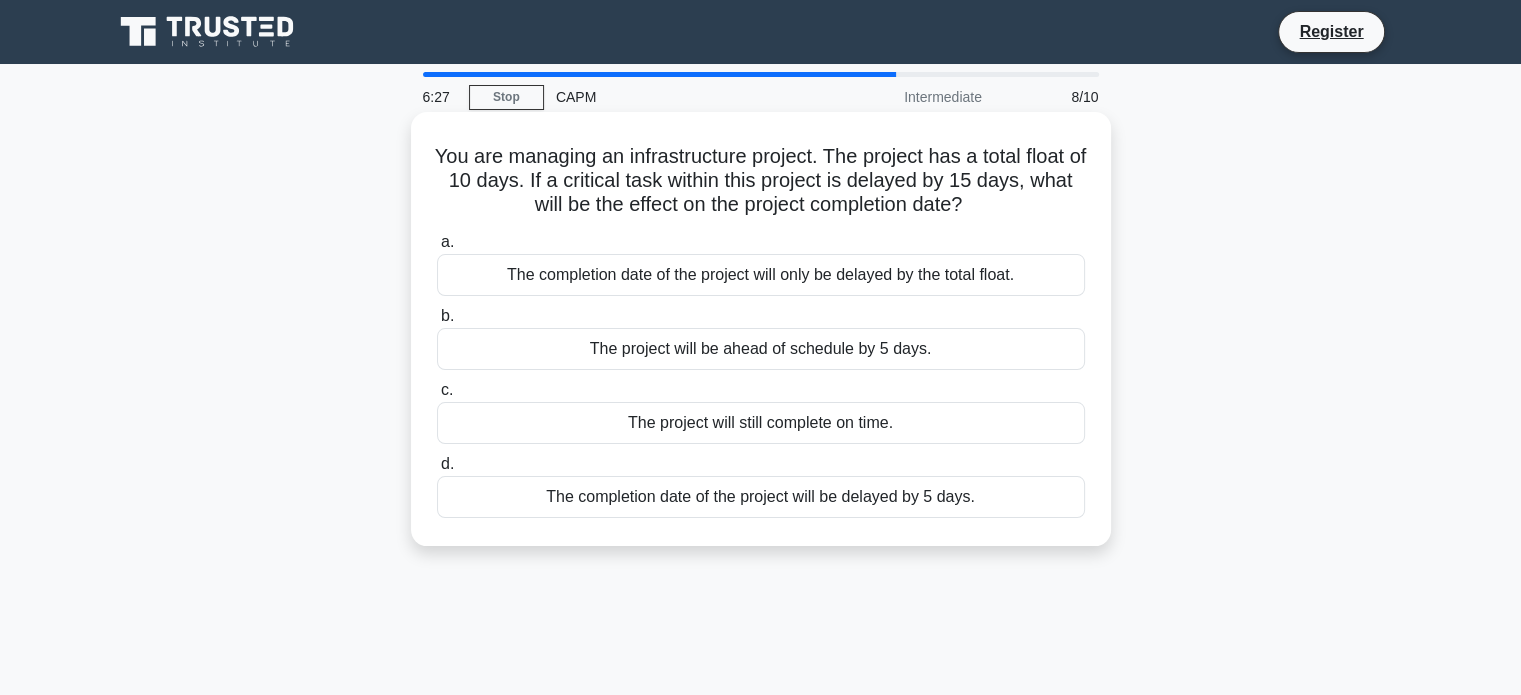 click on ".spinner_0XTQ{transform-origin:center;animation:spinner_y6GP .75s linear infinite}@keyframes spinner_y6GP{100%{transform:rotate(360deg)}}" 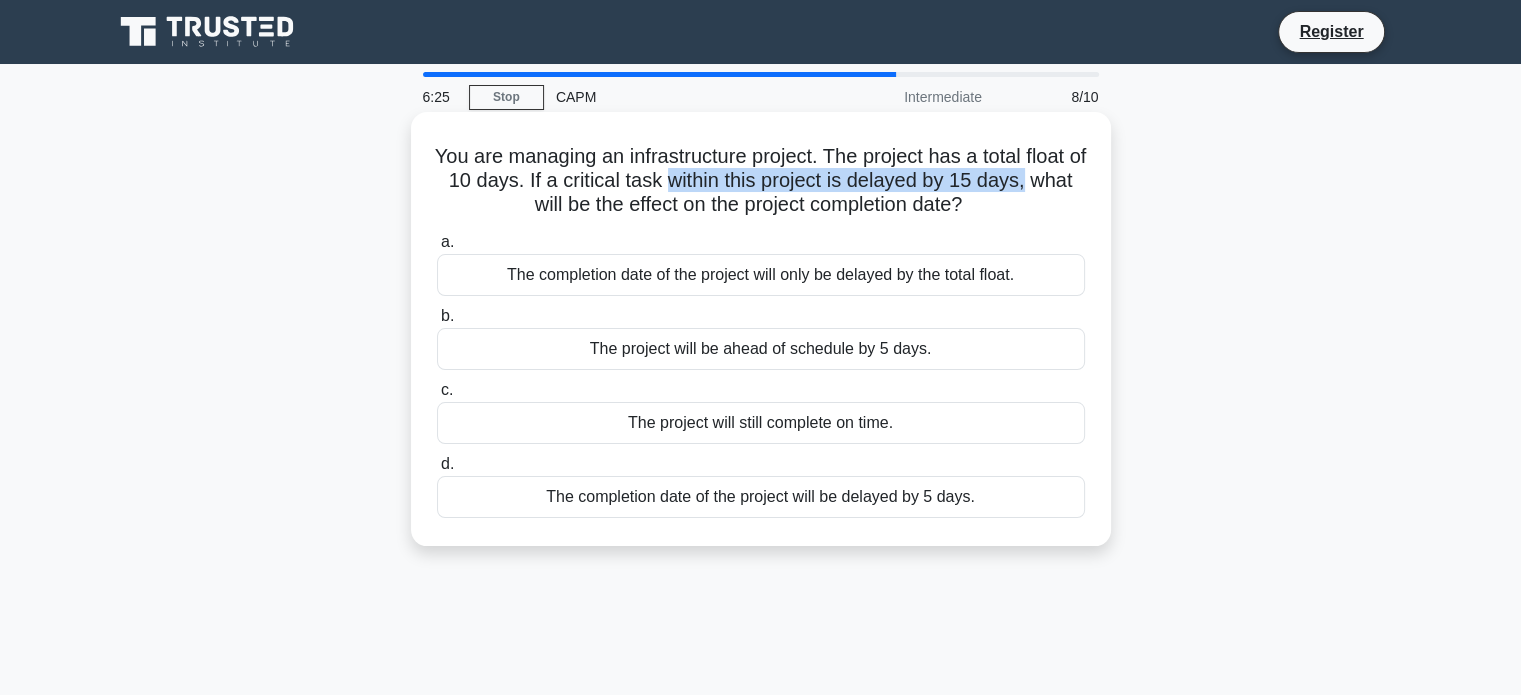 drag, startPoint x: 704, startPoint y: 183, endPoint x: 1078, endPoint y: 191, distance: 374.08554 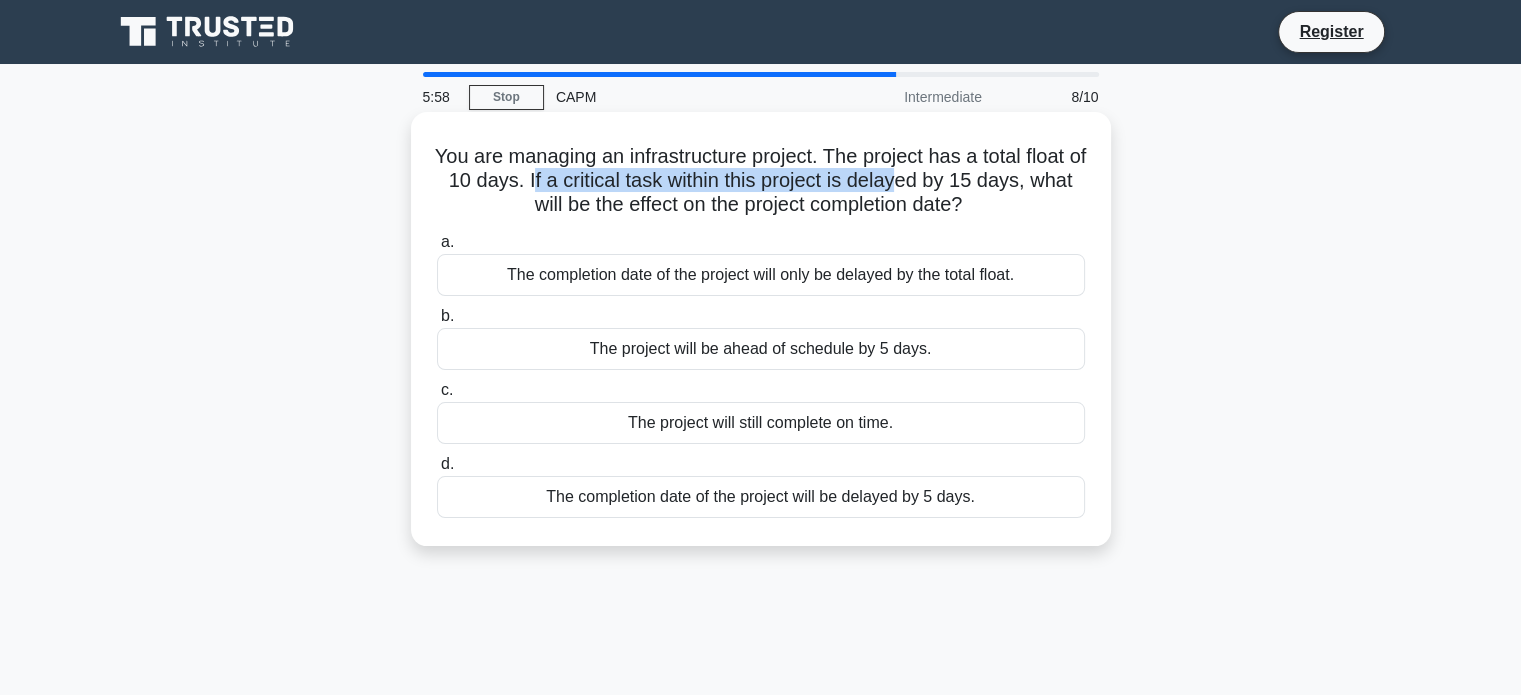 drag, startPoint x: 561, startPoint y: 181, endPoint x: 935, endPoint y: 182, distance: 374.00134 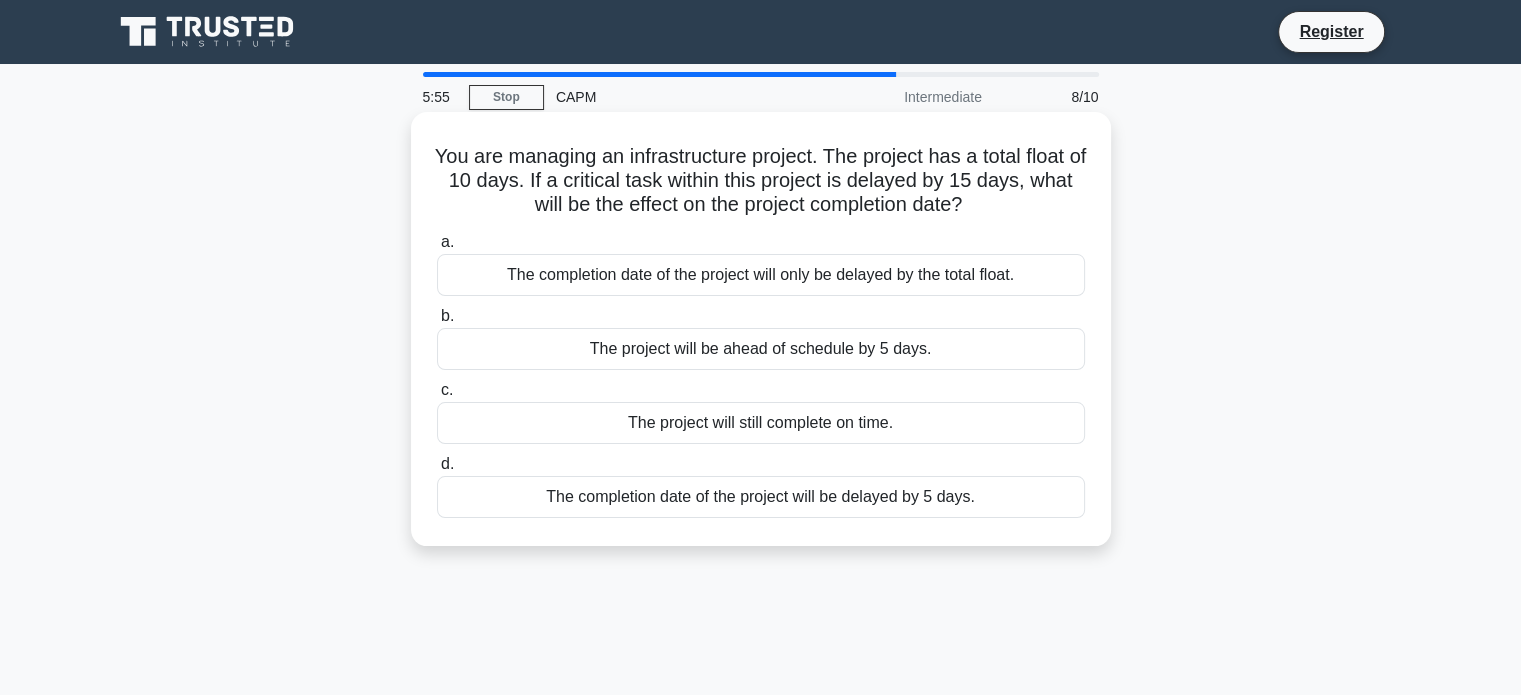 click on ".spinner_0XTQ{transform-origin:center;animation:spinner_y6GP .75s linear infinite}@keyframes spinner_y6GP{100%{transform:rotate(360deg)}}" 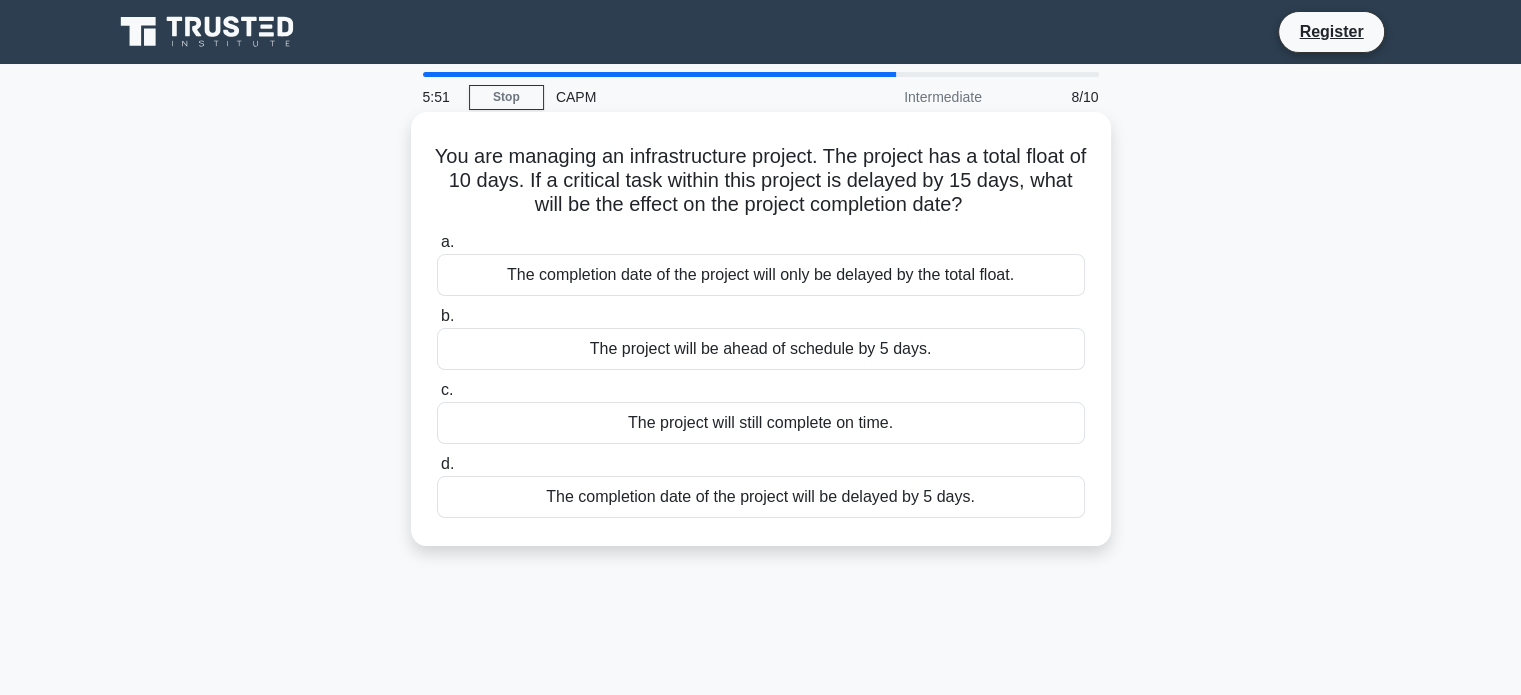 drag, startPoint x: 505, startPoint y: 211, endPoint x: 1036, endPoint y: 212, distance: 531.0009 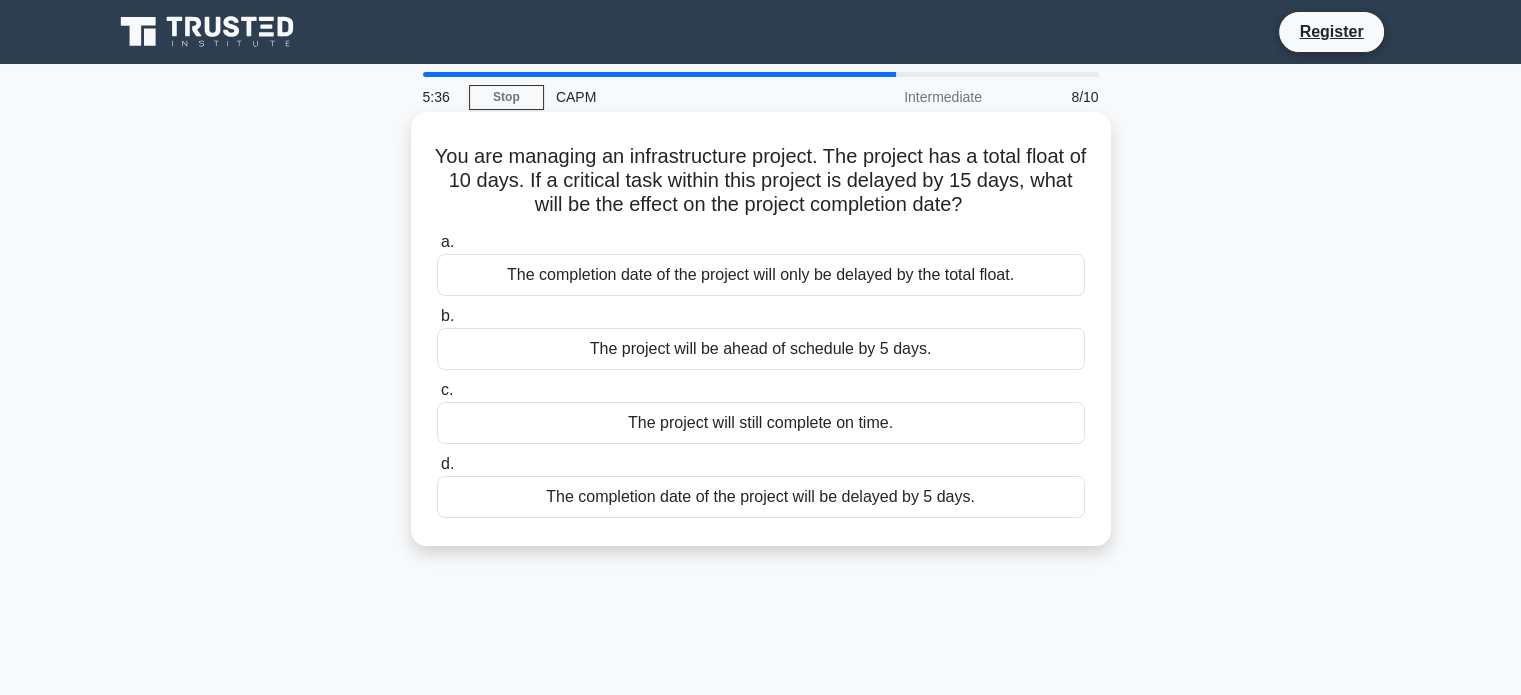 click on "The project will still complete on time." at bounding box center [761, 423] 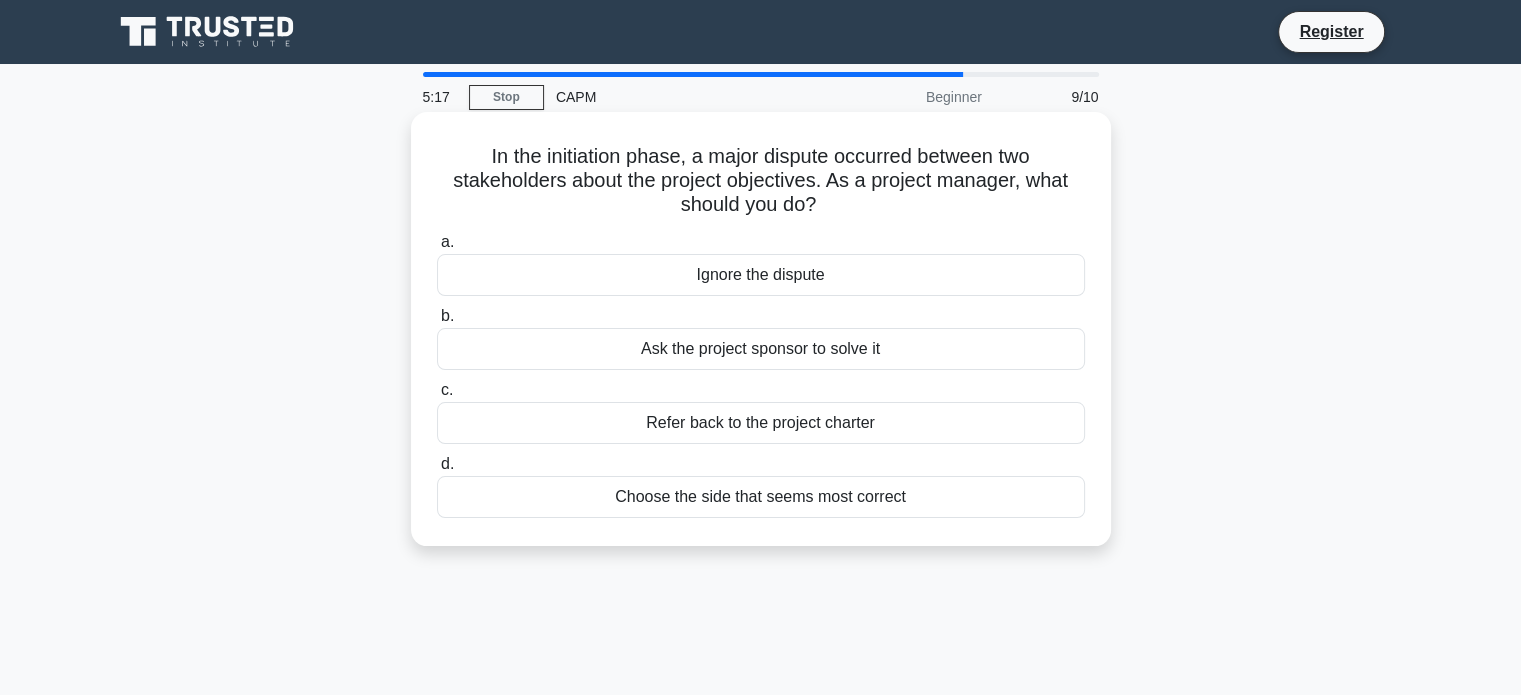 click on "Refer back to the project charter" at bounding box center (761, 423) 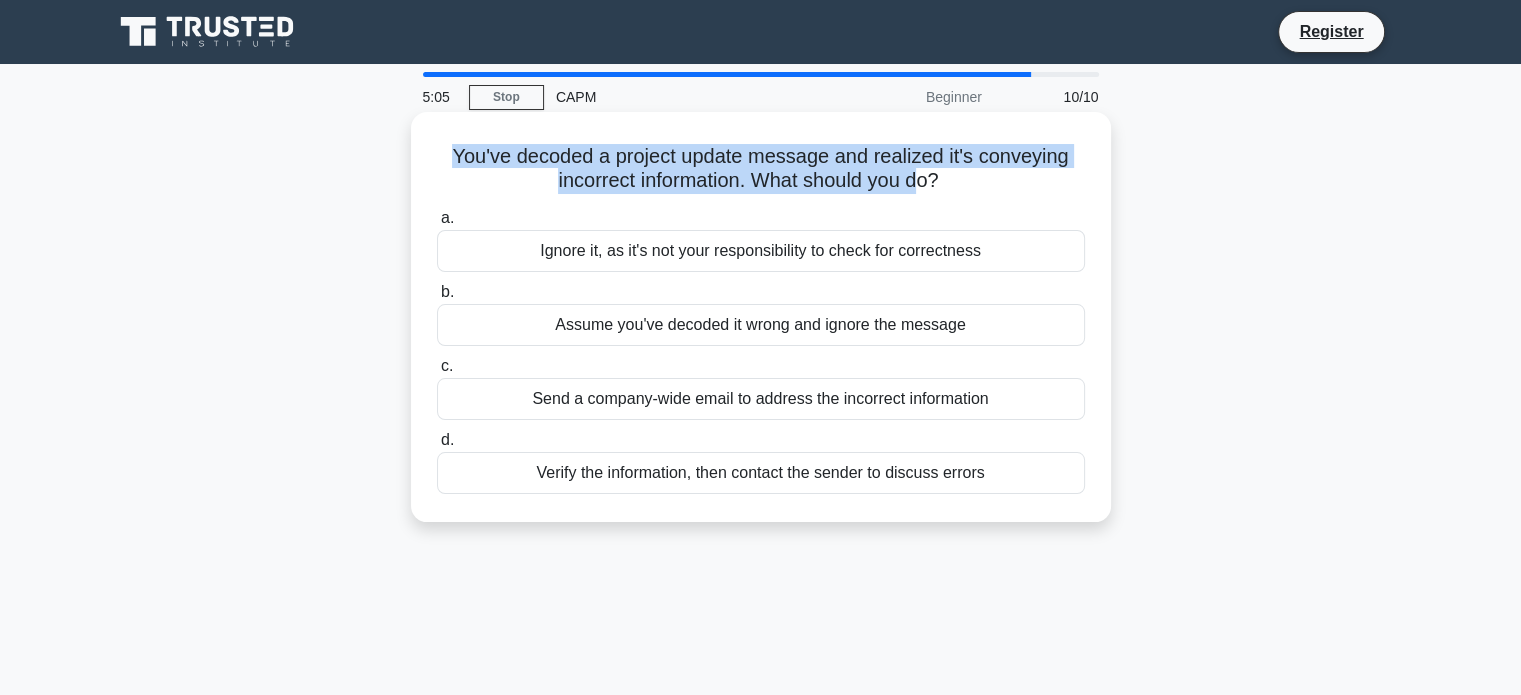 drag, startPoint x: 448, startPoint y: 151, endPoint x: 912, endPoint y: 190, distance: 465.63614 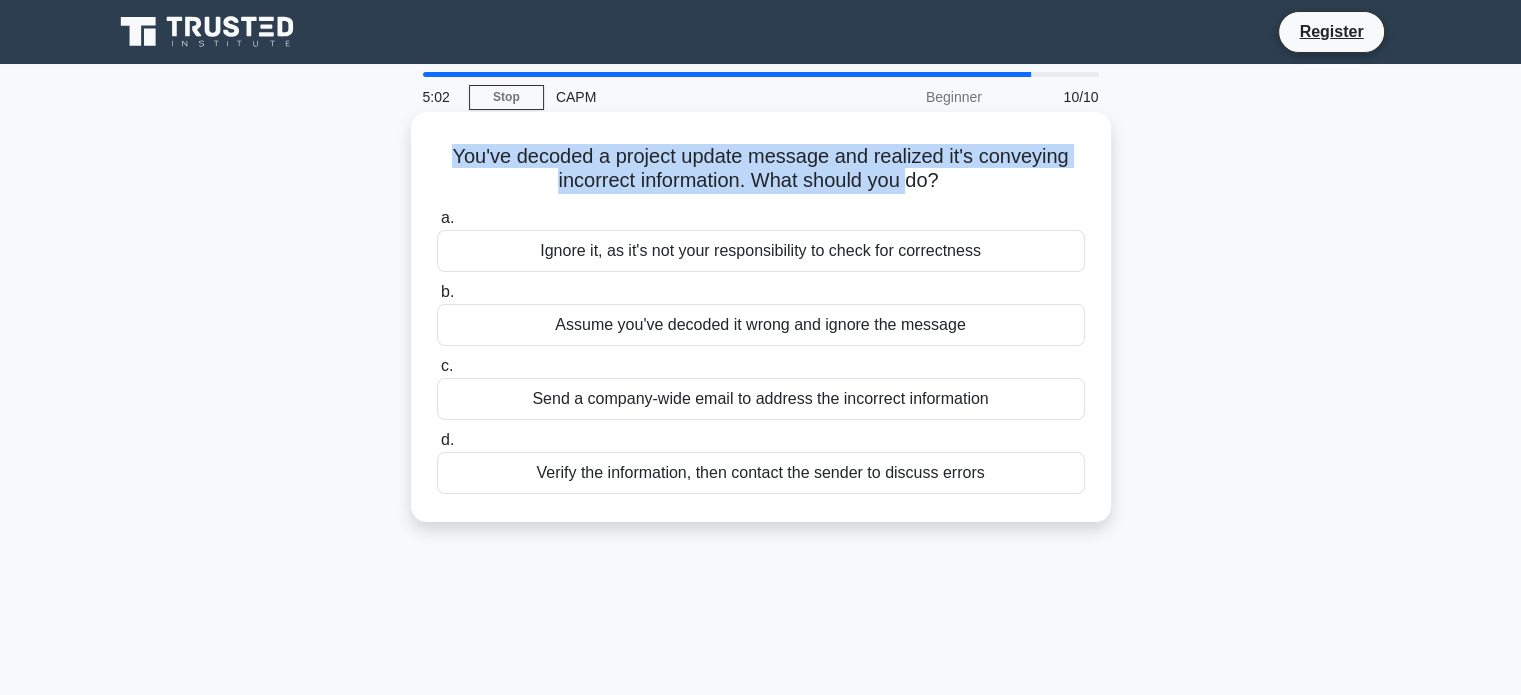click on "You've decoded a project update message and realized it's conveying incorrect information. What should you do?
.spinner_0XTQ{transform-origin:center;animation:spinner_y6GP .75s linear infinite}@keyframes spinner_y6GP{100%{transform:rotate(360deg)}}
a.
Ignore it, as it's not your responsibility to check for correctness
b. c. d." at bounding box center [761, 317] 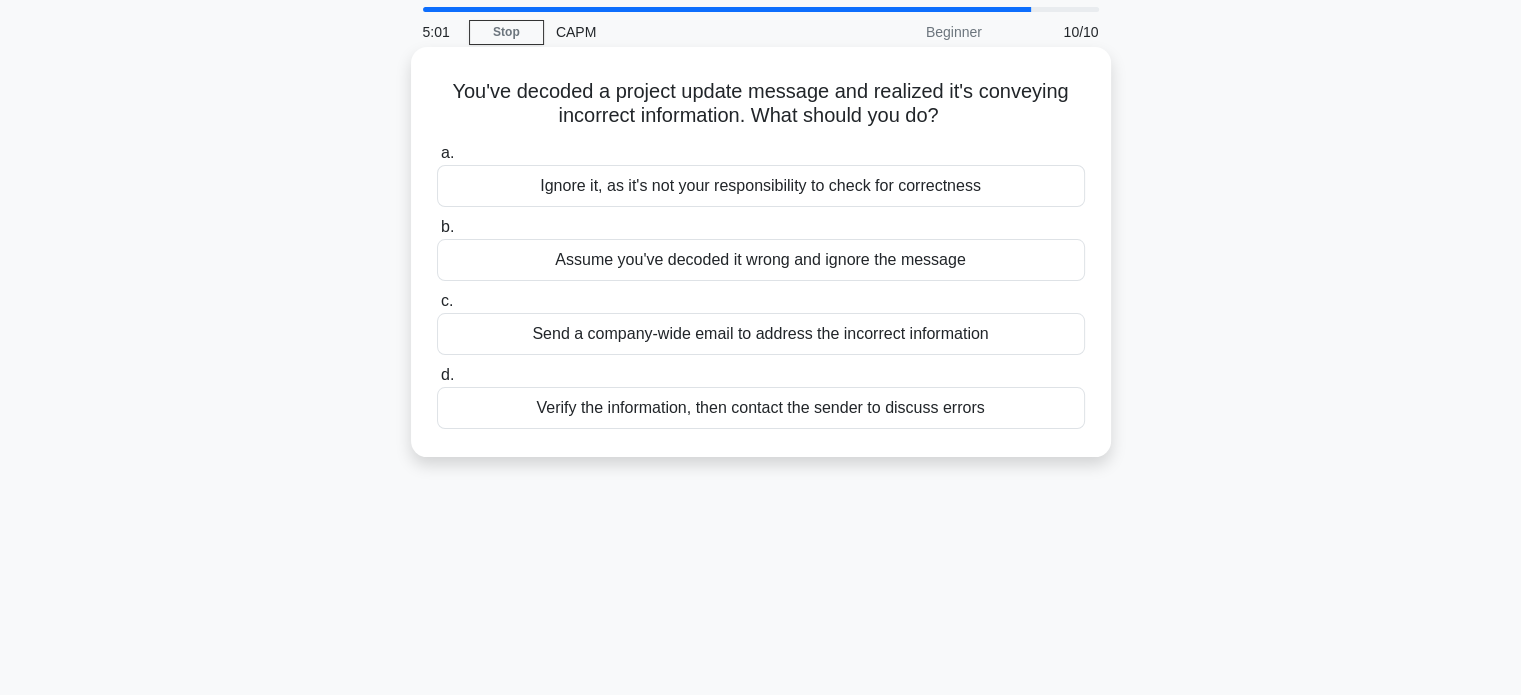 scroll, scrollTop: 100, scrollLeft: 0, axis: vertical 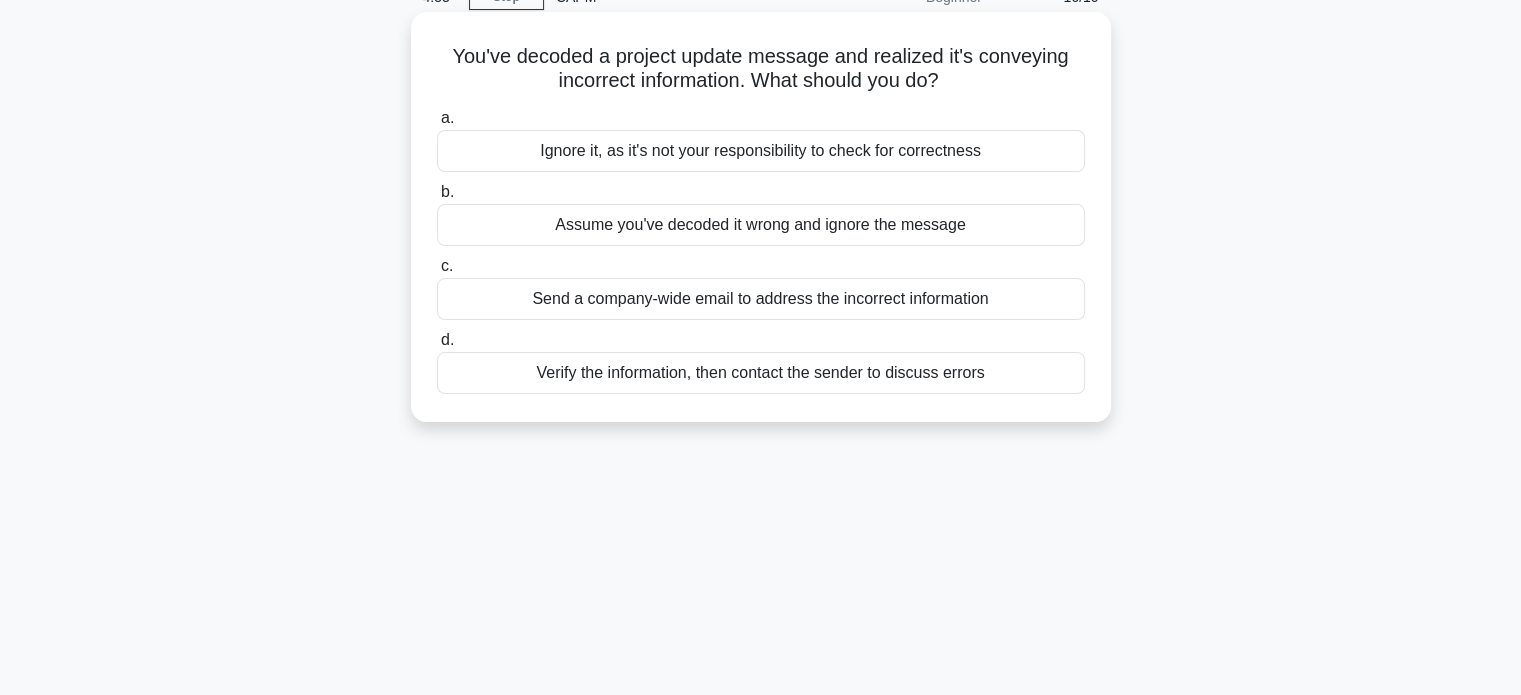 click on "Verify the information, then contact the sender to discuss errors" at bounding box center (761, 373) 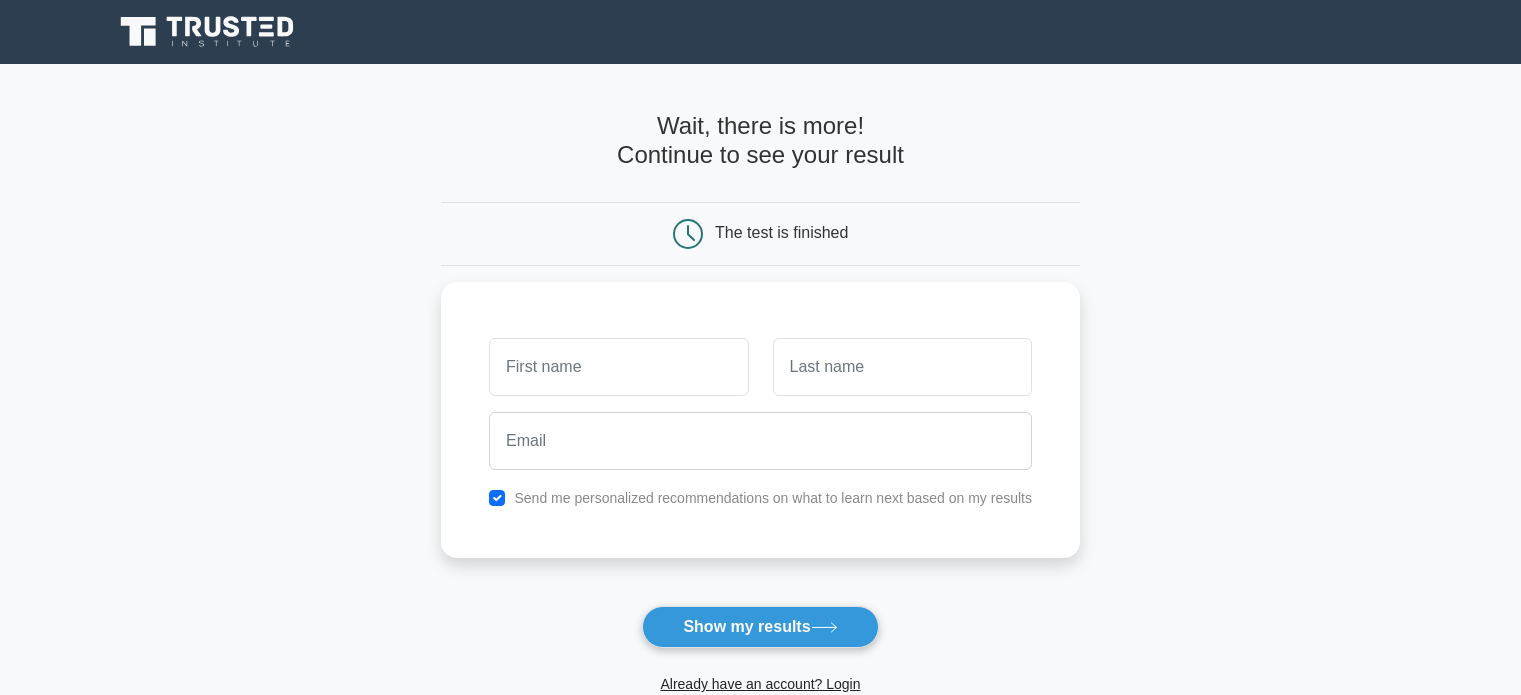 scroll, scrollTop: 0, scrollLeft: 0, axis: both 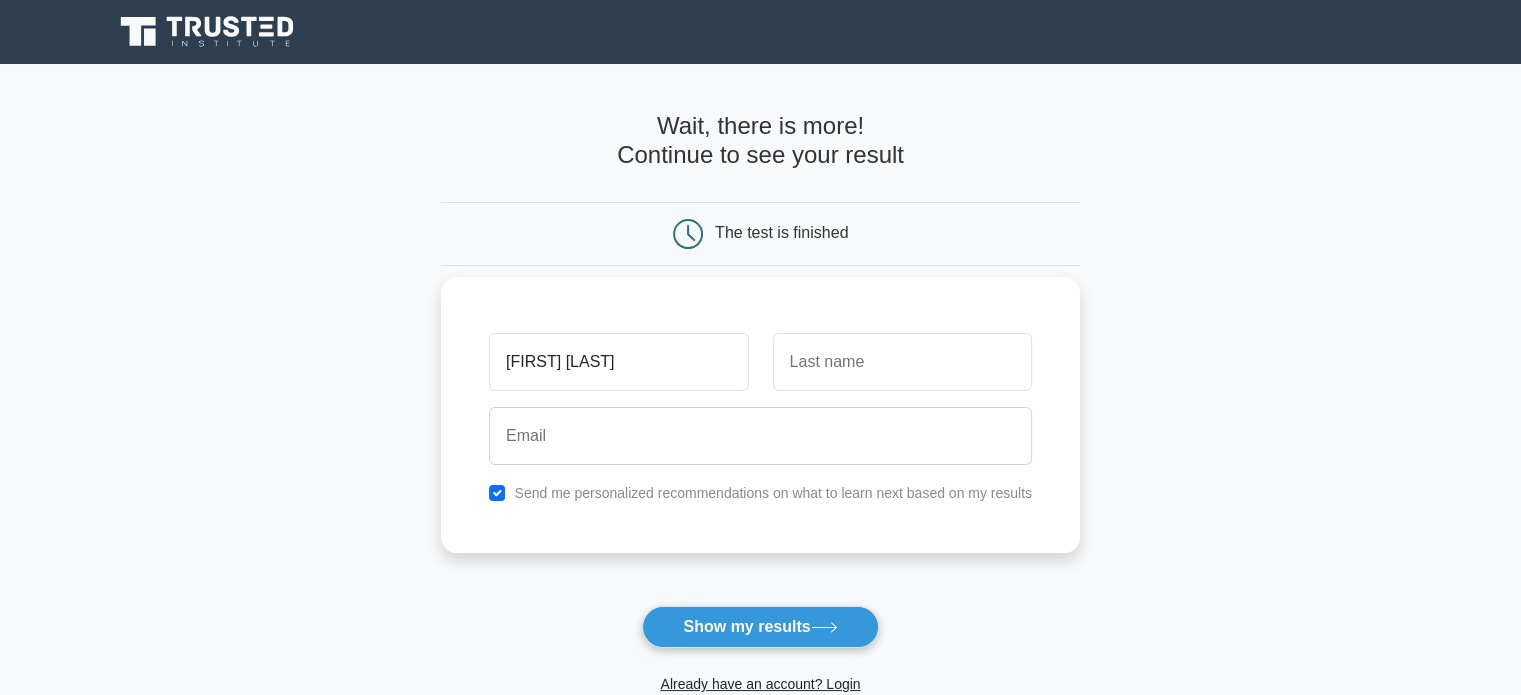 type on "[FIRST] [LAST]" 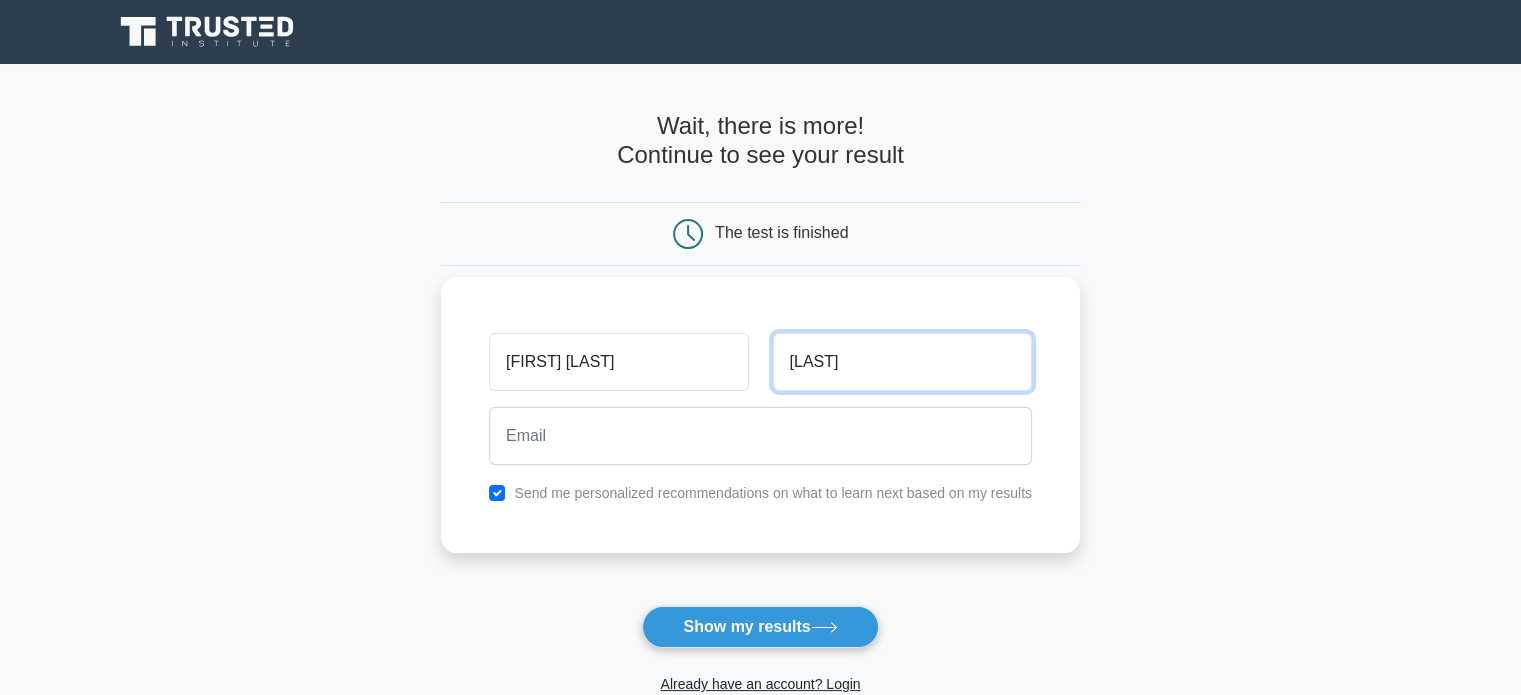 type on "jaluddin" 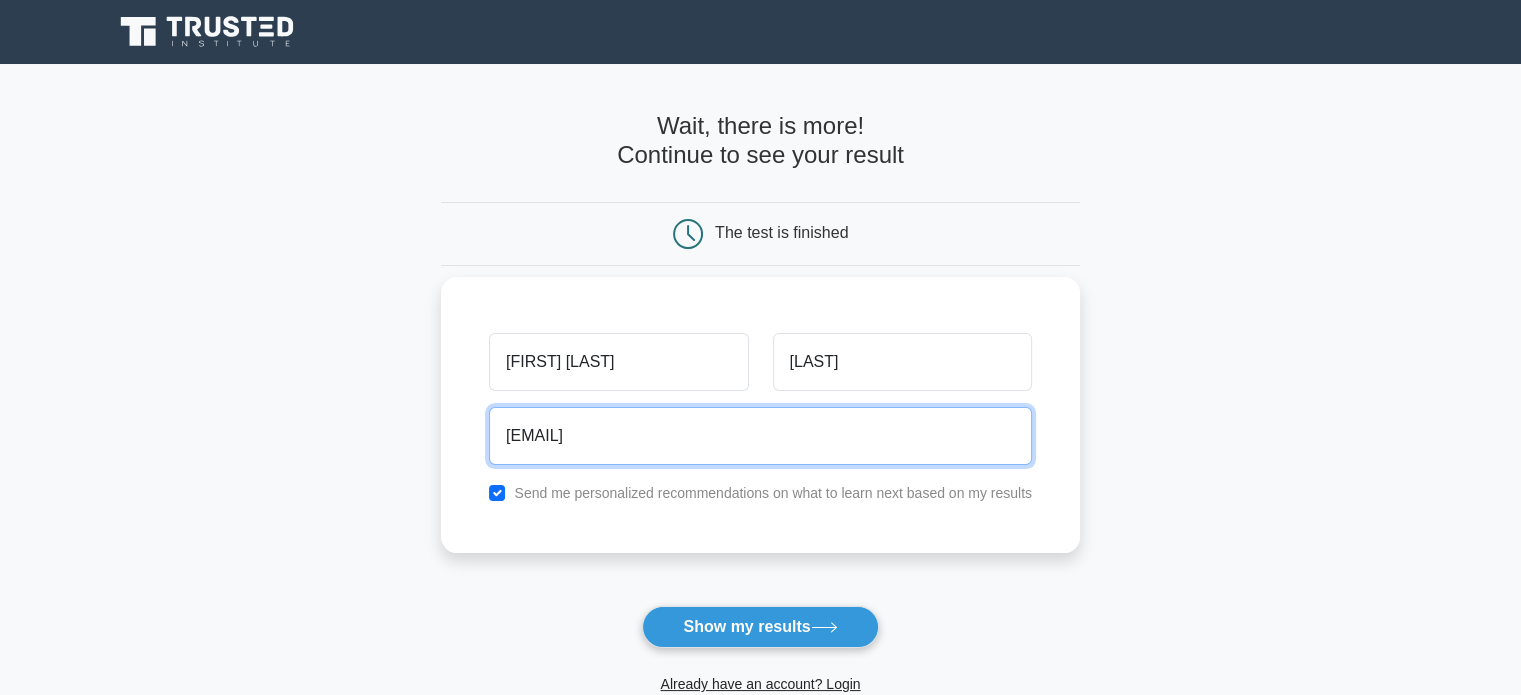 type on "arijan.jaludin@unn.com.bn" 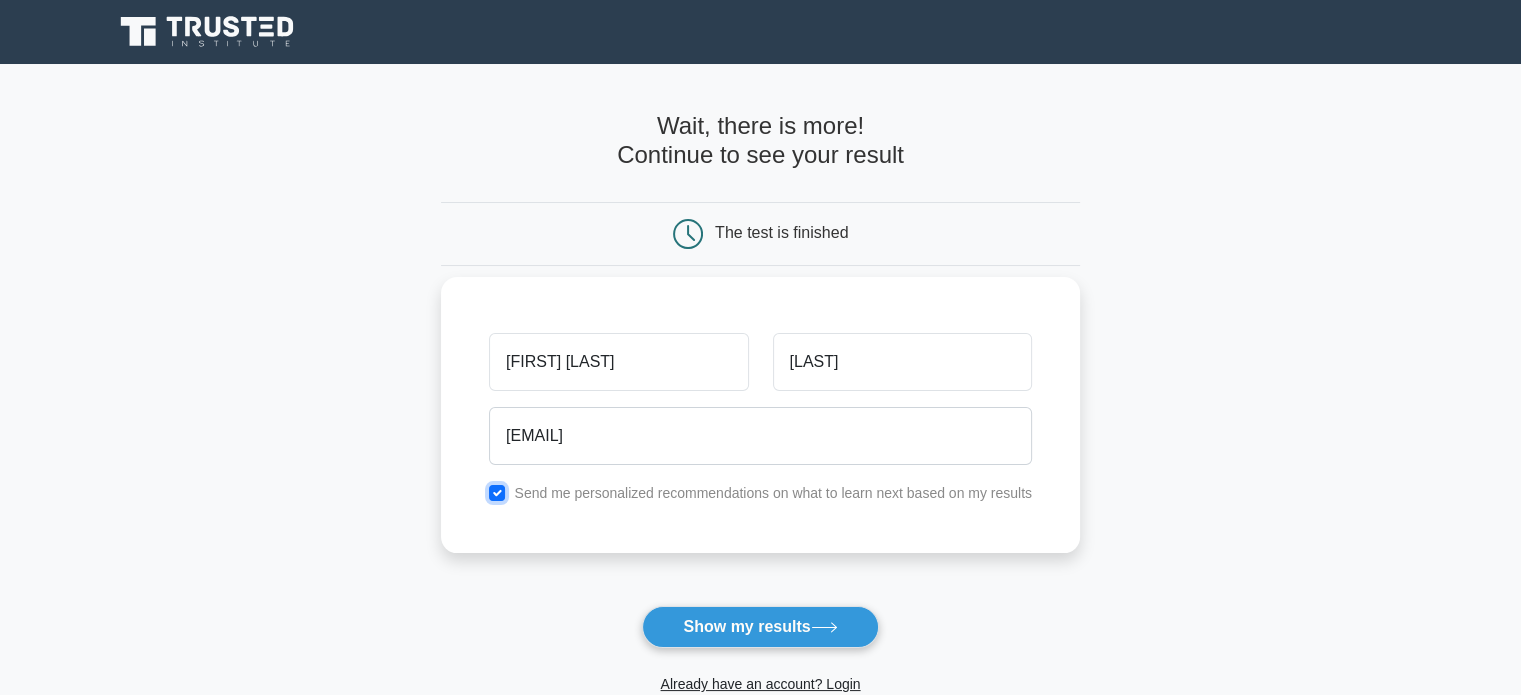 click at bounding box center (497, 493) 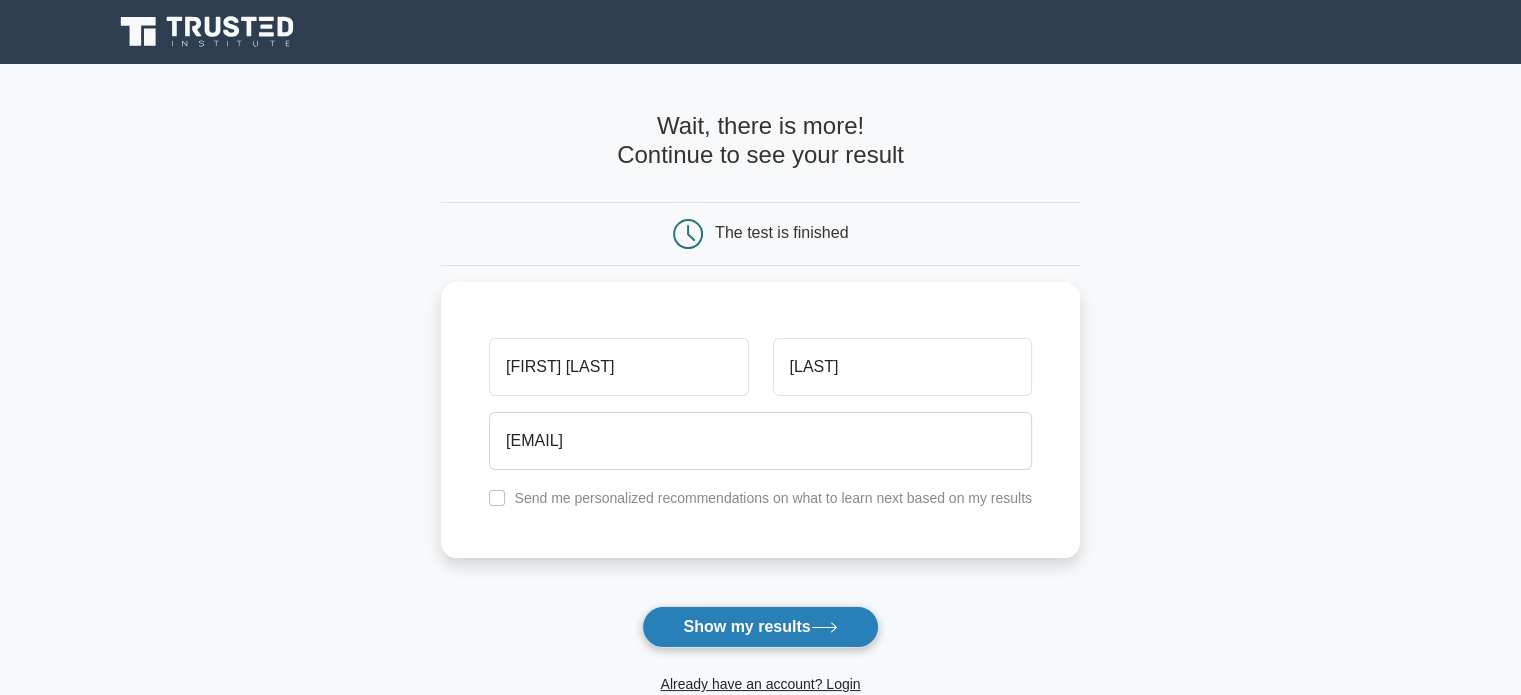 click on "Show my results" at bounding box center [760, 627] 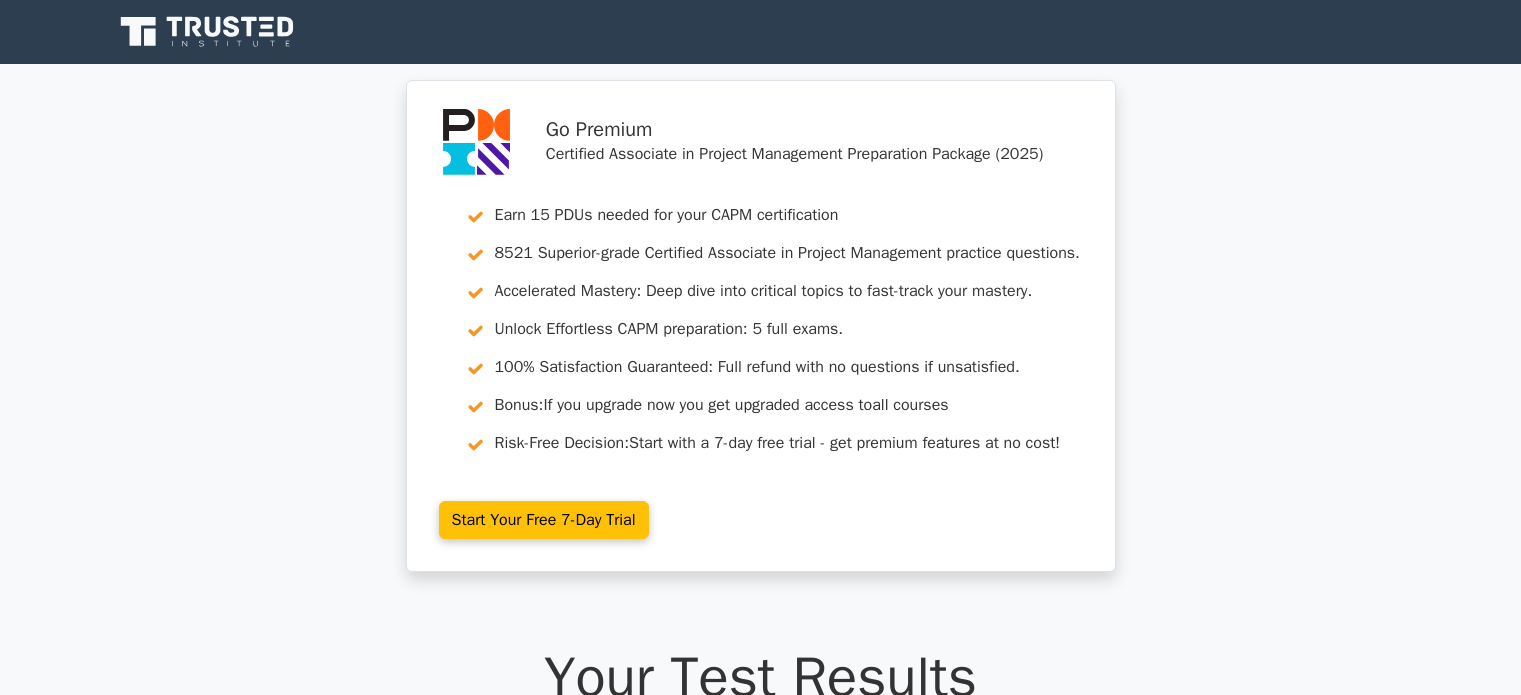 scroll, scrollTop: 0, scrollLeft: 0, axis: both 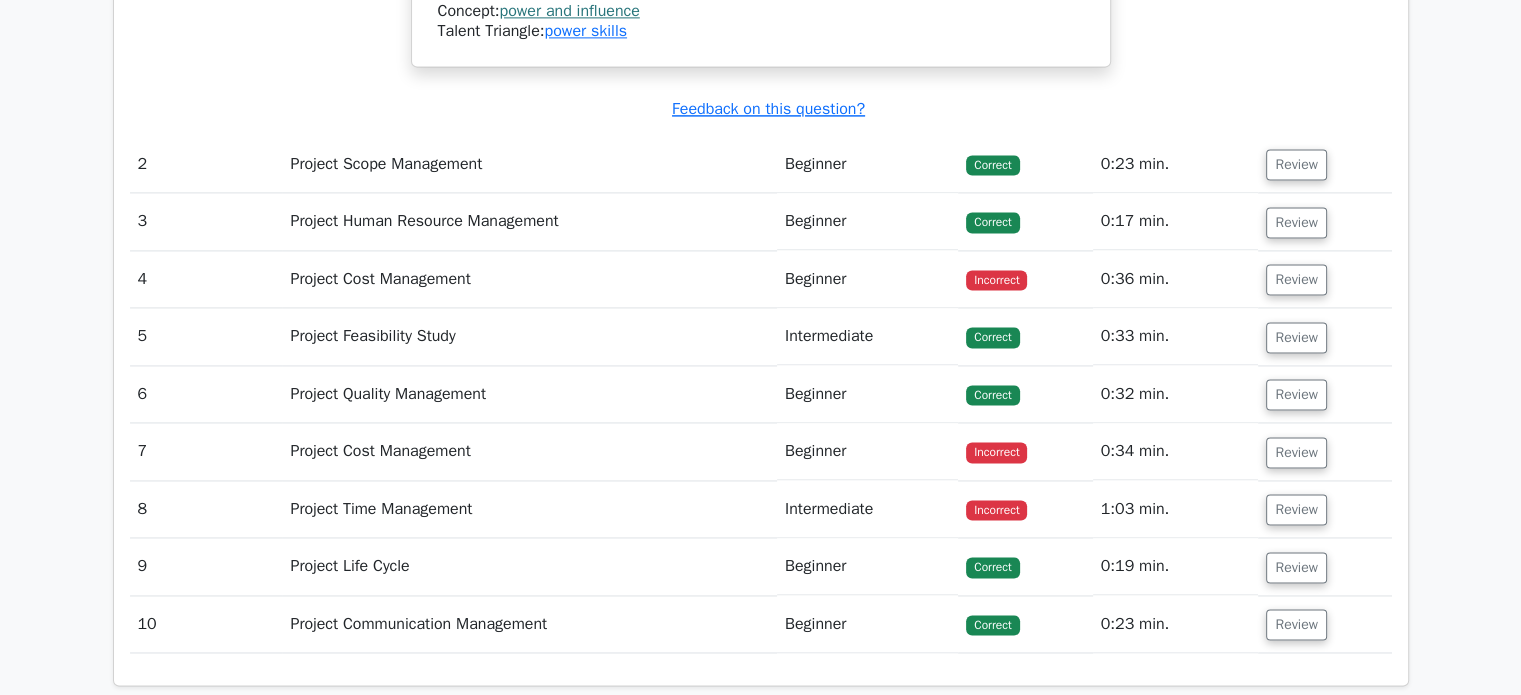 click on "Project Cost Management" at bounding box center (529, 279) 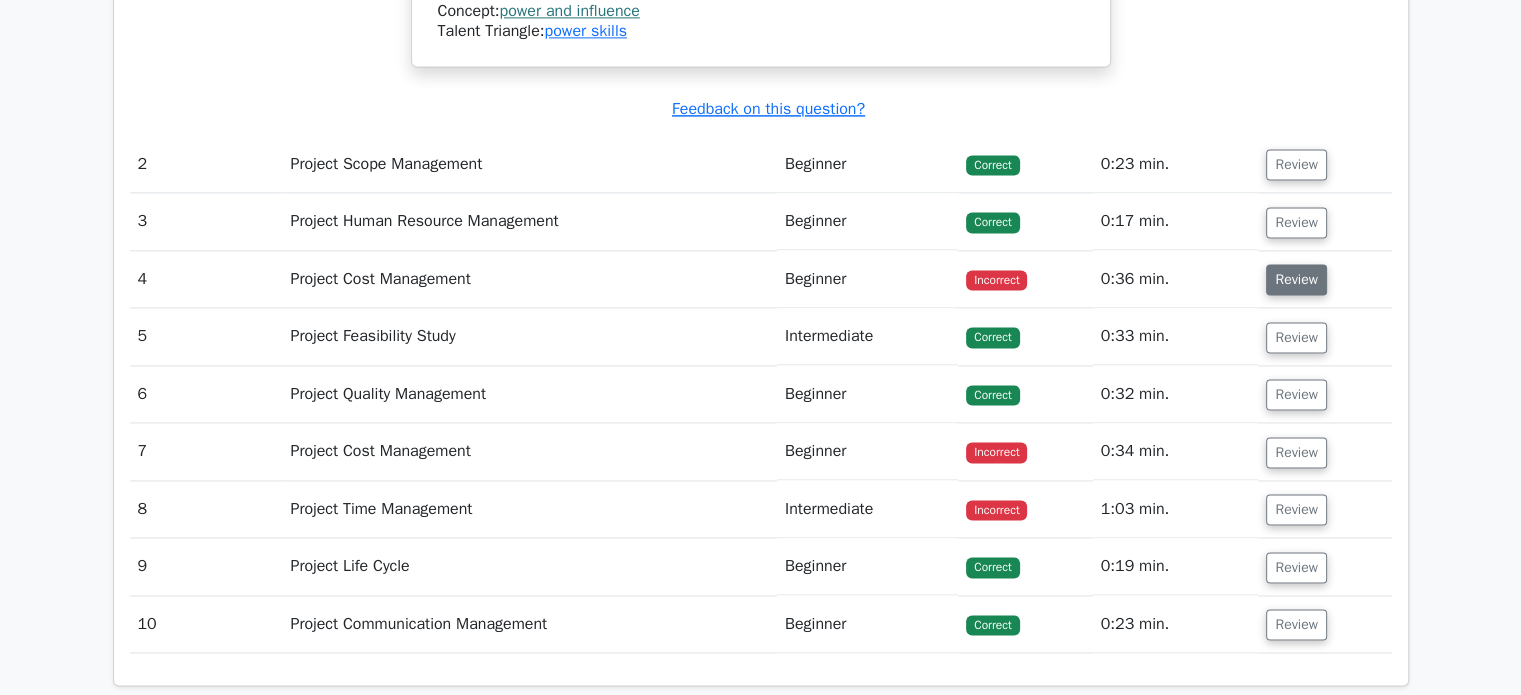 click on "Review" at bounding box center (1296, 279) 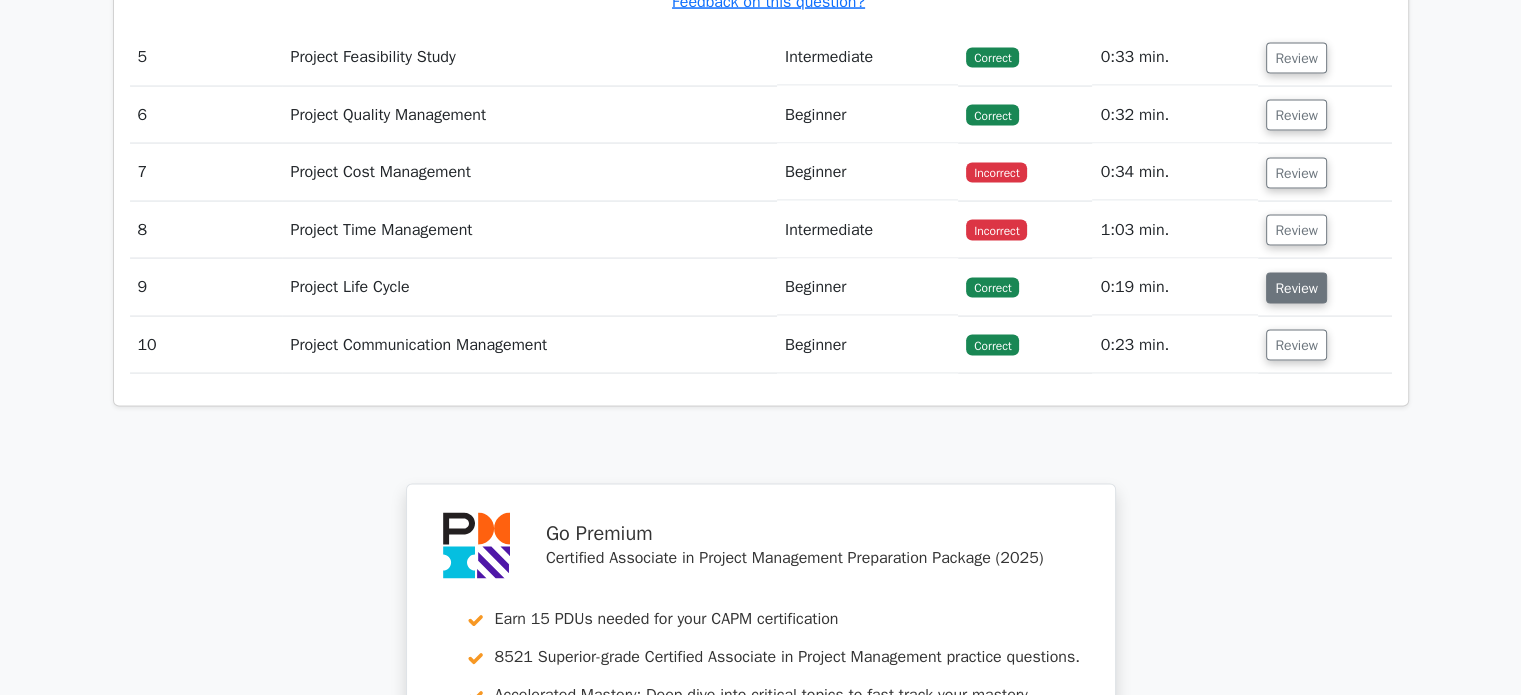 scroll, scrollTop: 4000, scrollLeft: 0, axis: vertical 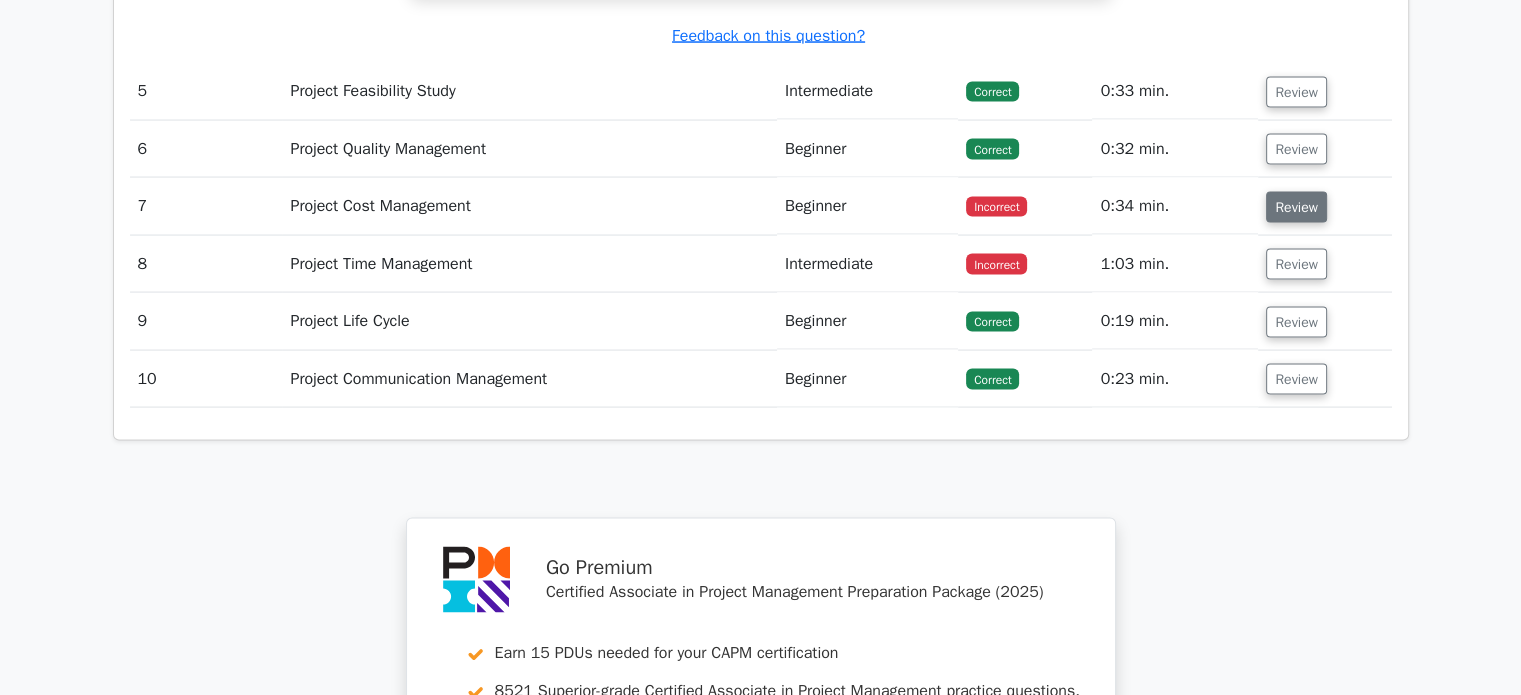click on "Review" at bounding box center (1296, 207) 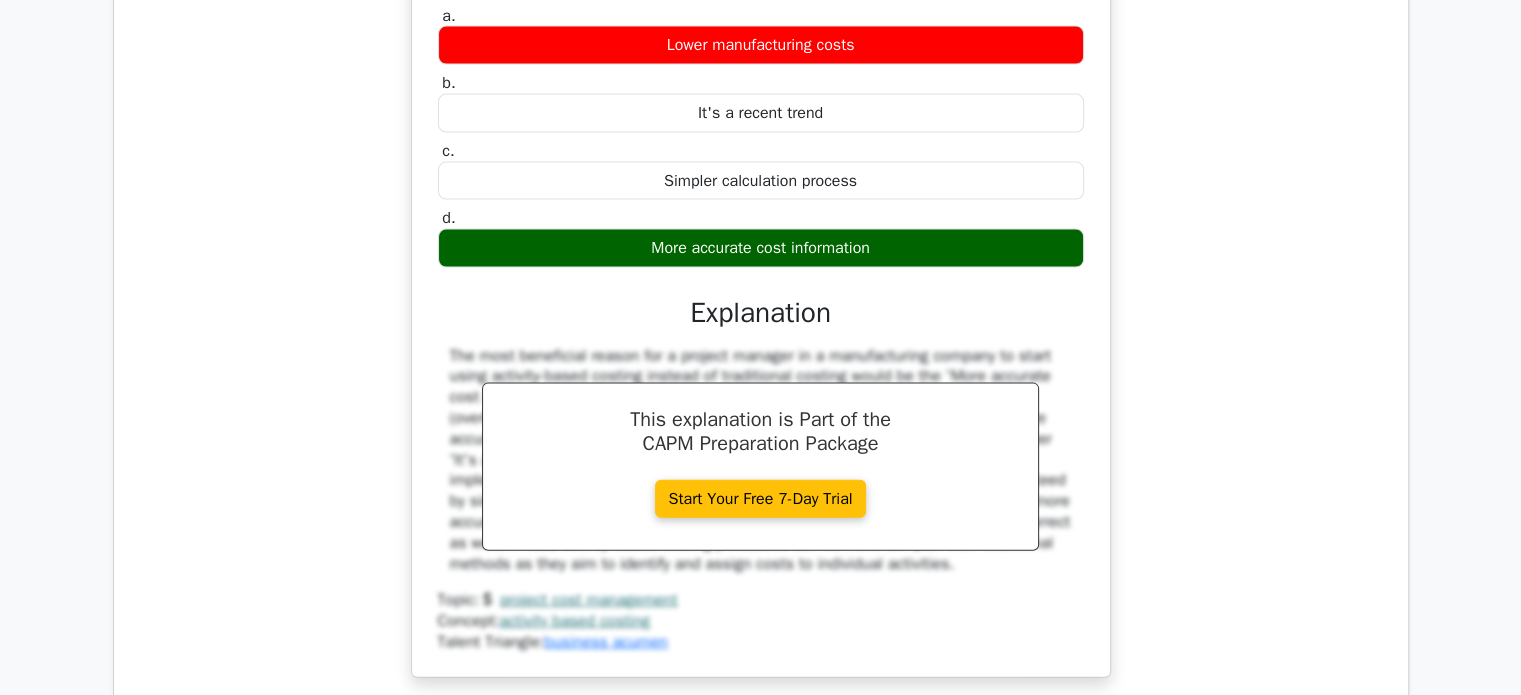 scroll, scrollTop: 4800, scrollLeft: 0, axis: vertical 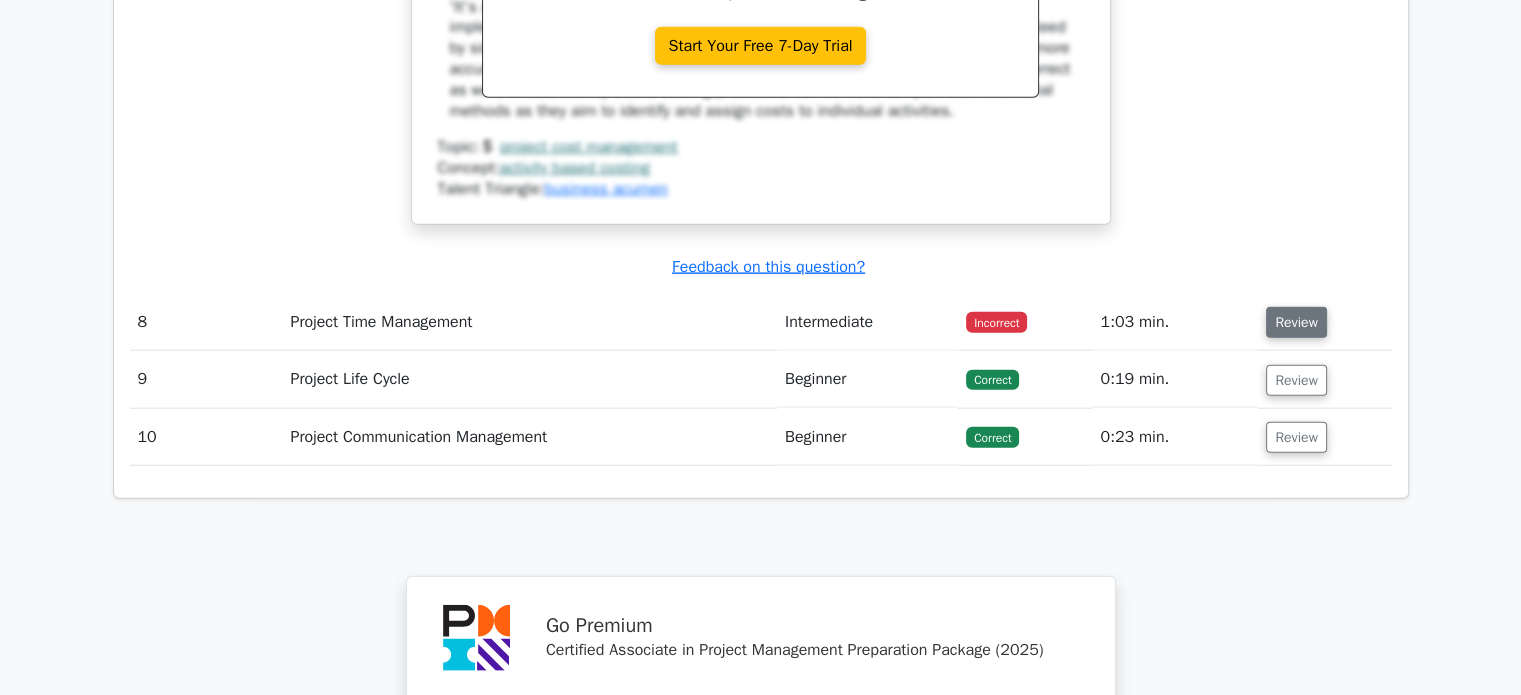 click on "Review" at bounding box center (1296, 322) 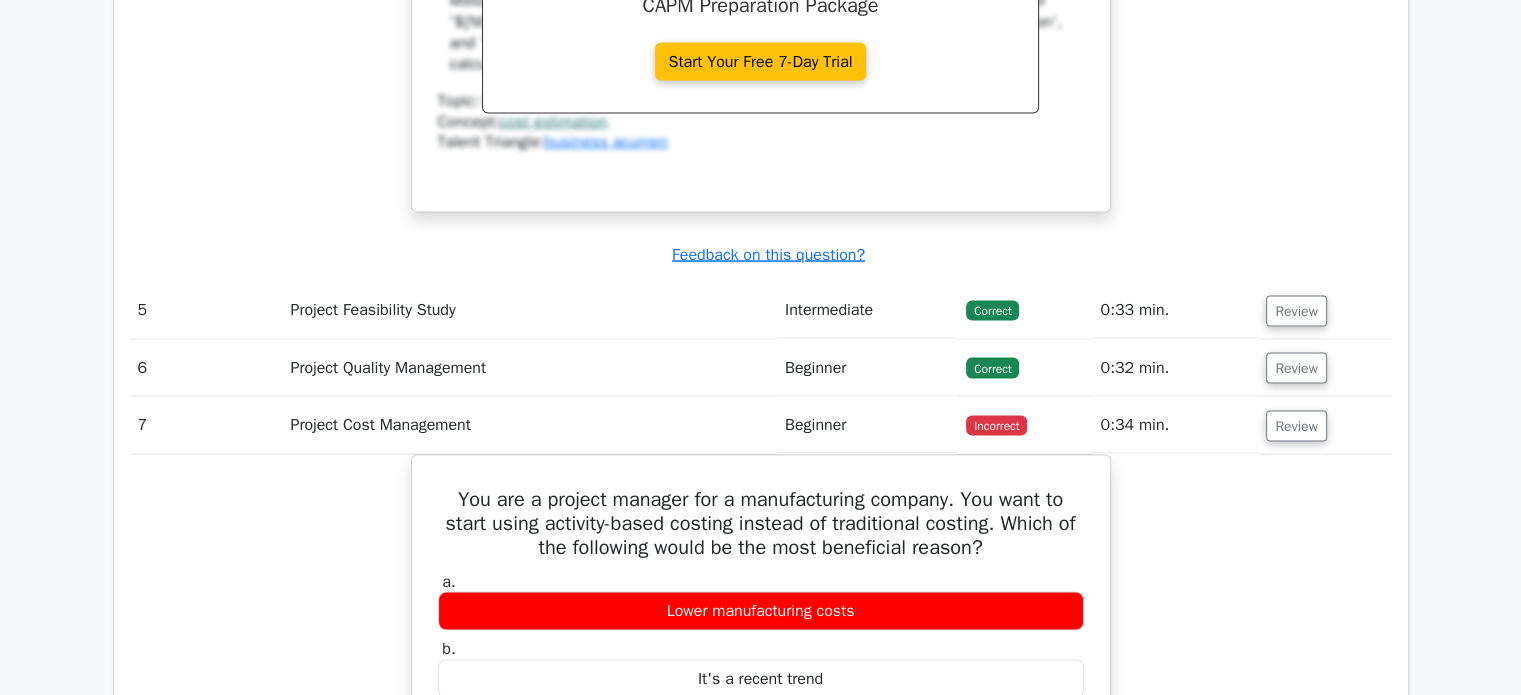 scroll, scrollTop: 3800, scrollLeft: 0, axis: vertical 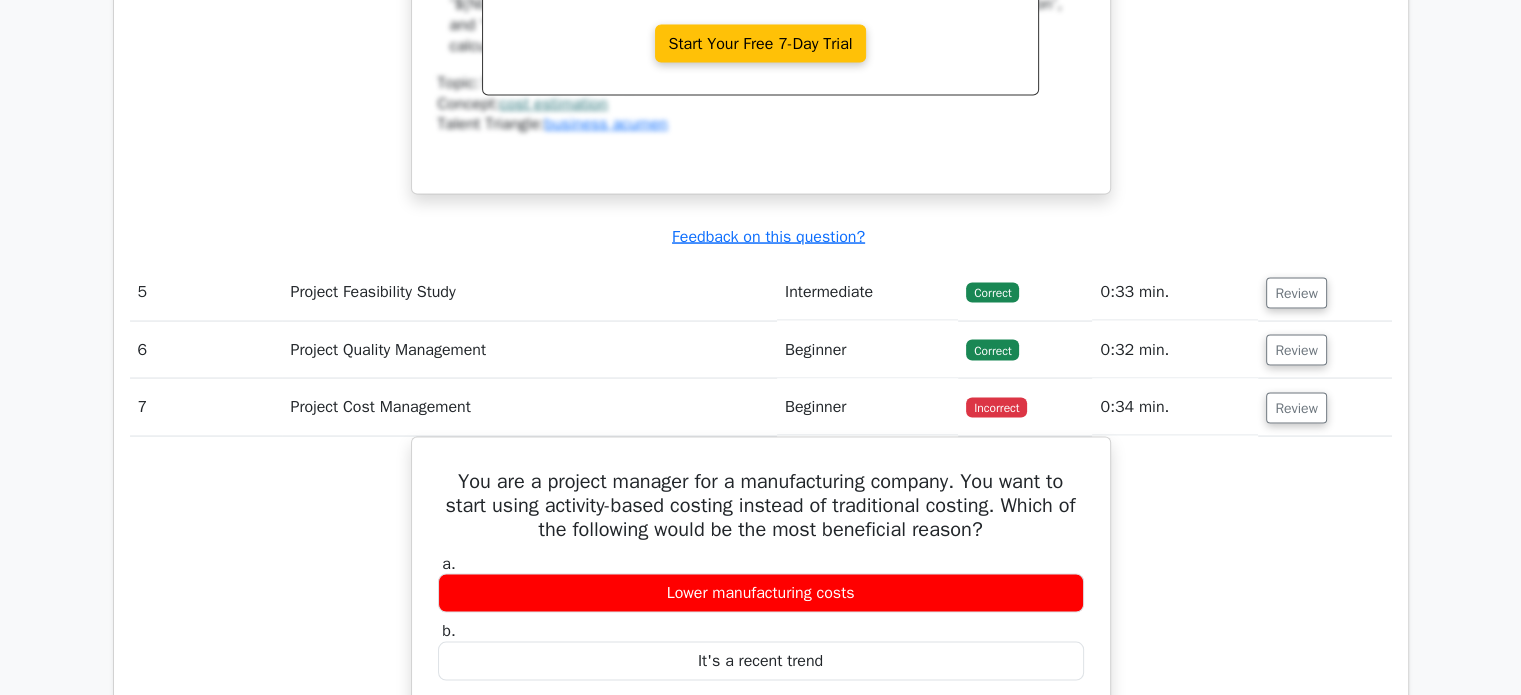 click on "Incorrect" at bounding box center (996, 407) 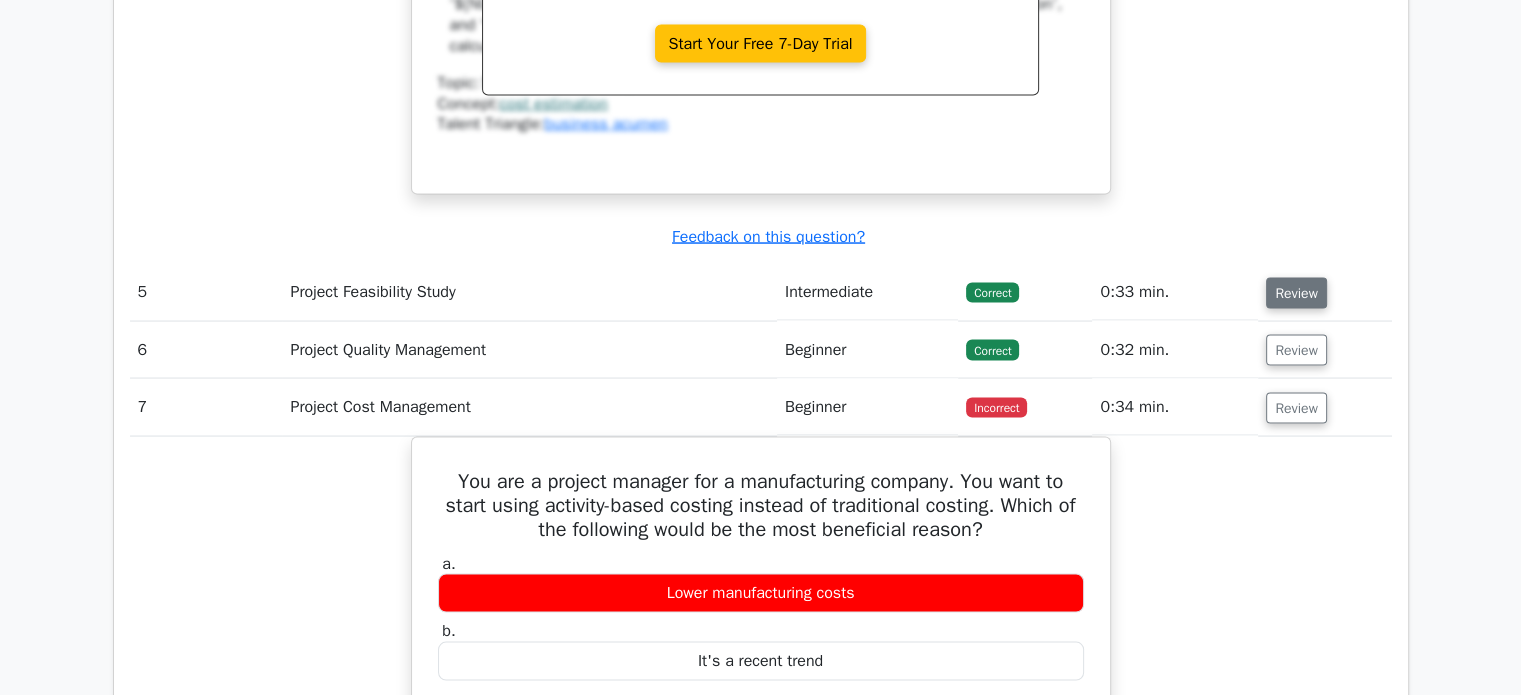 click on "Review" at bounding box center [1296, 292] 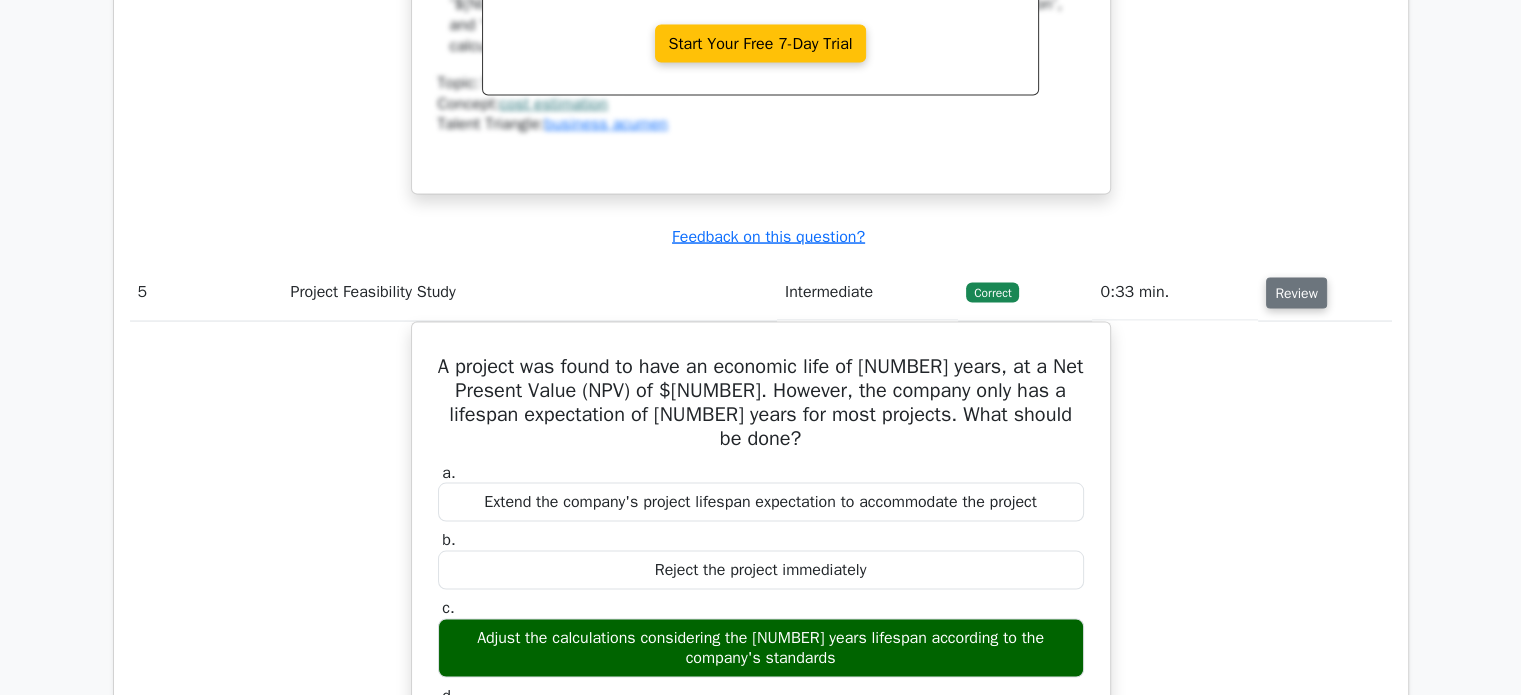 click on "Review" at bounding box center (1296, 292) 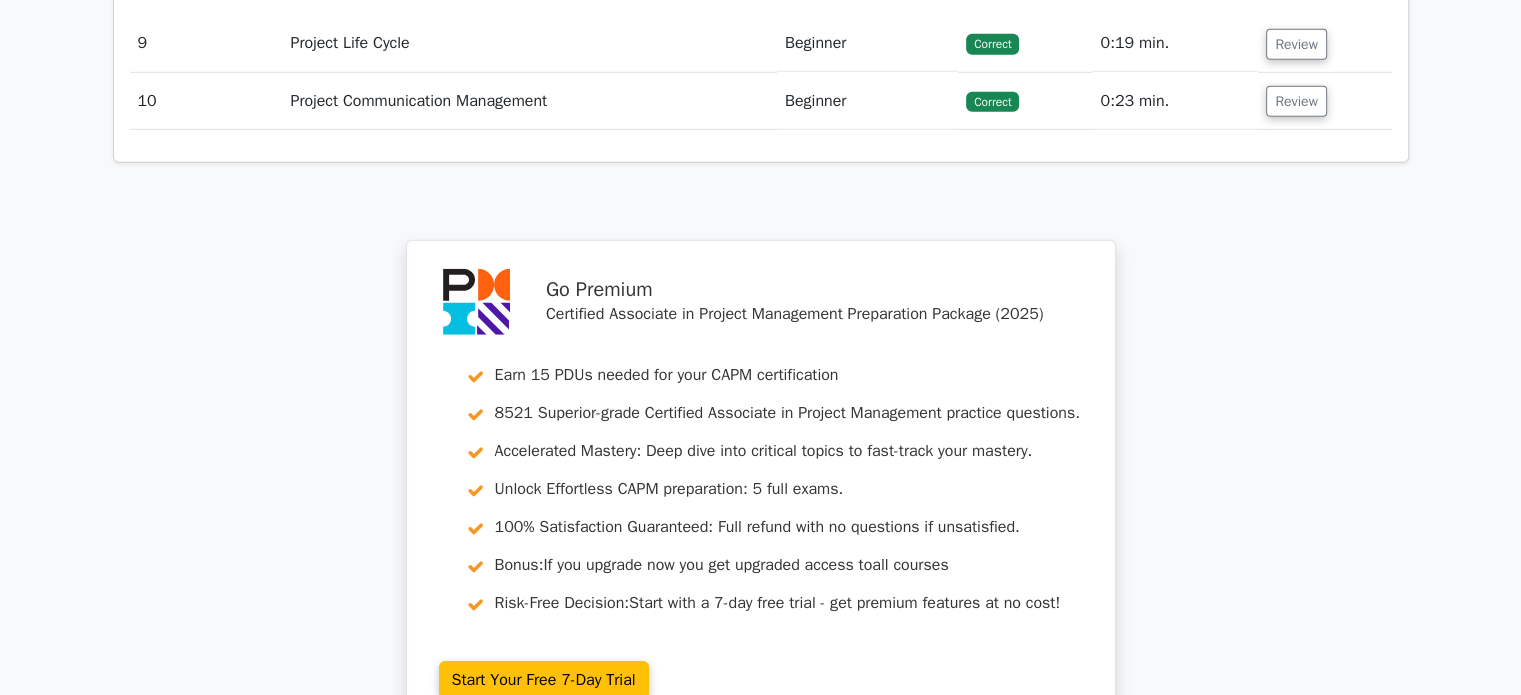 scroll, scrollTop: 6400, scrollLeft: 0, axis: vertical 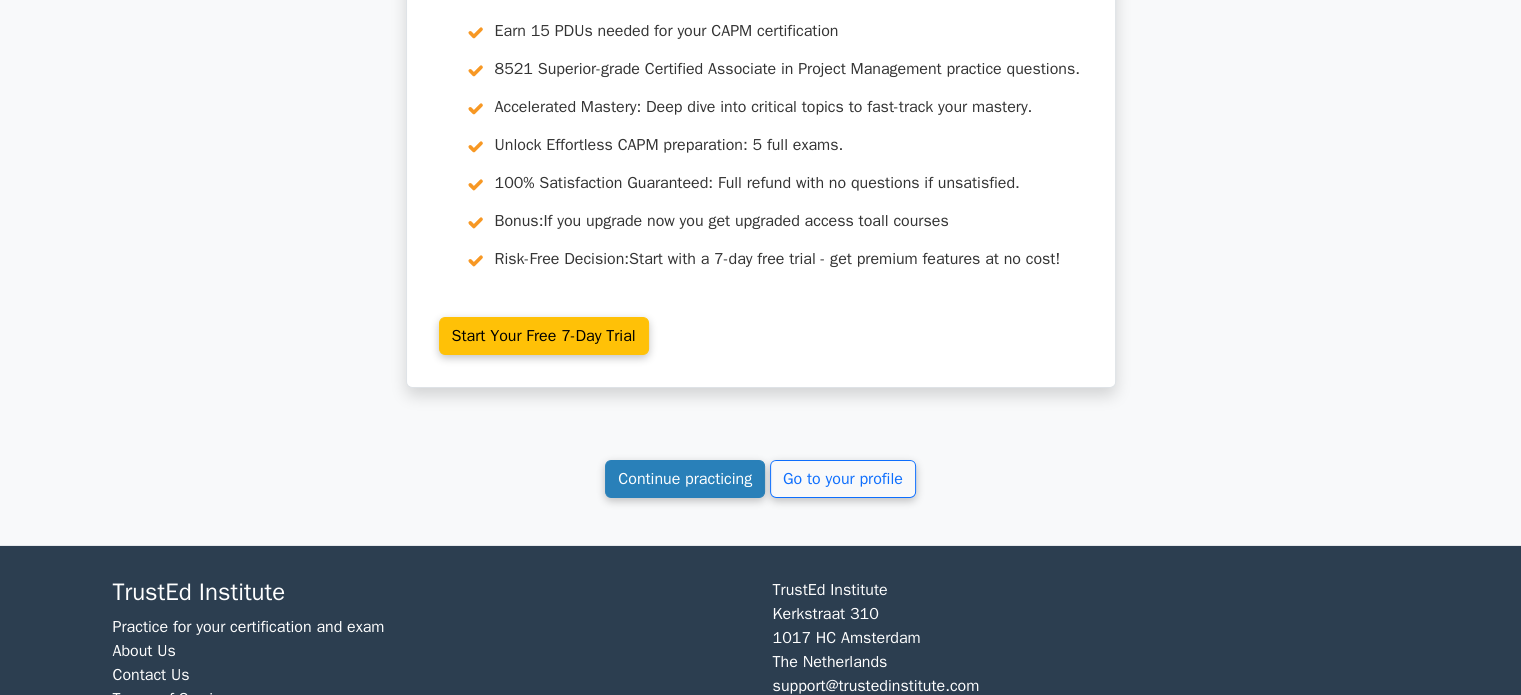 click on "Continue practicing" at bounding box center (685, 479) 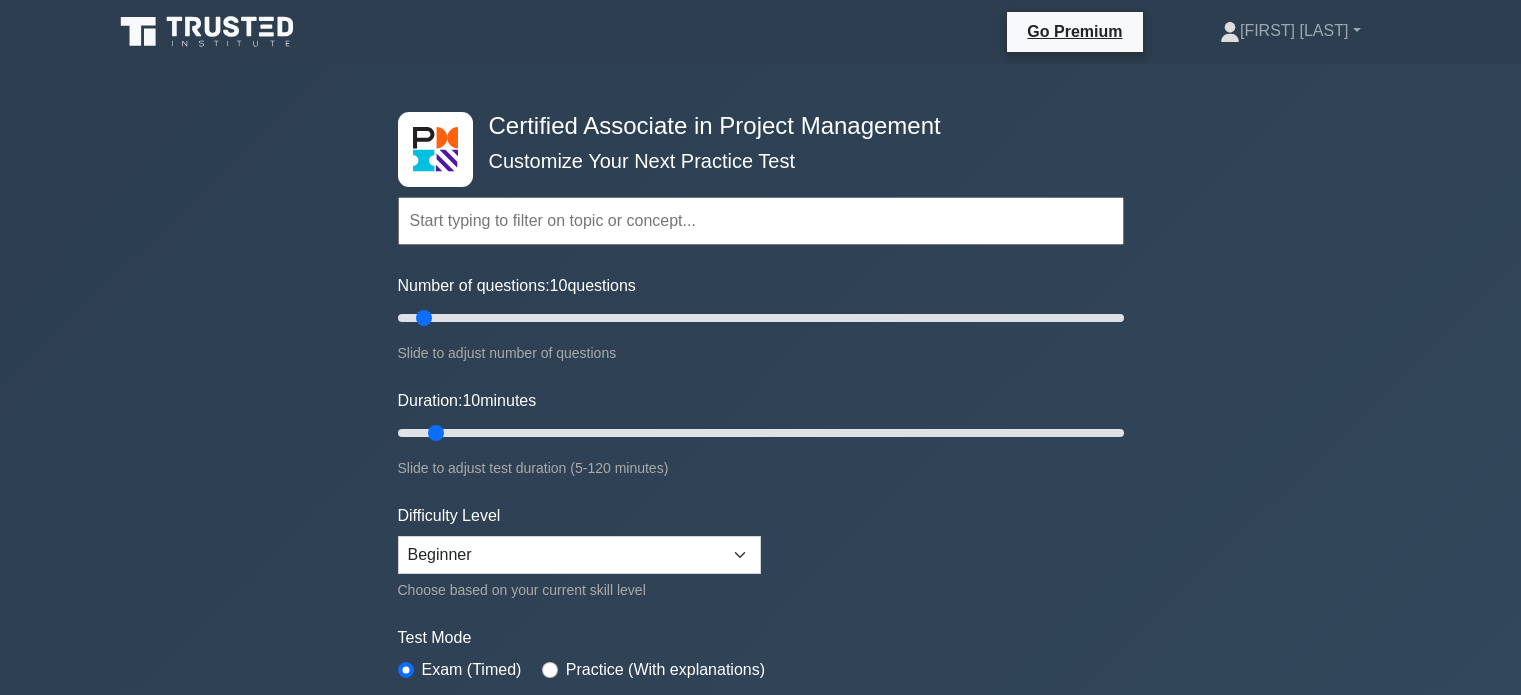 scroll, scrollTop: 0, scrollLeft: 0, axis: both 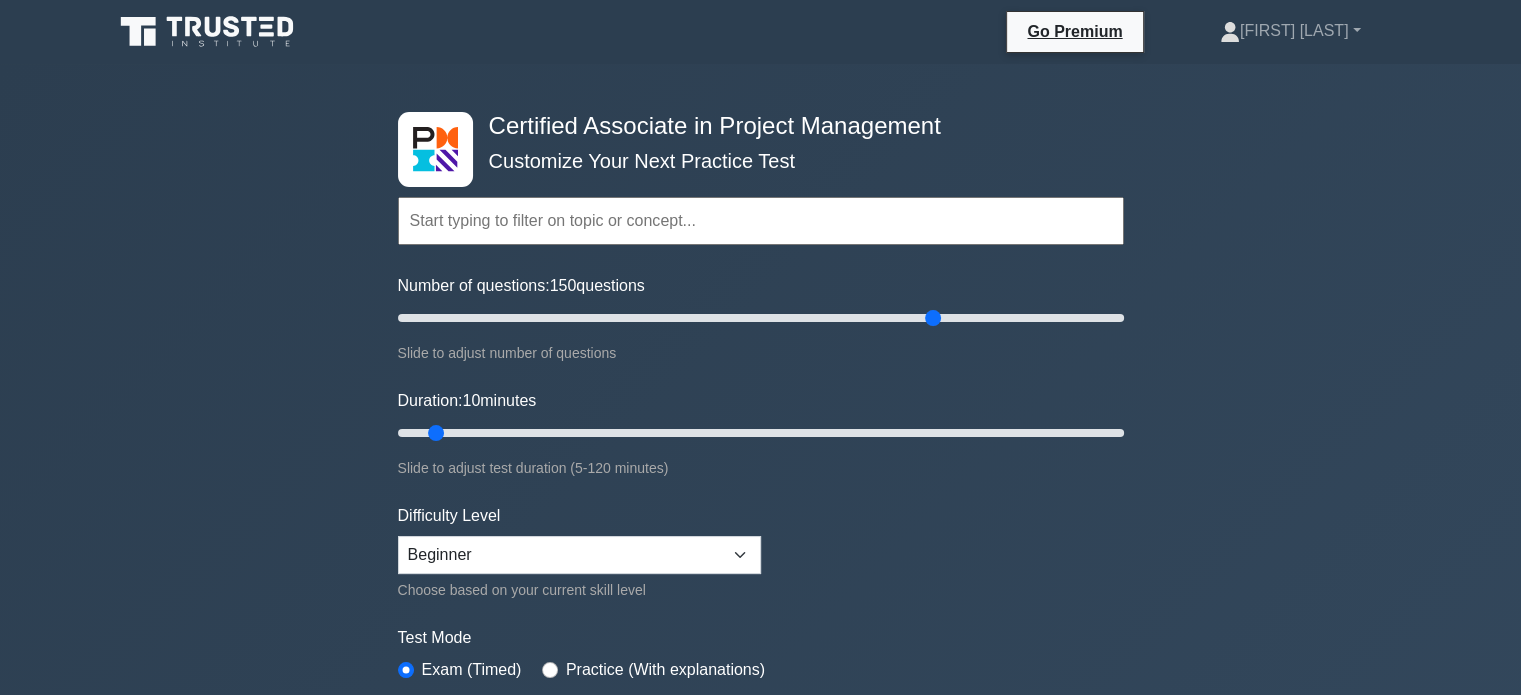 drag, startPoint x: 420, startPoint y: 312, endPoint x: 938, endPoint y: 315, distance: 518.00867 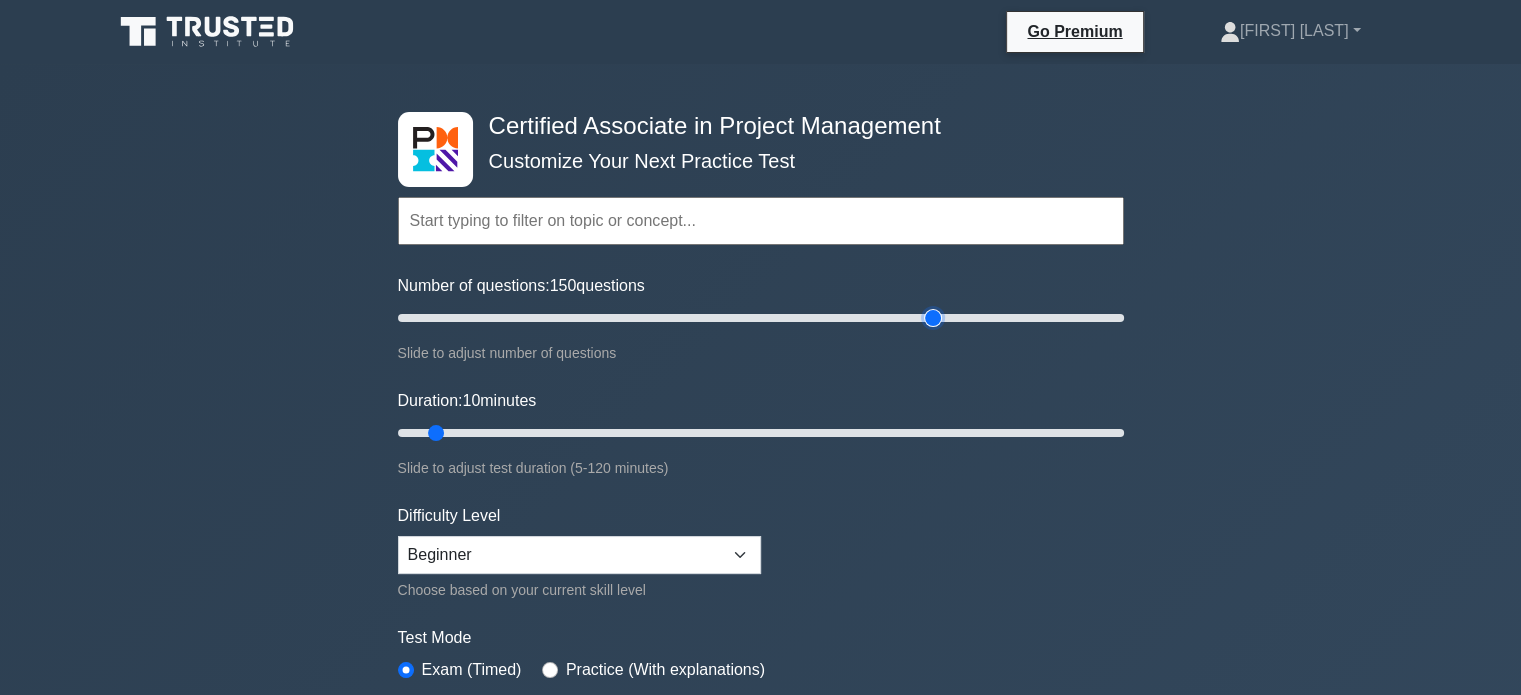 type on "150" 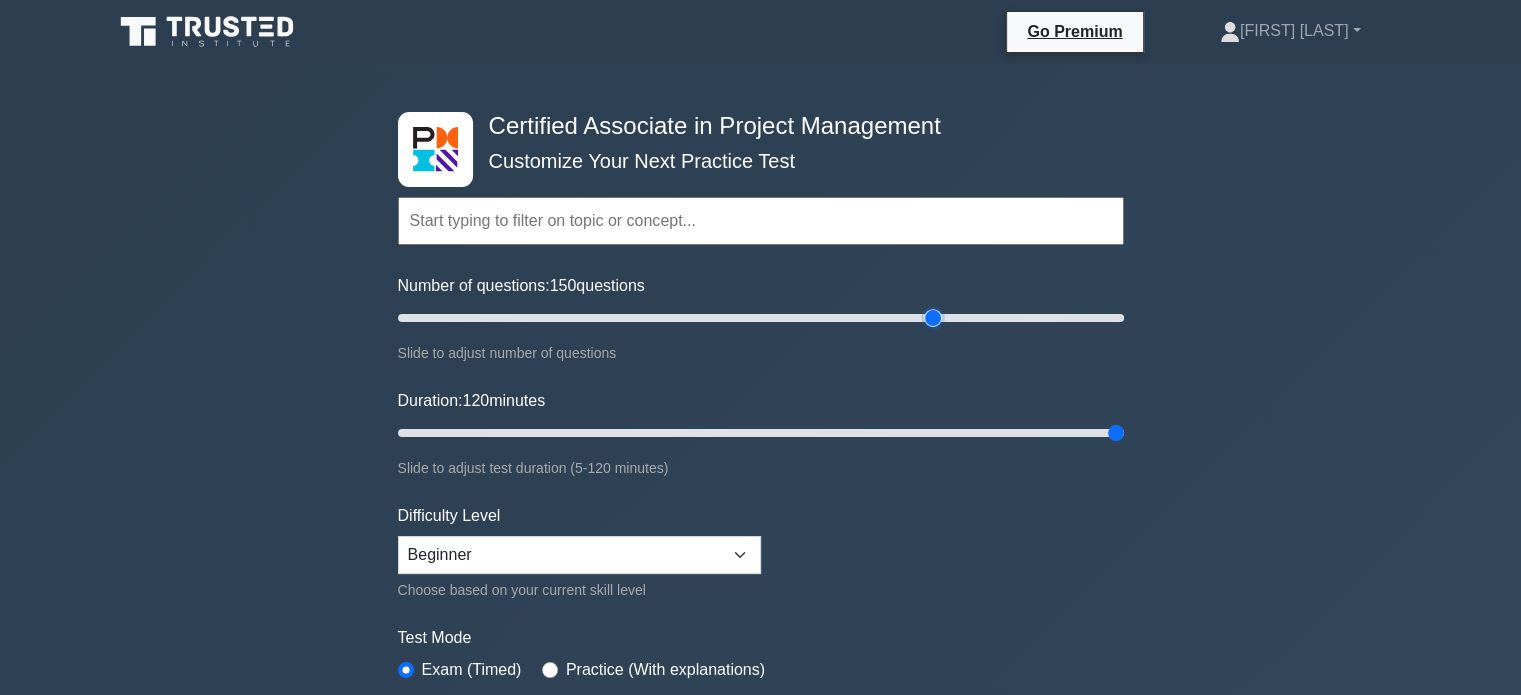 drag, startPoint x: 433, startPoint y: 428, endPoint x: 1175, endPoint y: 403, distance: 742.421 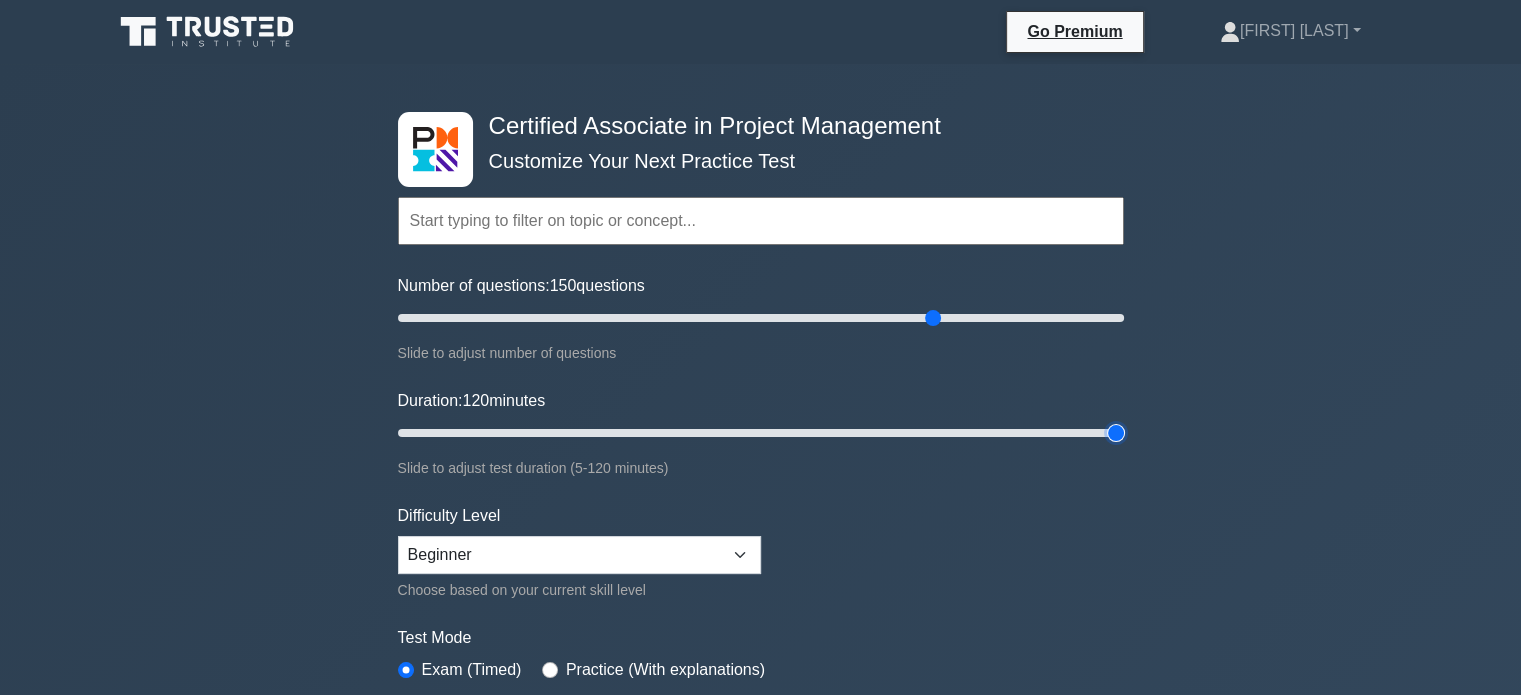 type on "120" 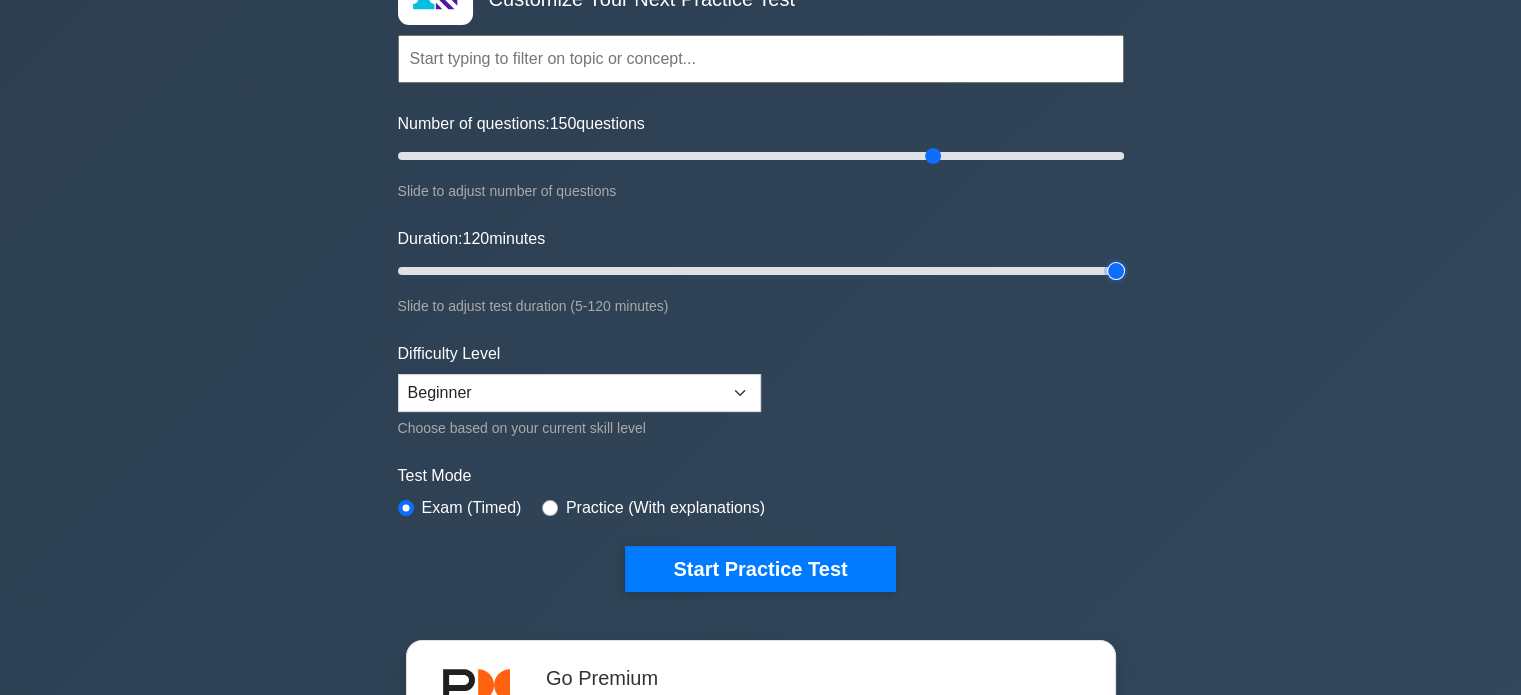 scroll, scrollTop: 200, scrollLeft: 0, axis: vertical 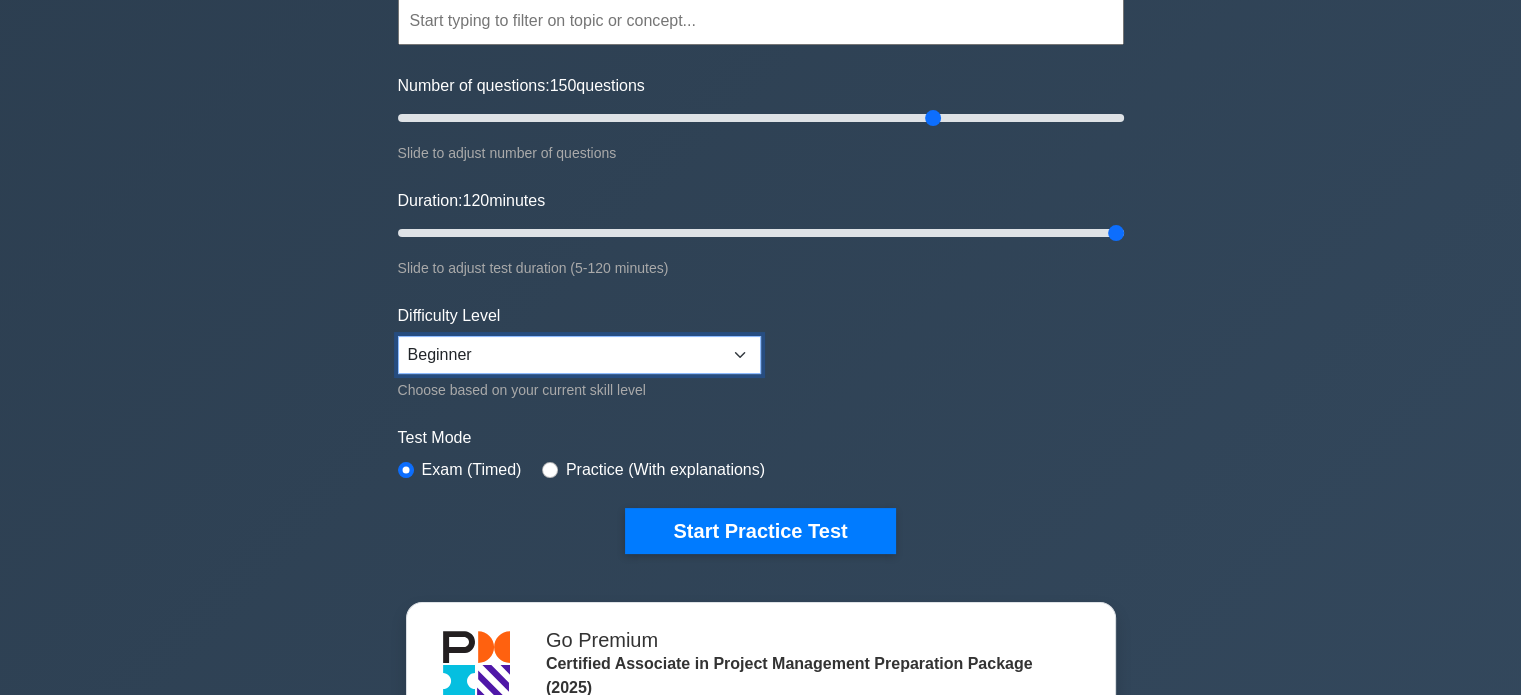 click on "Beginner
Intermediate
Expert" at bounding box center (579, 355) 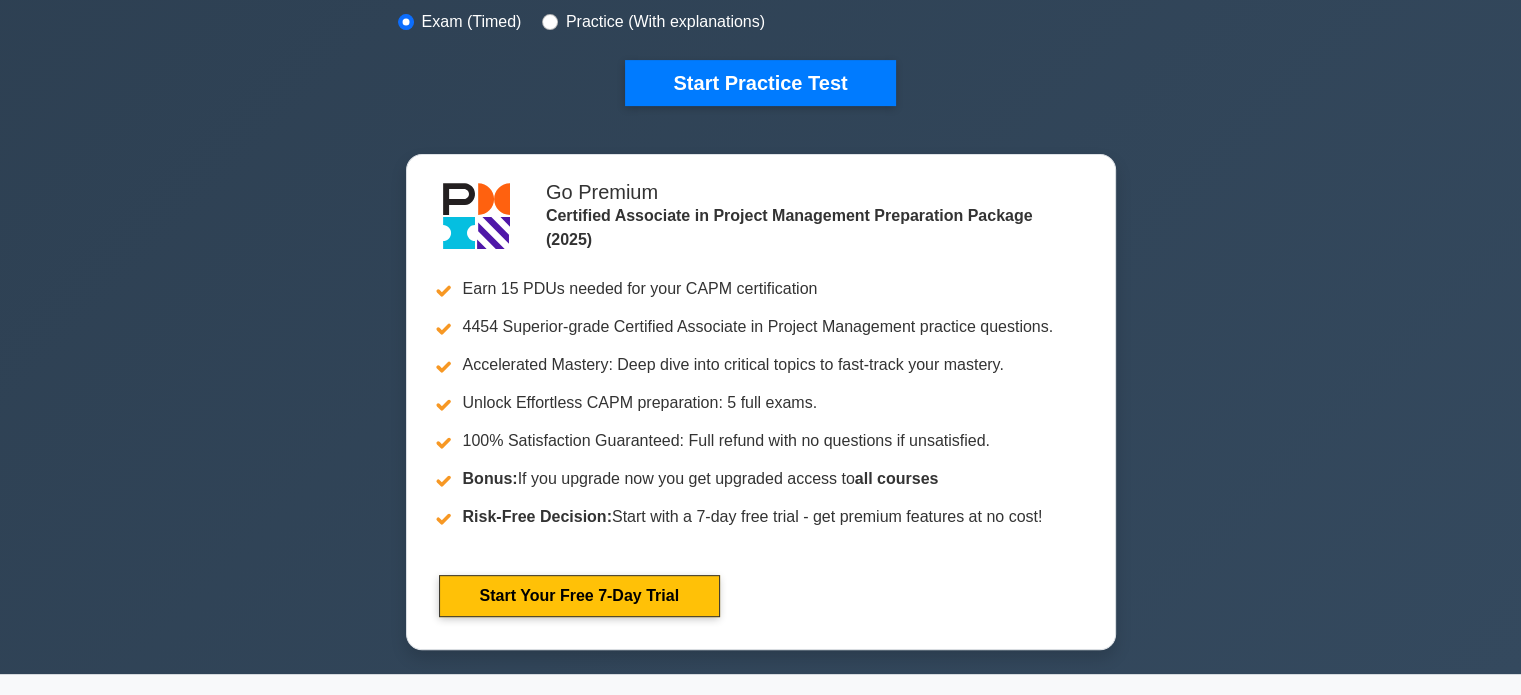 scroll, scrollTop: 400, scrollLeft: 0, axis: vertical 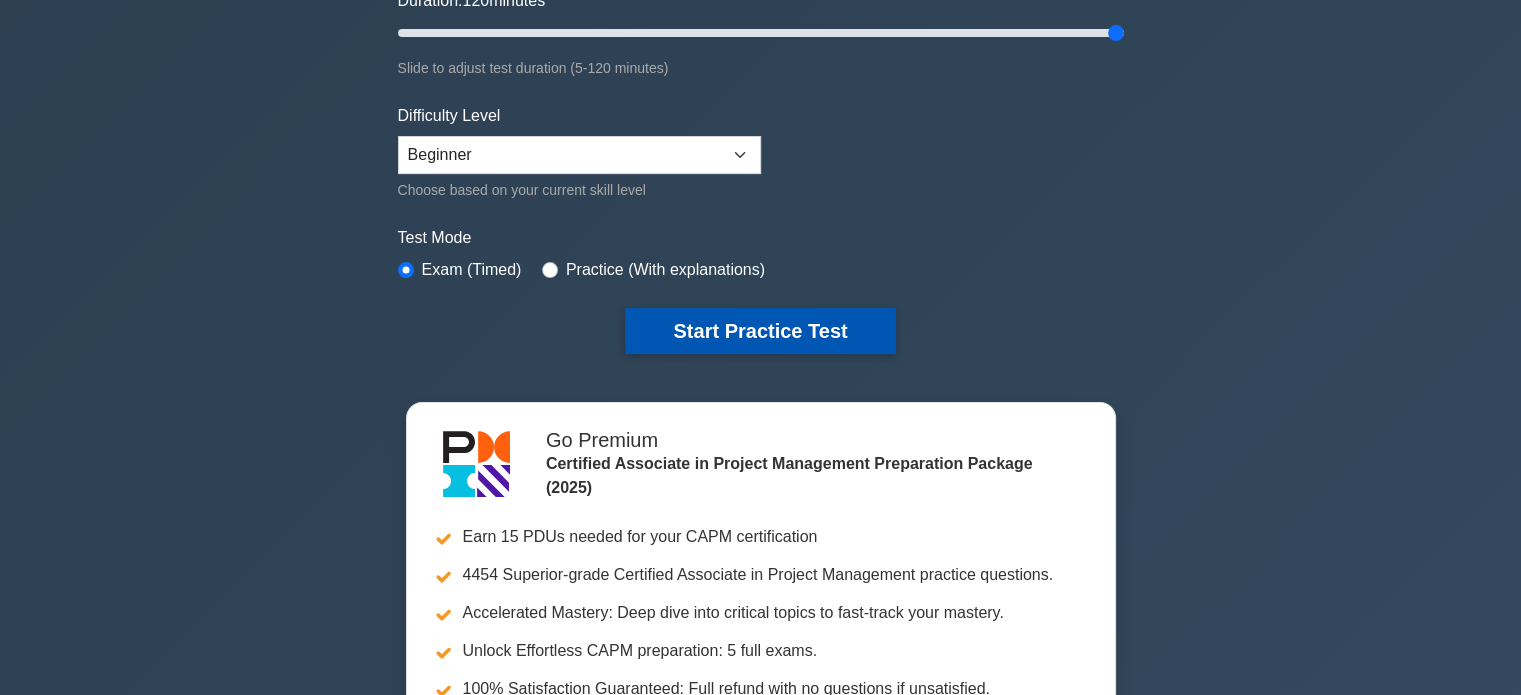 click on "Start Practice Test" at bounding box center [760, 331] 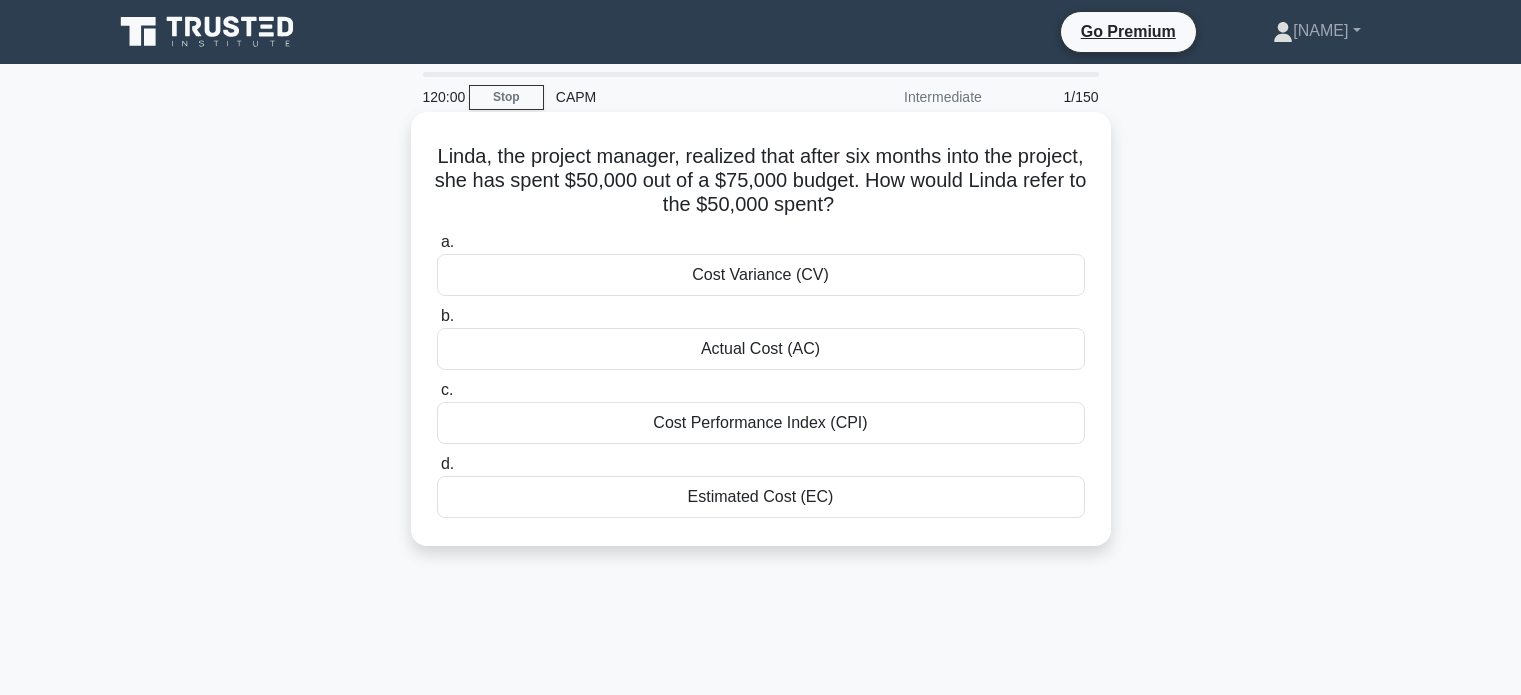scroll, scrollTop: 0, scrollLeft: 0, axis: both 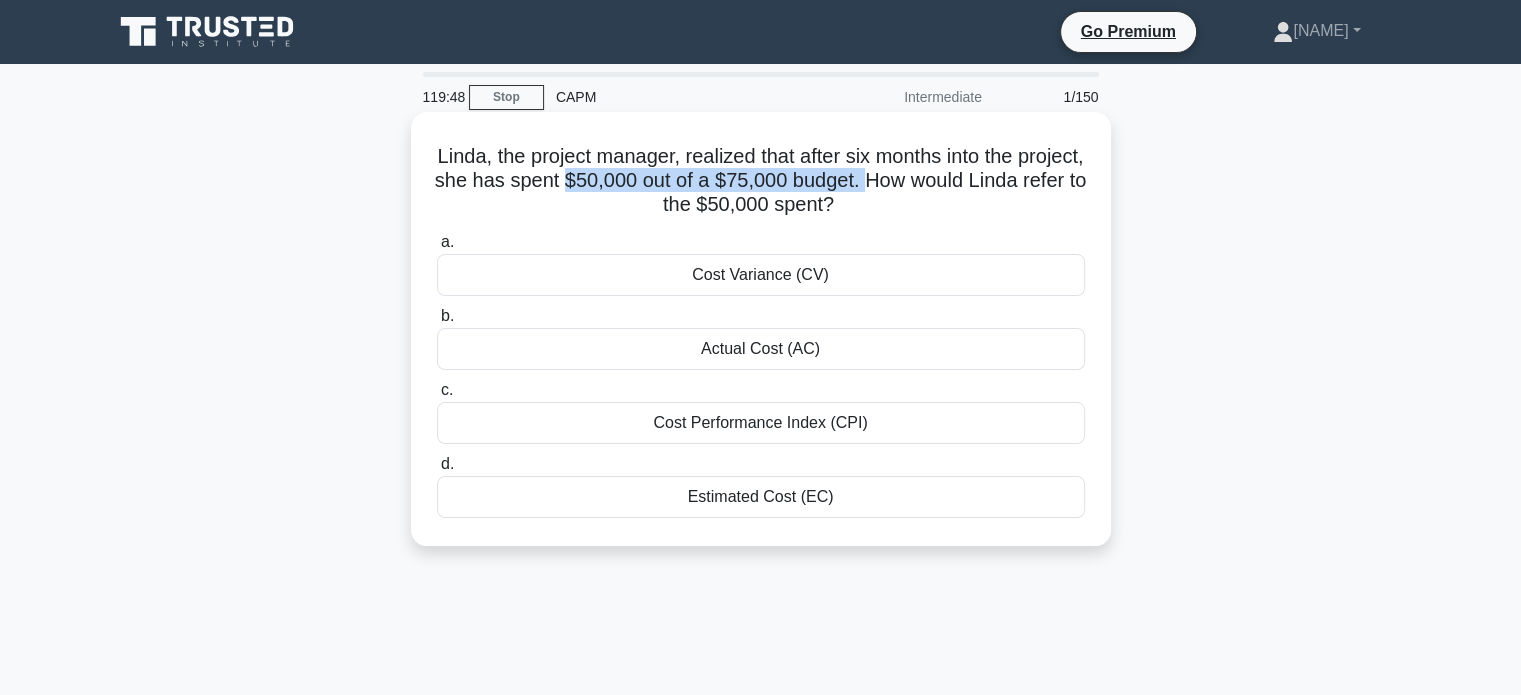 drag, startPoint x: 658, startPoint y: 178, endPoint x: 967, endPoint y: 183, distance: 309.04044 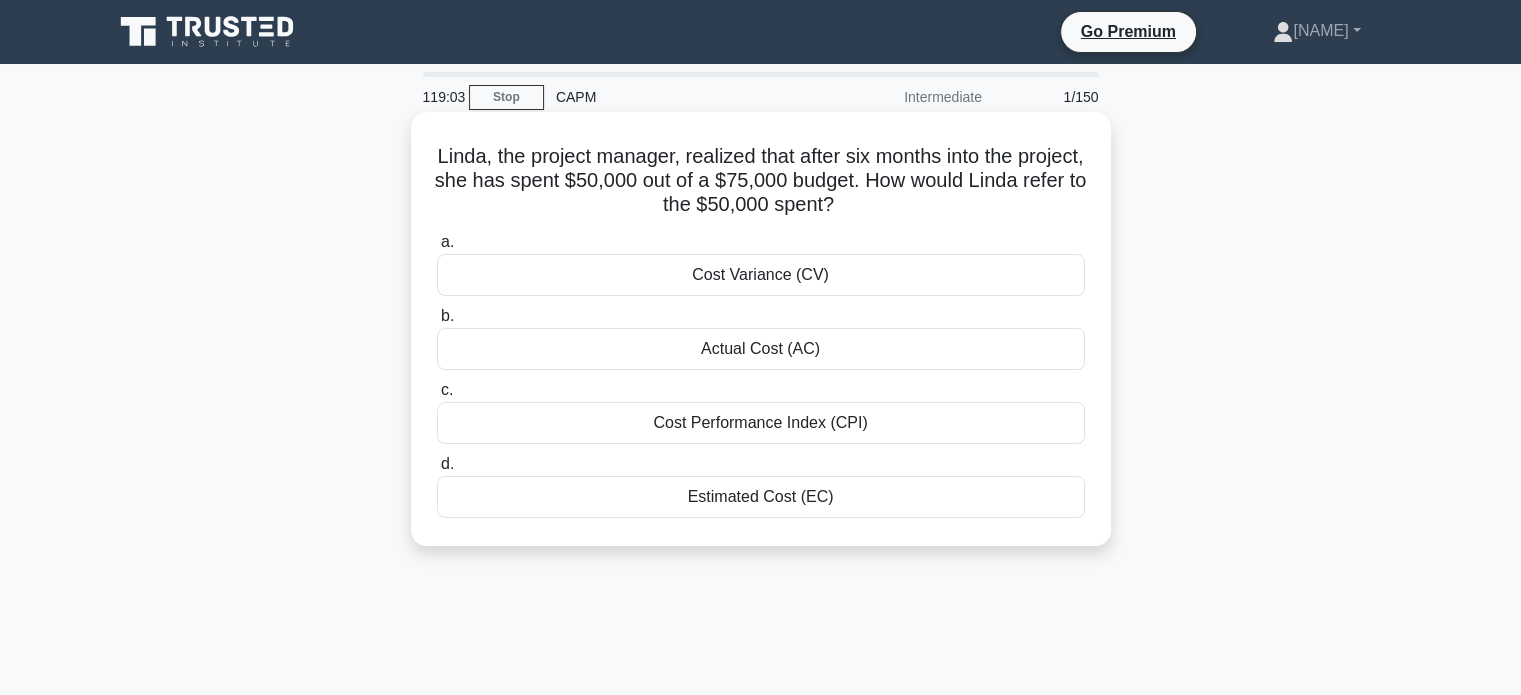 click on "Actual Cost (AC)" at bounding box center [761, 349] 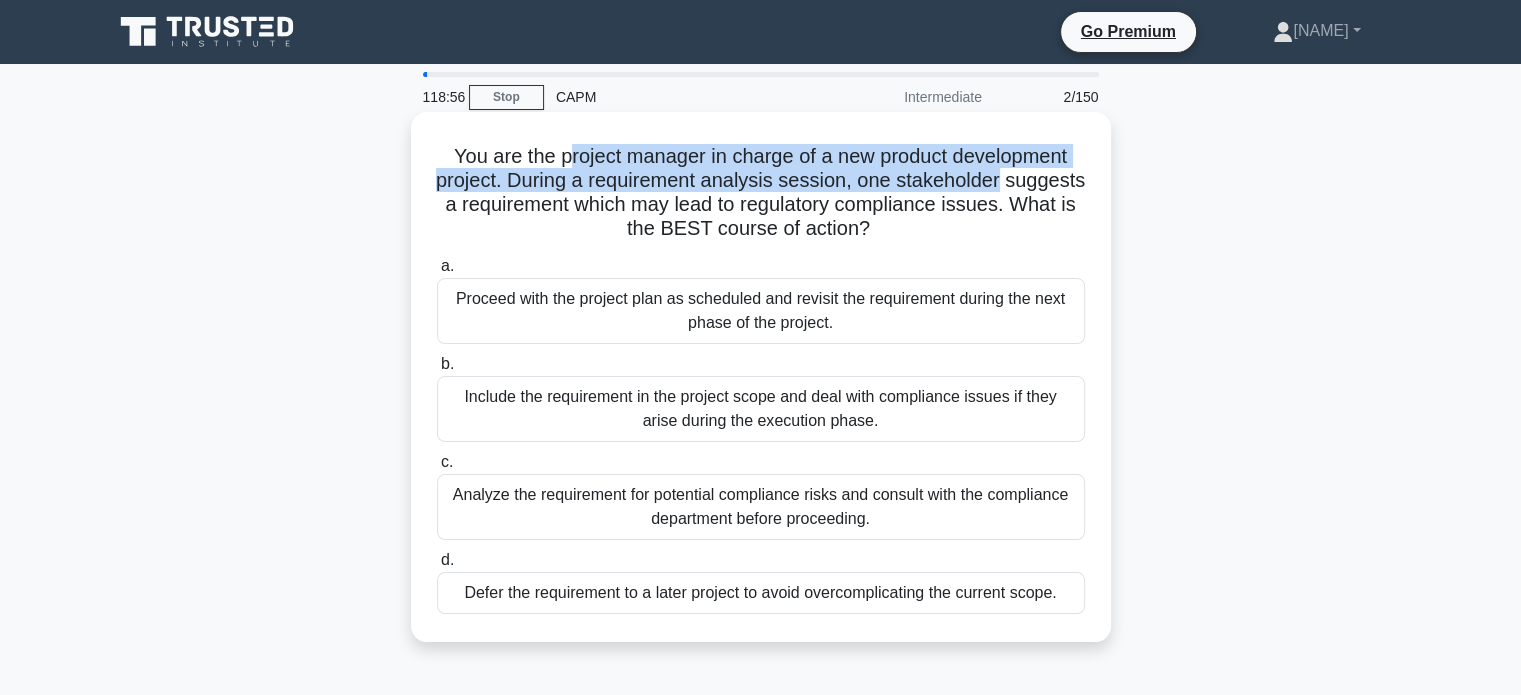 drag, startPoint x: 567, startPoint y: 155, endPoint x: 1080, endPoint y: 178, distance: 513.5153 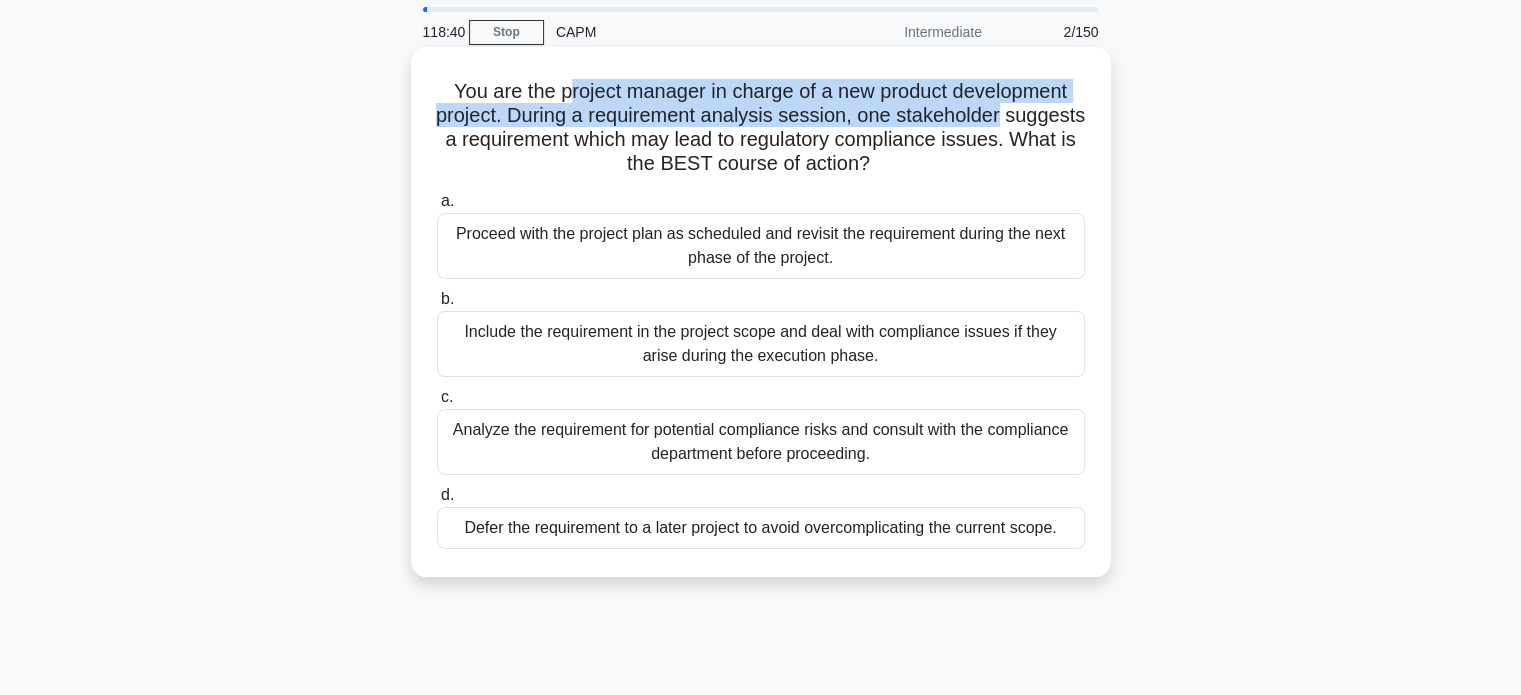 scroll, scrollTop: 100, scrollLeft: 0, axis: vertical 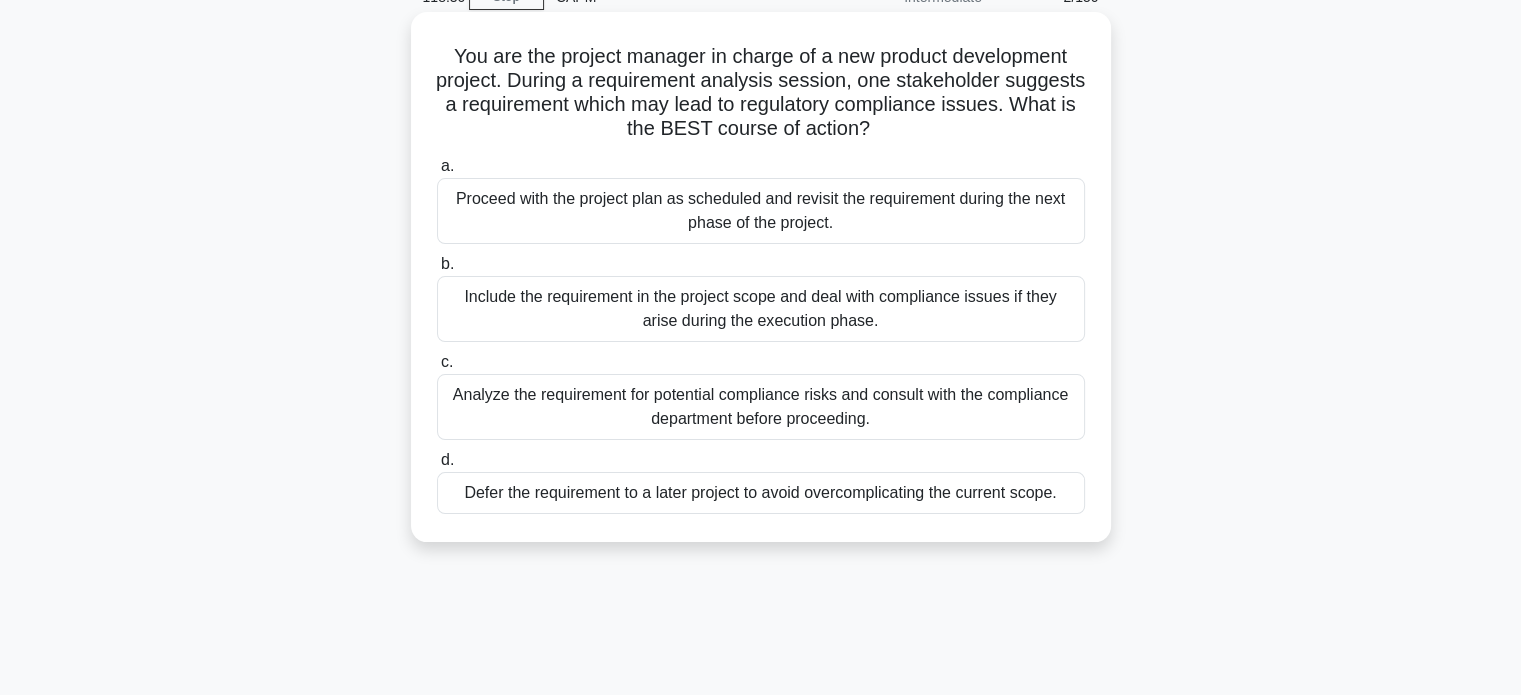 click on "Analyze the requirement for potential compliance risks and consult with the compliance department before proceeding." at bounding box center (761, 407) 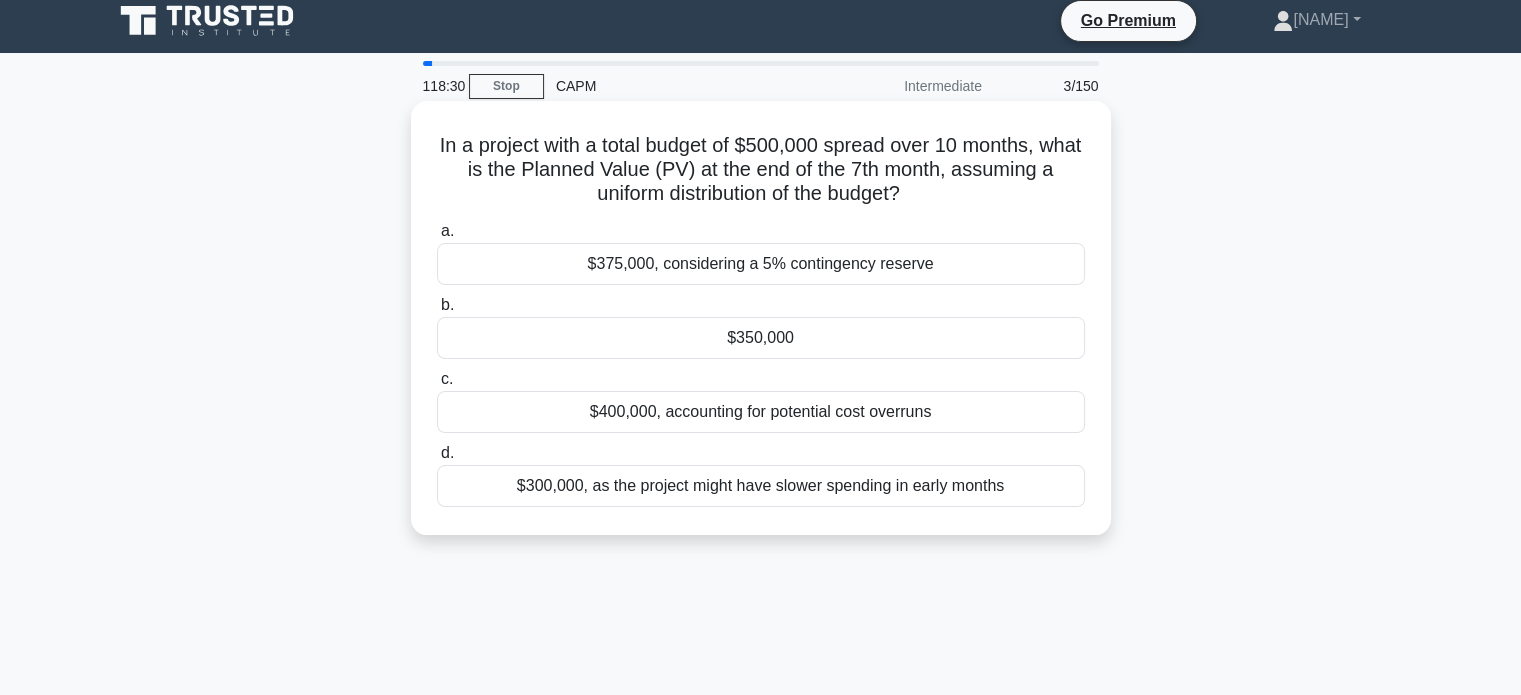 scroll, scrollTop: 0, scrollLeft: 0, axis: both 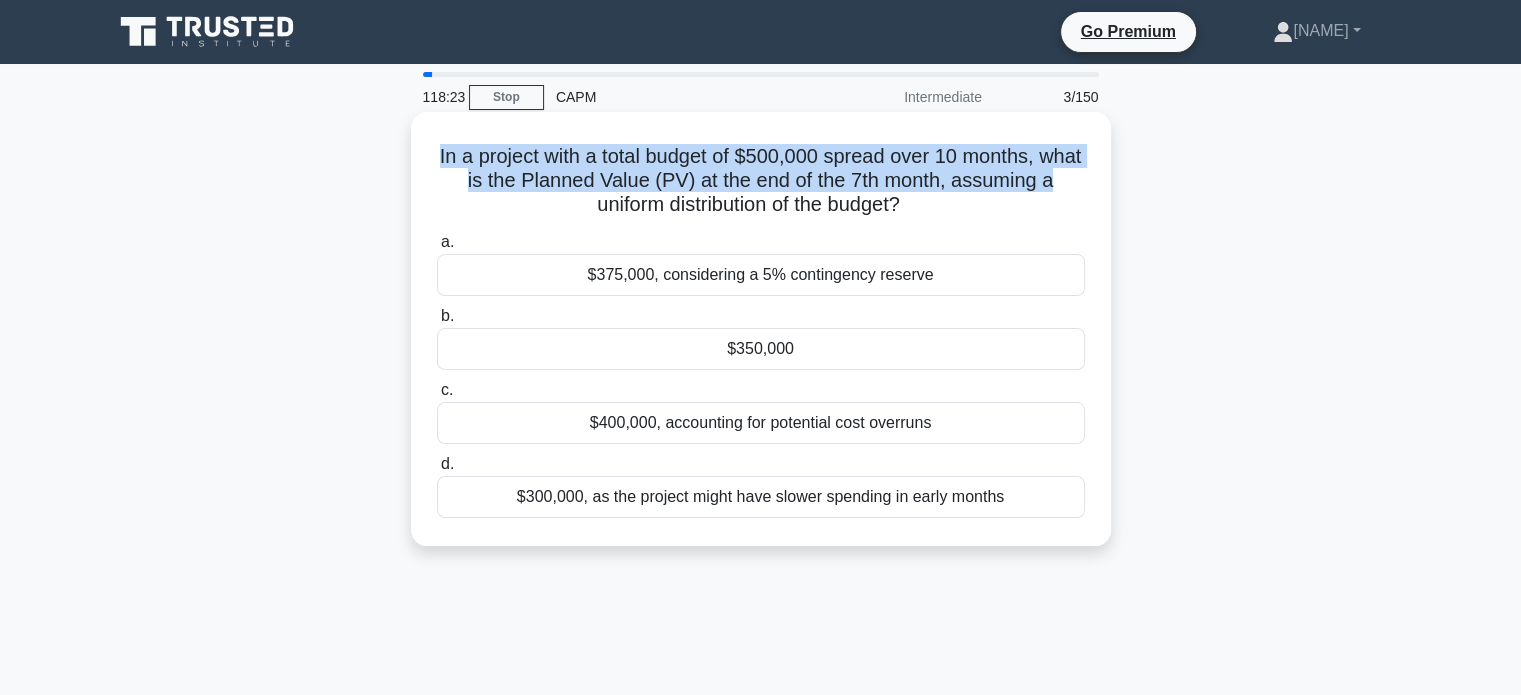 drag, startPoint x: 455, startPoint y: 151, endPoint x: 1090, endPoint y: 190, distance: 636.19653 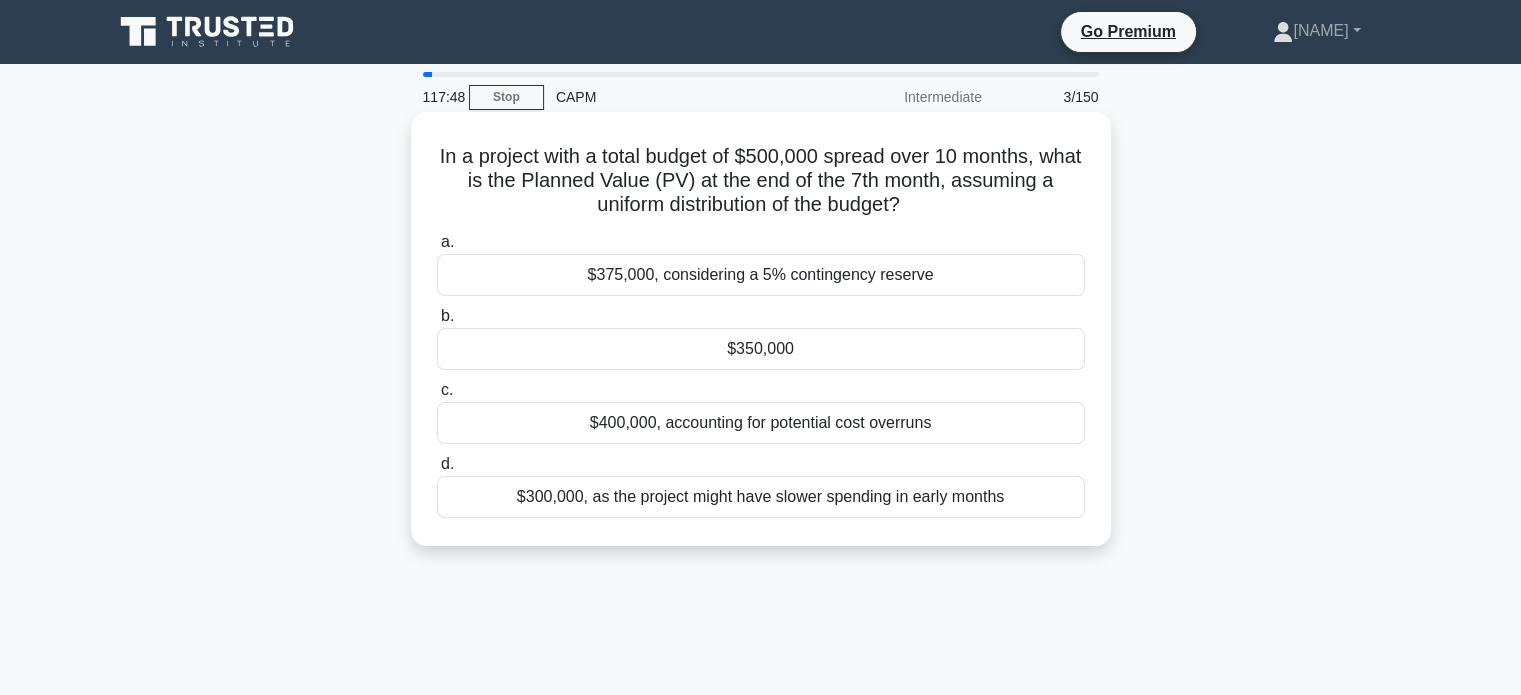 click on "$350,000" at bounding box center [761, 349] 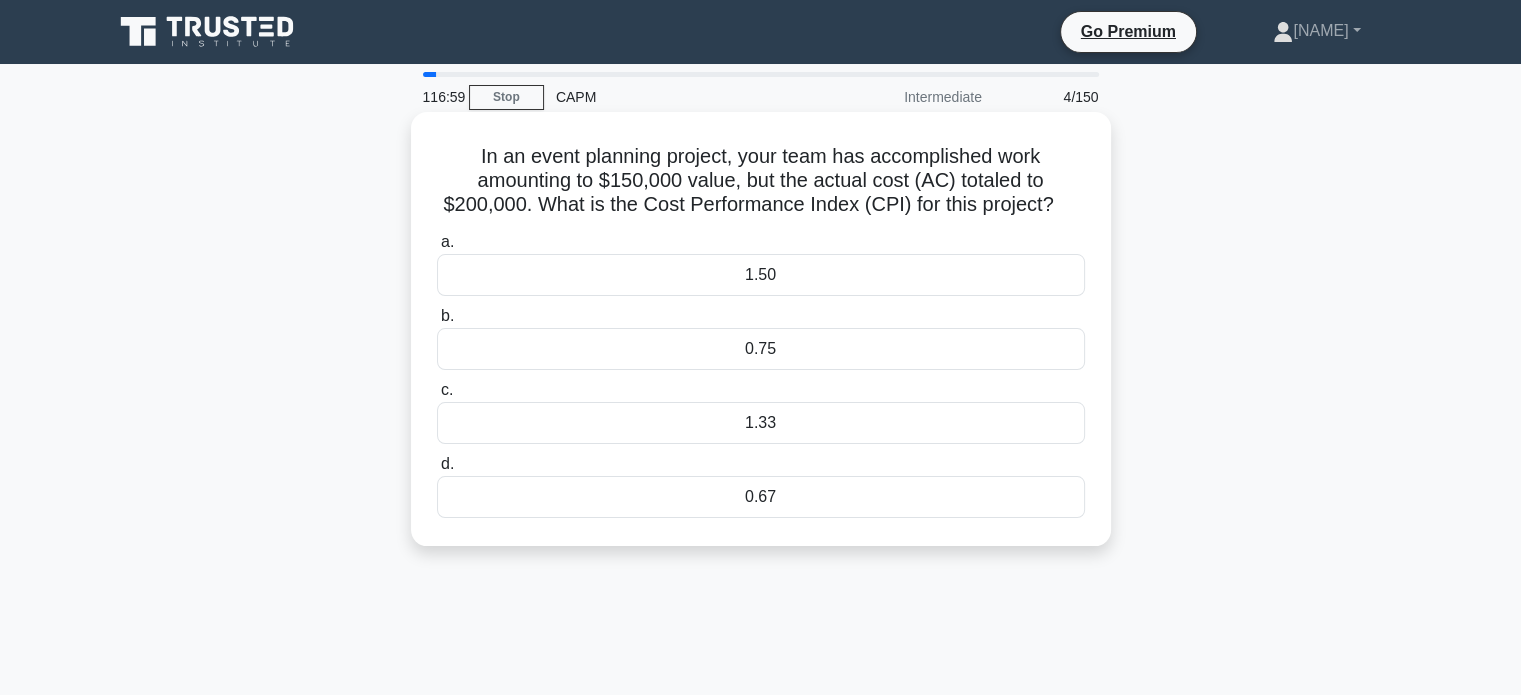 click on "0.75" at bounding box center [761, 349] 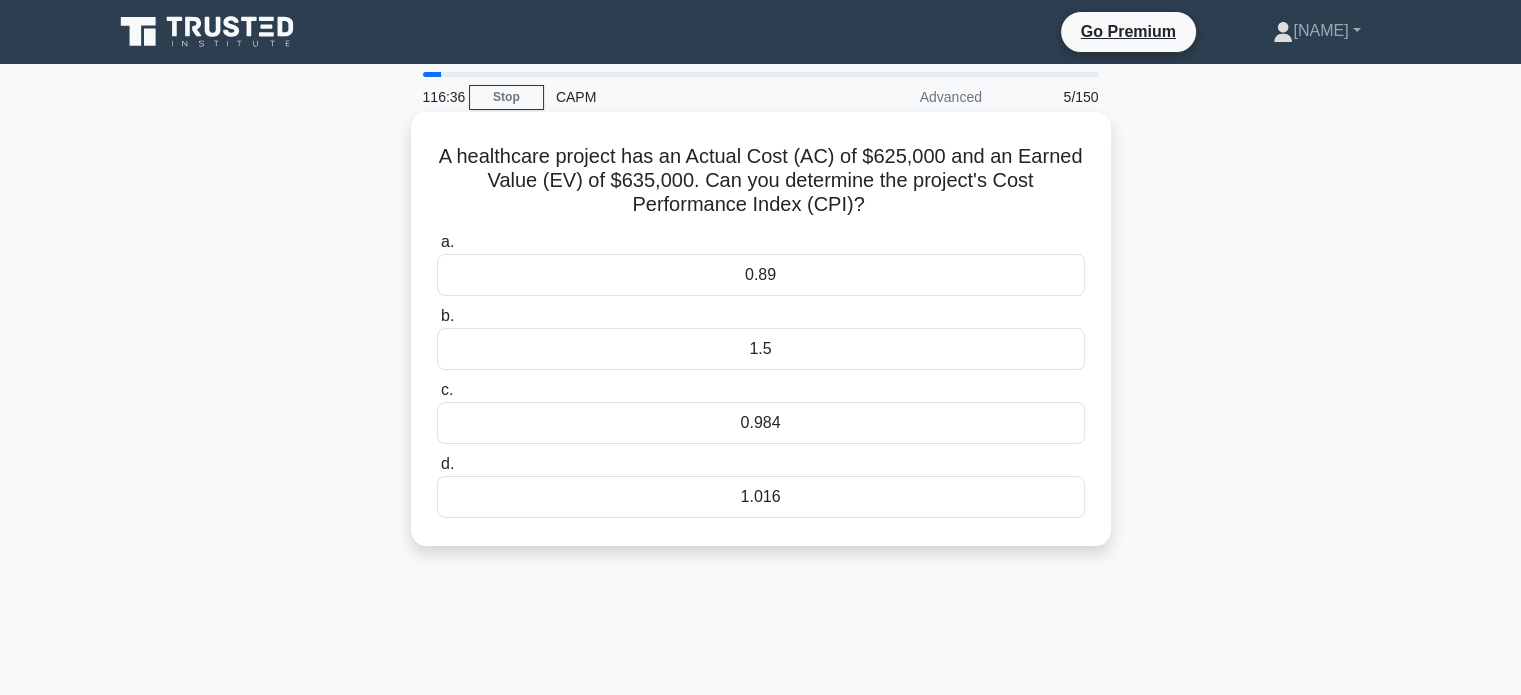click on "1.016" at bounding box center (761, 497) 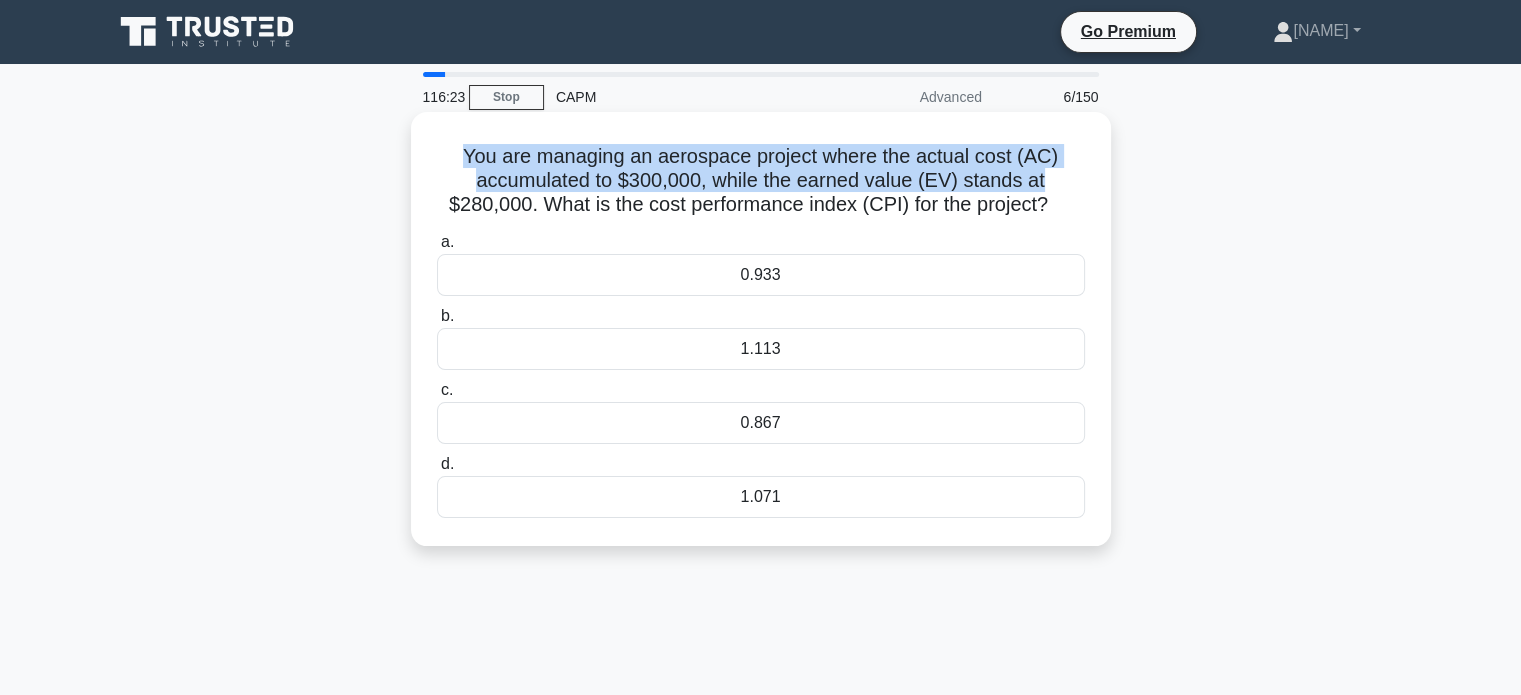 drag, startPoint x: 464, startPoint y: 154, endPoint x: 1048, endPoint y: 183, distance: 584.7196 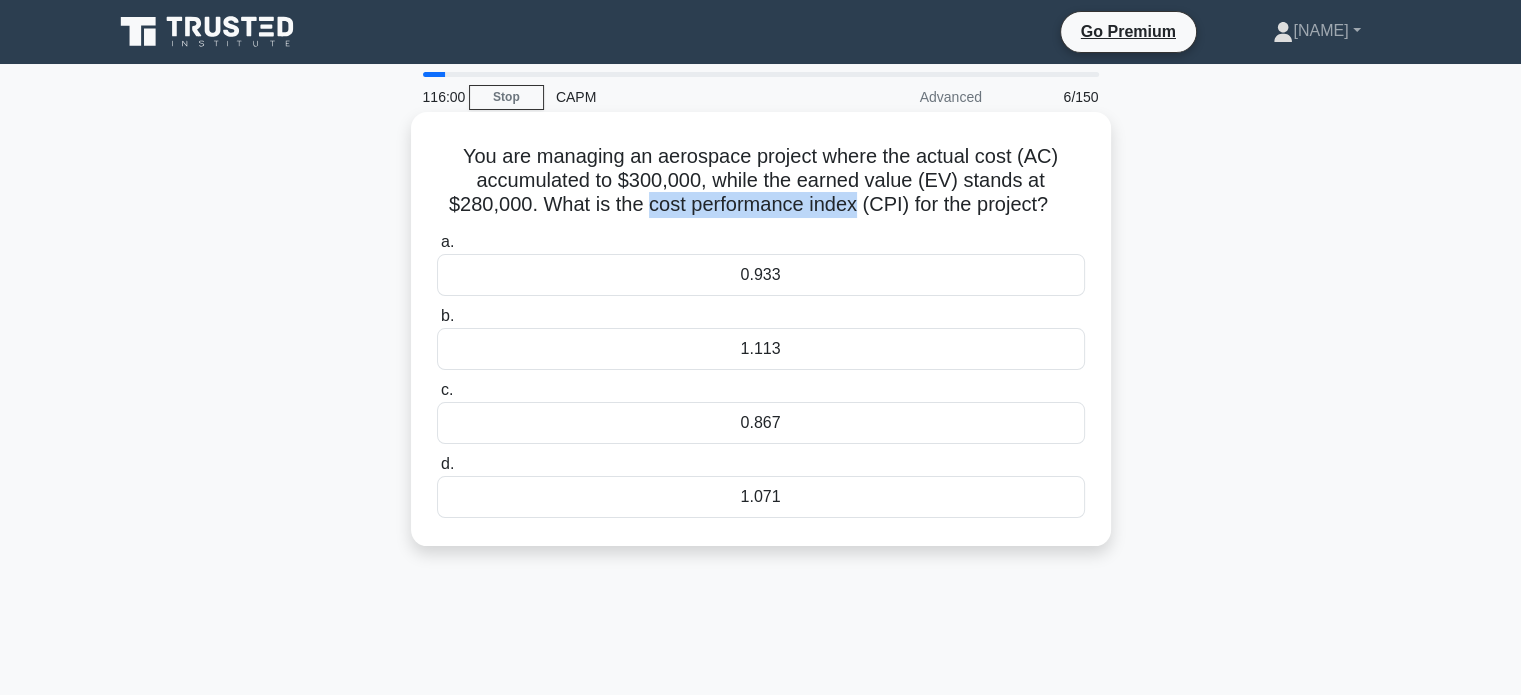 drag, startPoint x: 640, startPoint y: 211, endPoint x: 856, endPoint y: 211, distance: 216 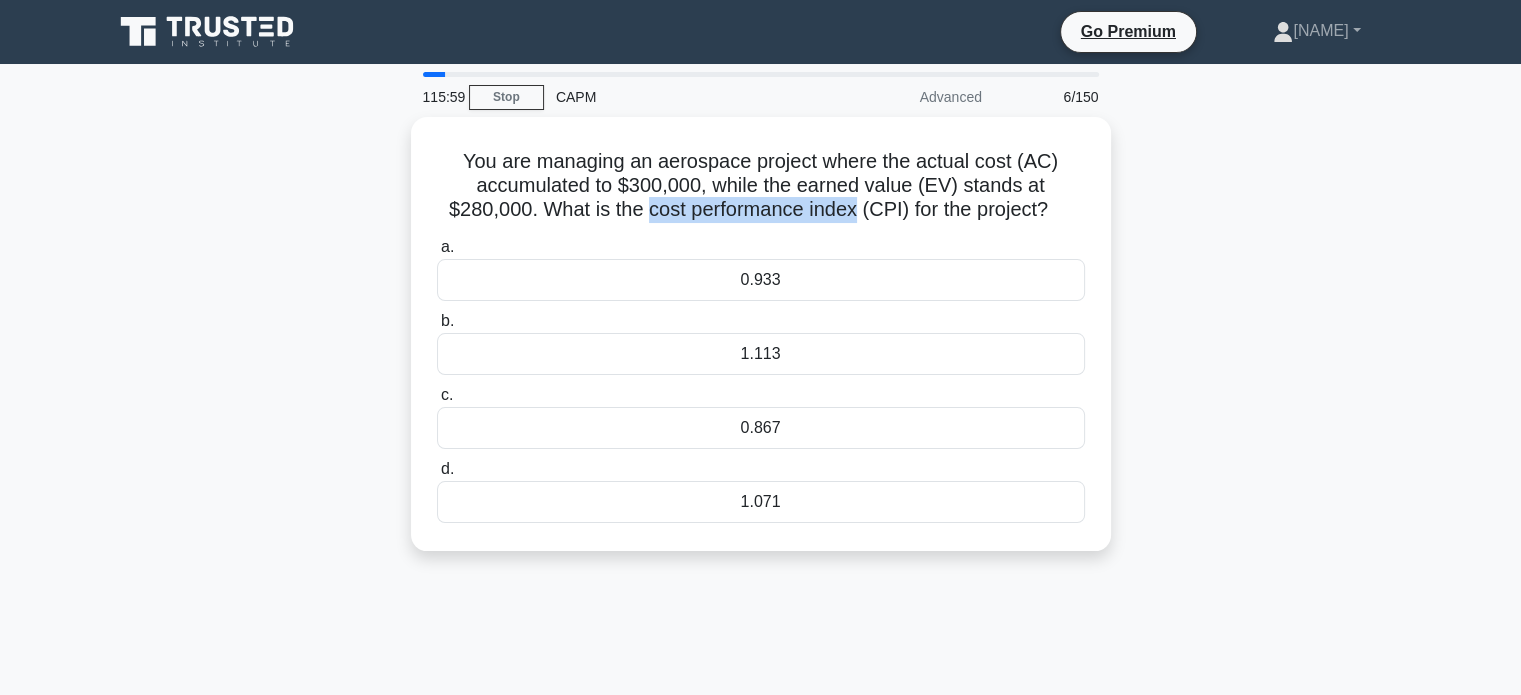 copy on "cost performance index" 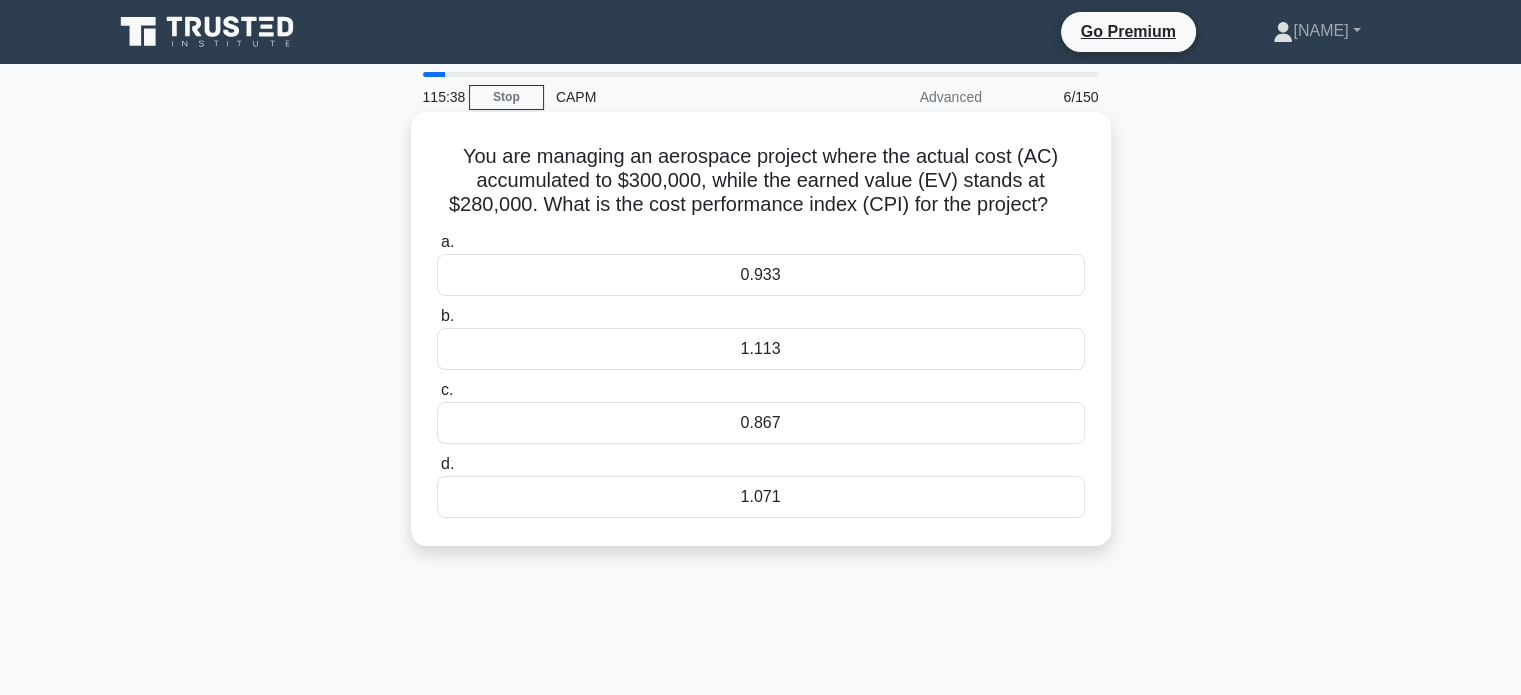 click on "0.933" at bounding box center (761, 275) 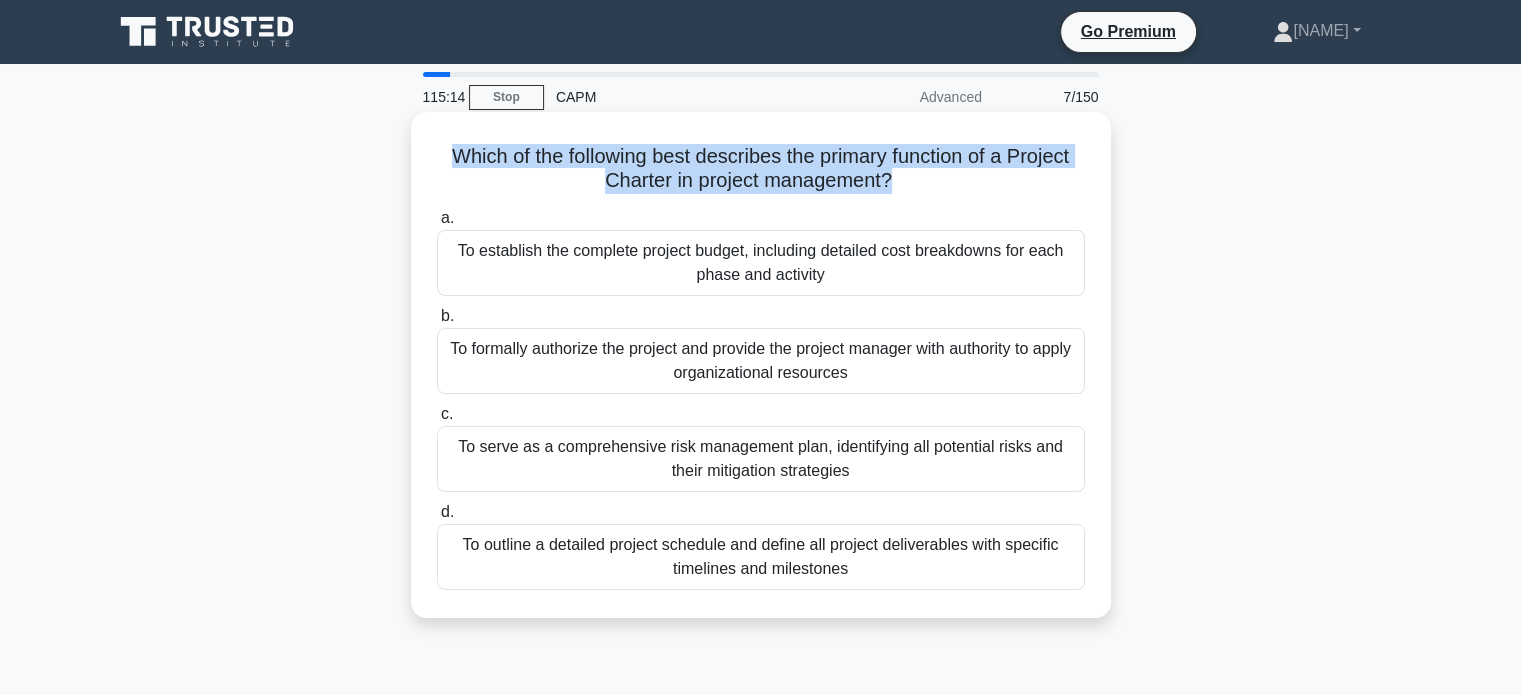 drag, startPoint x: 893, startPoint y: 179, endPoint x: 415, endPoint y: 159, distance: 478.4182 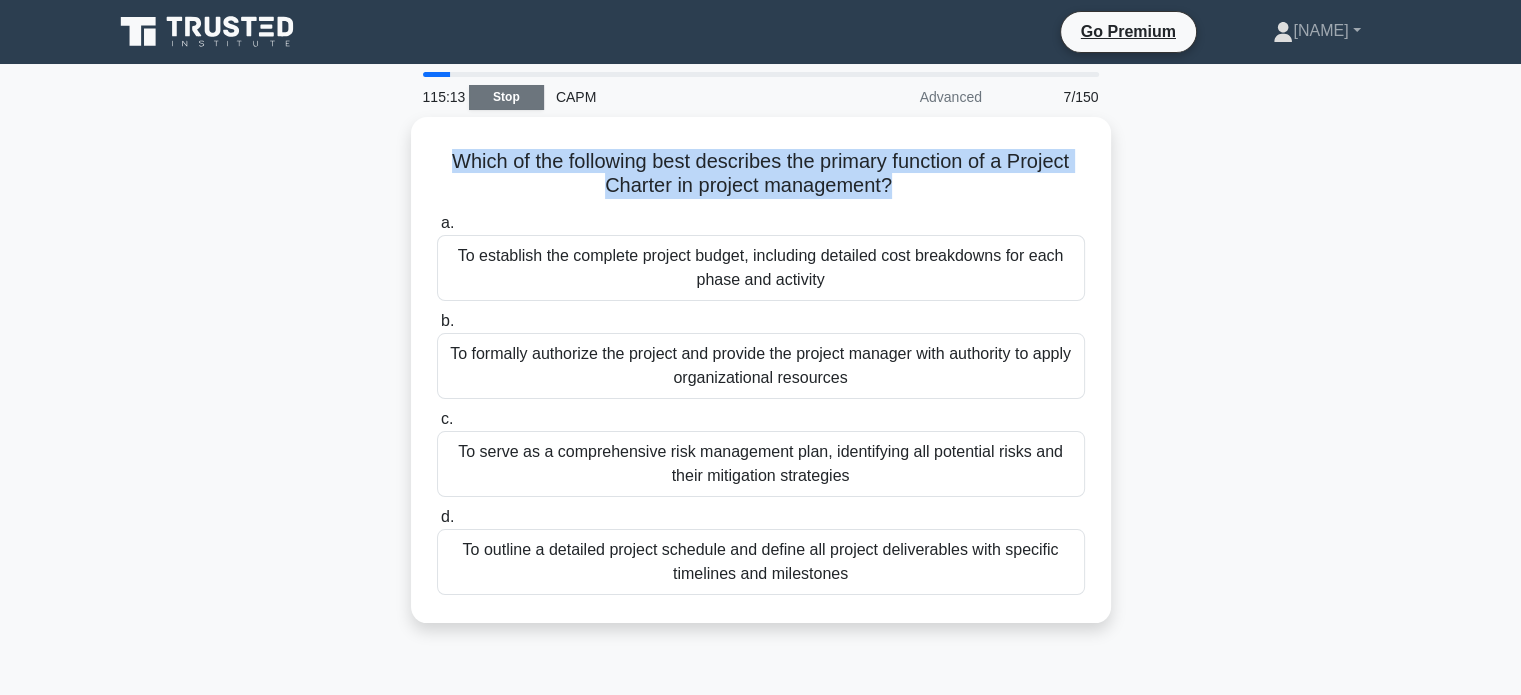 copy on "Which of the following best describes the primary function of a Project Charter in project management?" 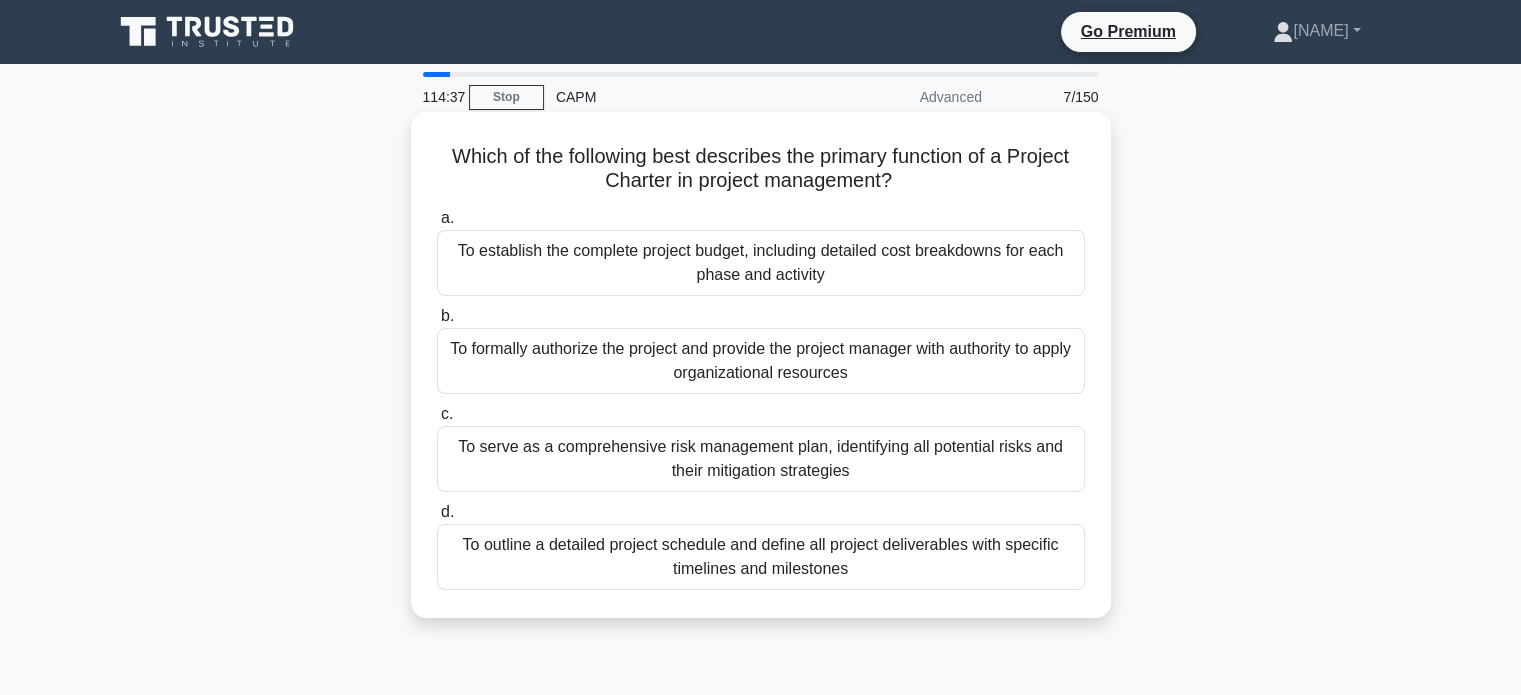 click on "To formally authorize the project and provide the project manager with authority to apply organizational resources" at bounding box center [761, 361] 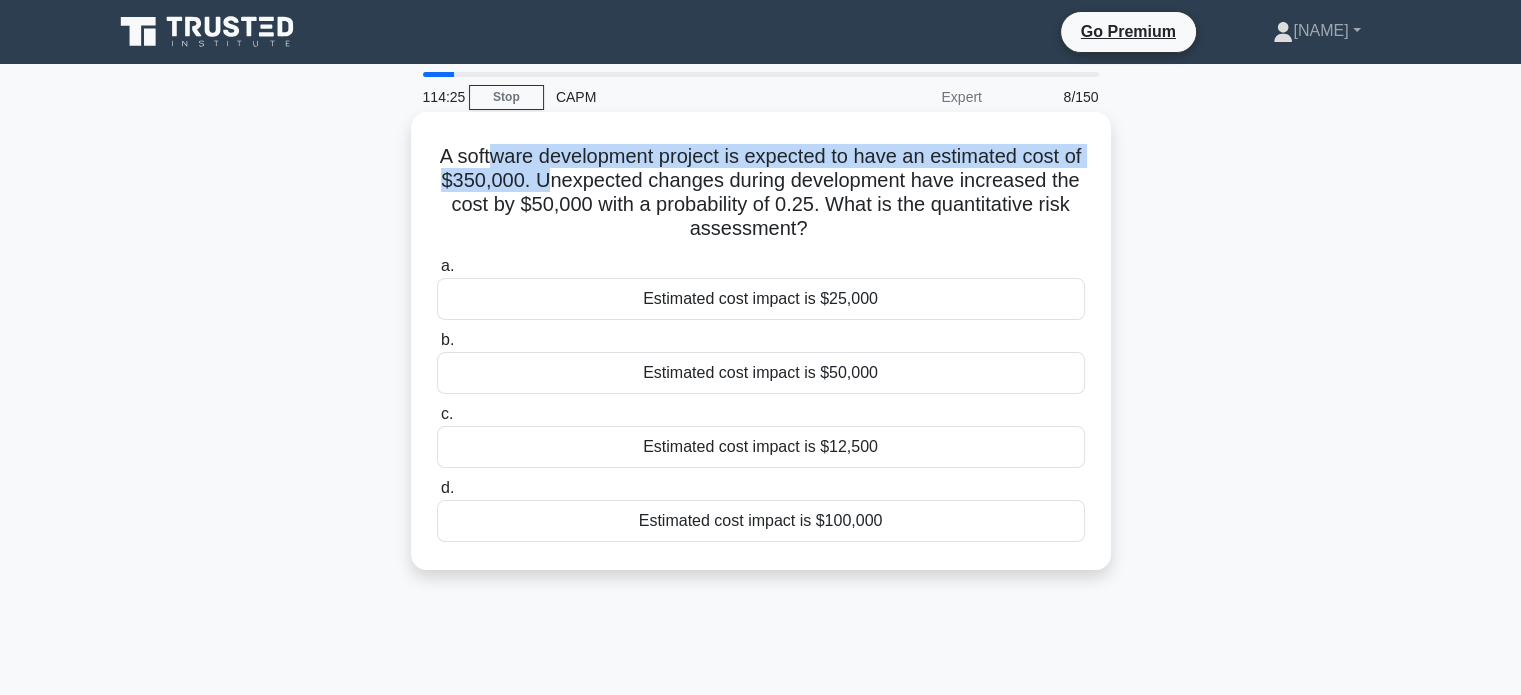 drag, startPoint x: 493, startPoint y: 163, endPoint x: 575, endPoint y: 177, distance: 83.18654 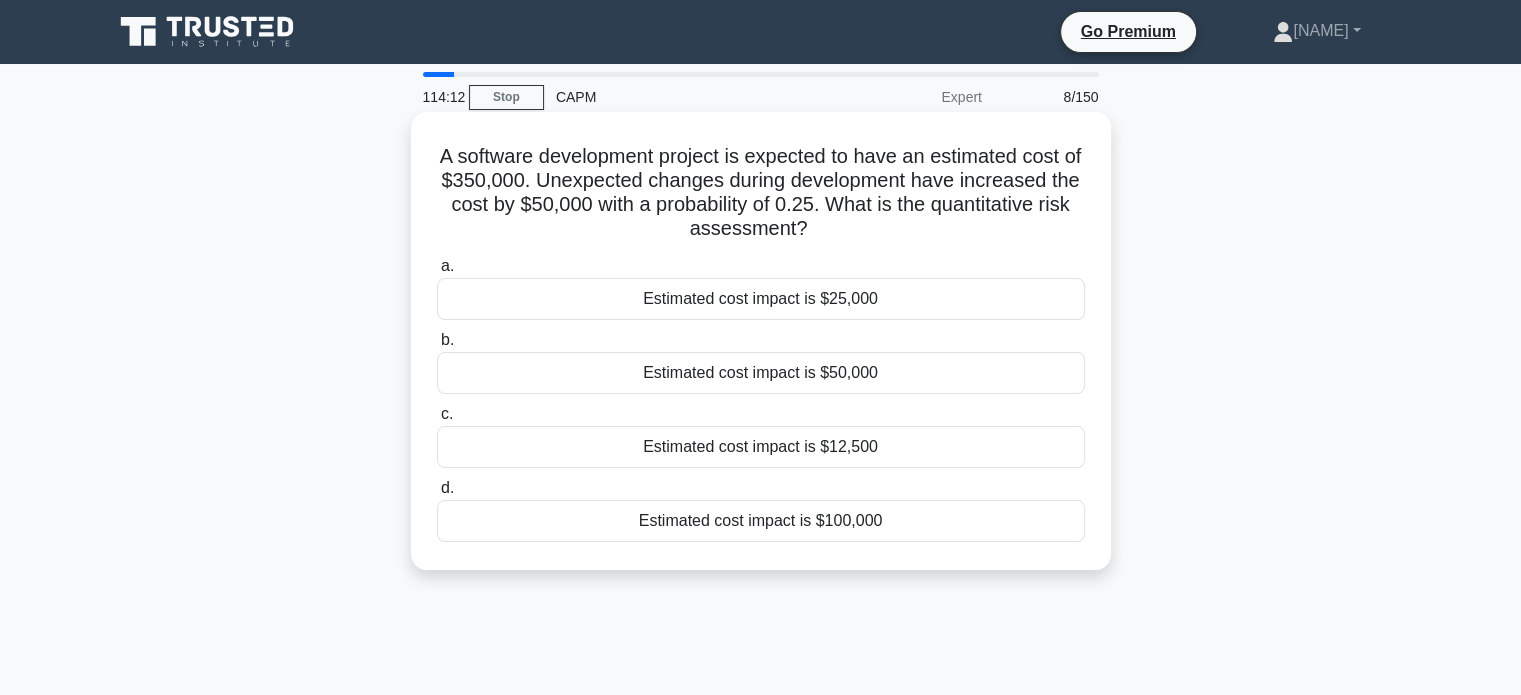 click on "Estimated cost impact is $50,000" at bounding box center (761, 373) 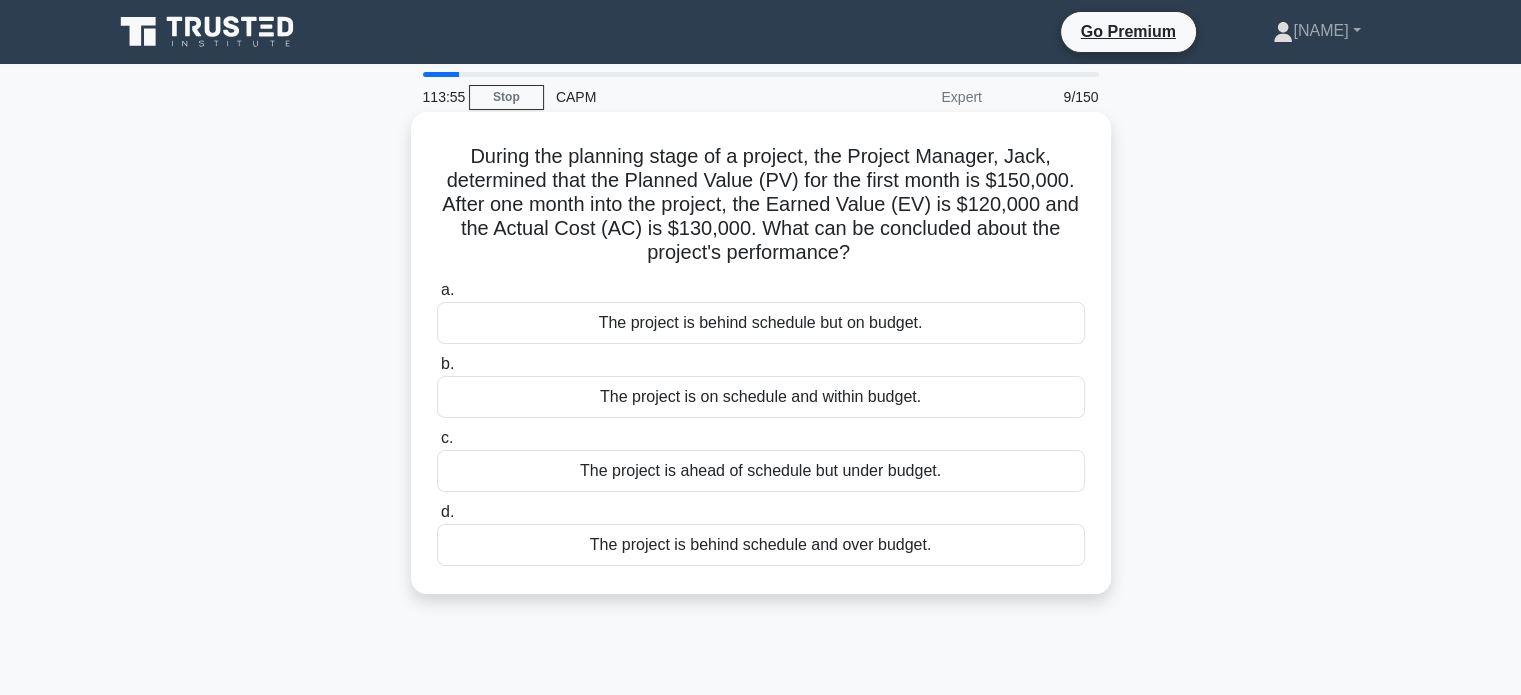 drag, startPoint x: 466, startPoint y: 160, endPoint x: 940, endPoint y: 243, distance: 481.212 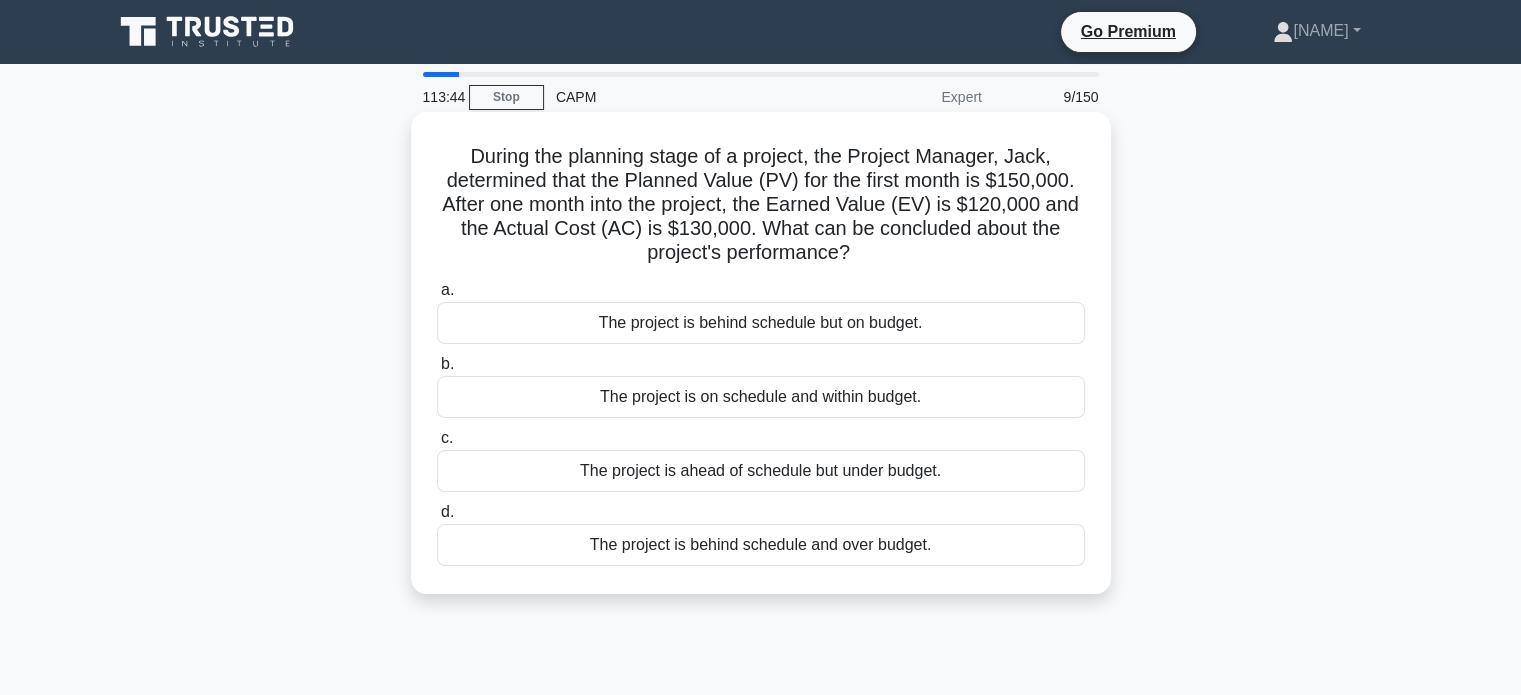click on "d.
The project is behind schedule and over budget." at bounding box center (761, 533) 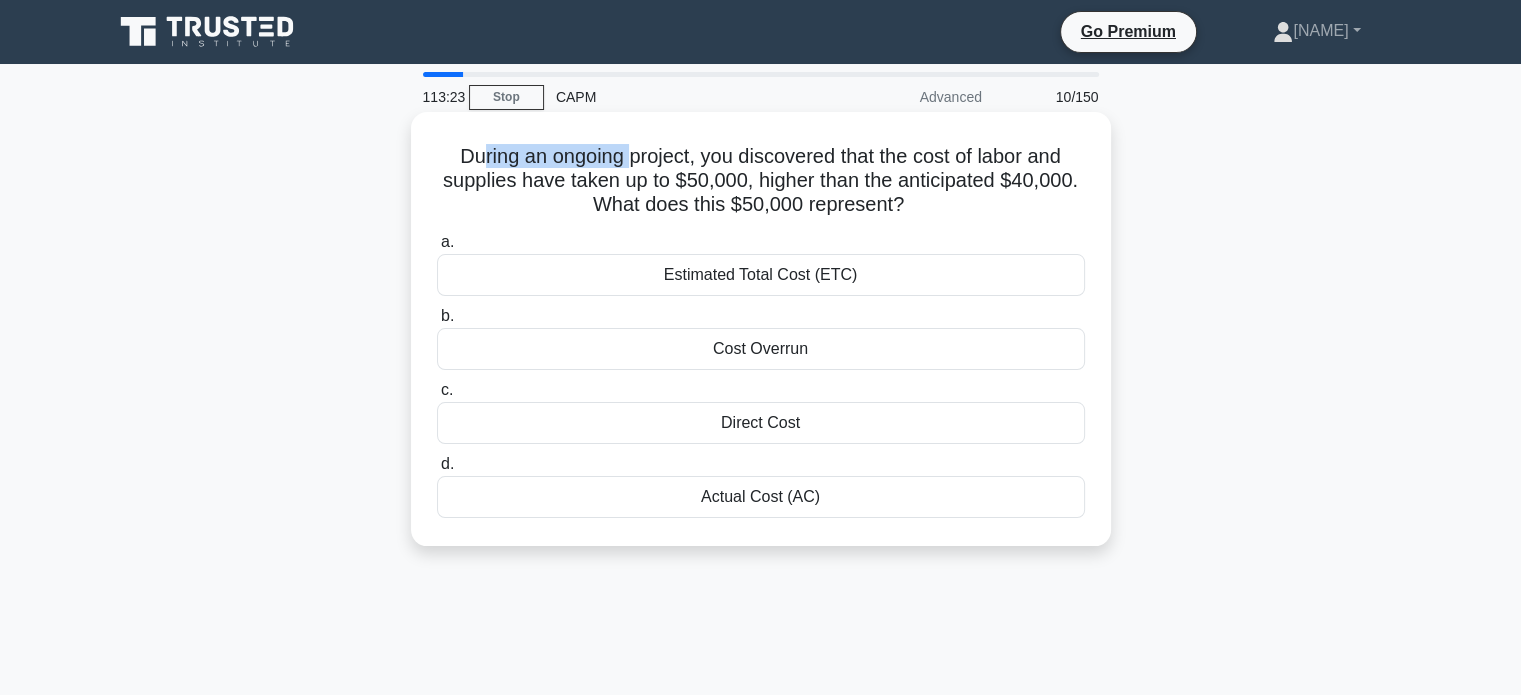 drag, startPoint x: 476, startPoint y: 162, endPoint x: 626, endPoint y: 152, distance: 150.33296 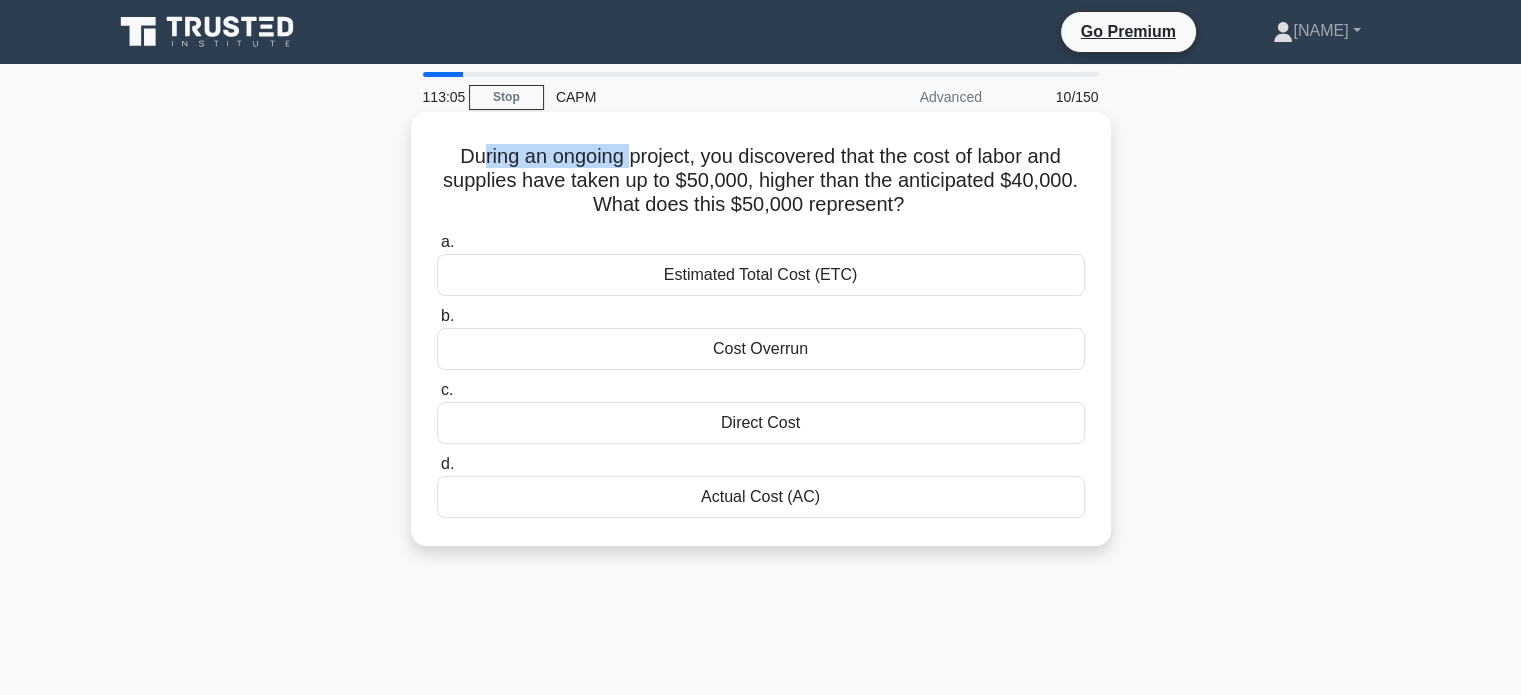 drag, startPoint x: 448, startPoint y: 179, endPoint x: 1034, endPoint y: 200, distance: 586.37616 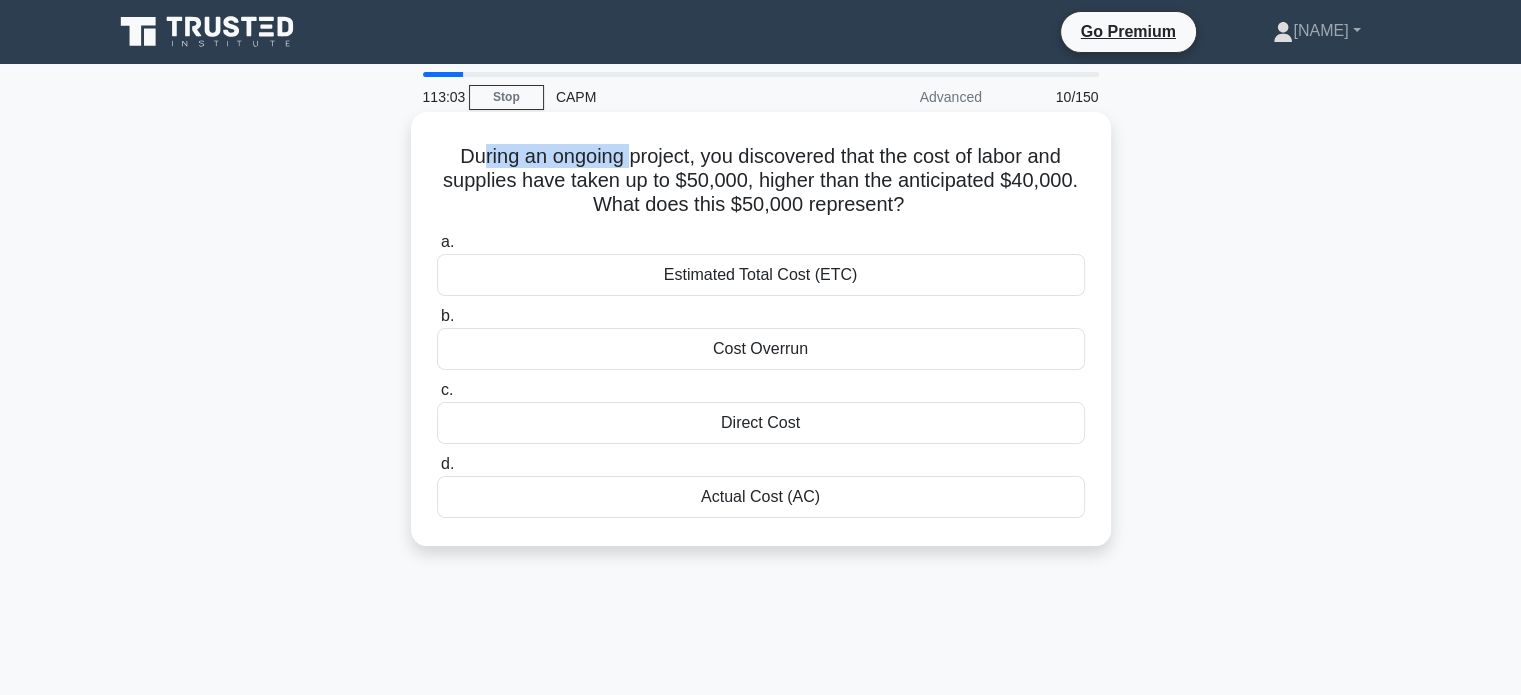 click on "During an ongoing project, you discovered that the cost of labor and supplies have taken up to $50,000, higher than the anticipated $40,000. What does this $50,000 represent?
.spinner_0XTQ{transform-origin:center;animation:spinner_y6GP .75s linear infinite}@keyframes spinner_y6GP{100%{transform:rotate(360deg)}}" at bounding box center (761, 181) 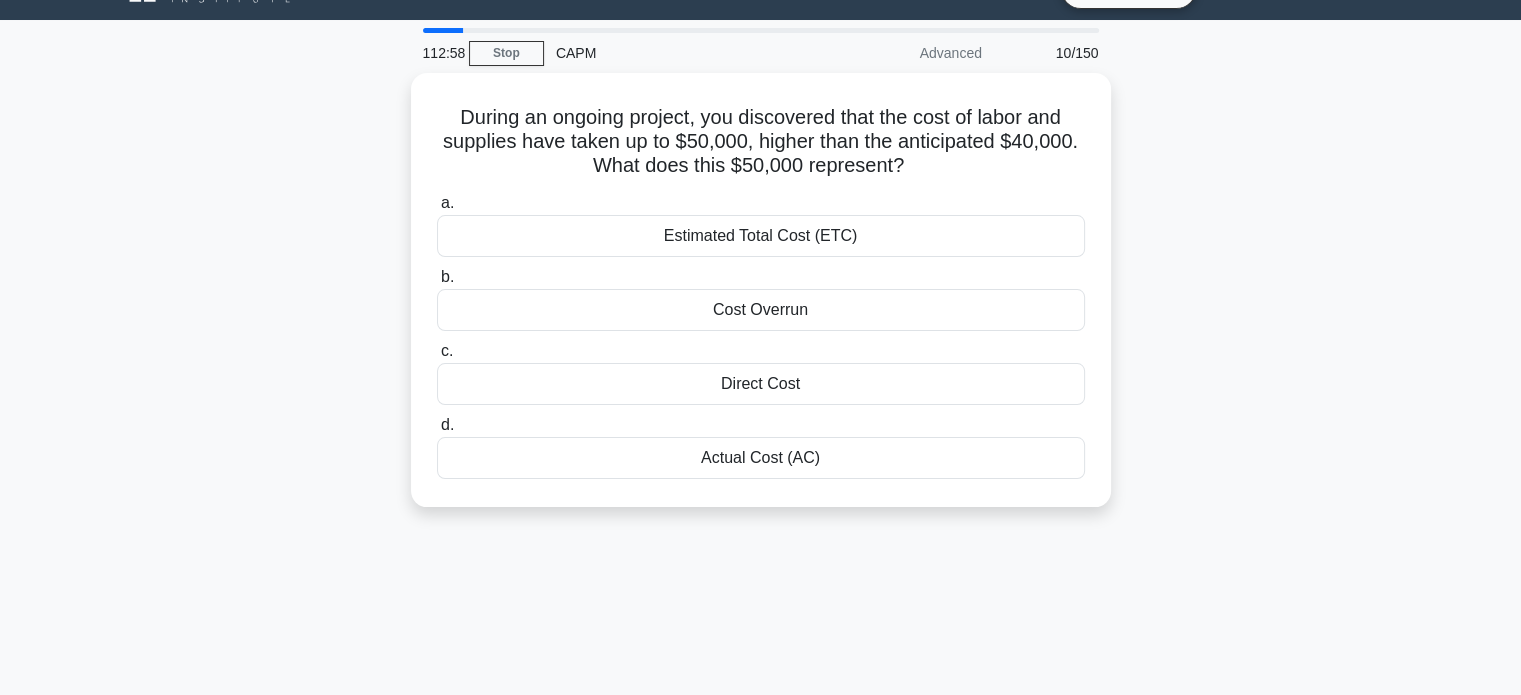 scroll, scrollTop: 0, scrollLeft: 0, axis: both 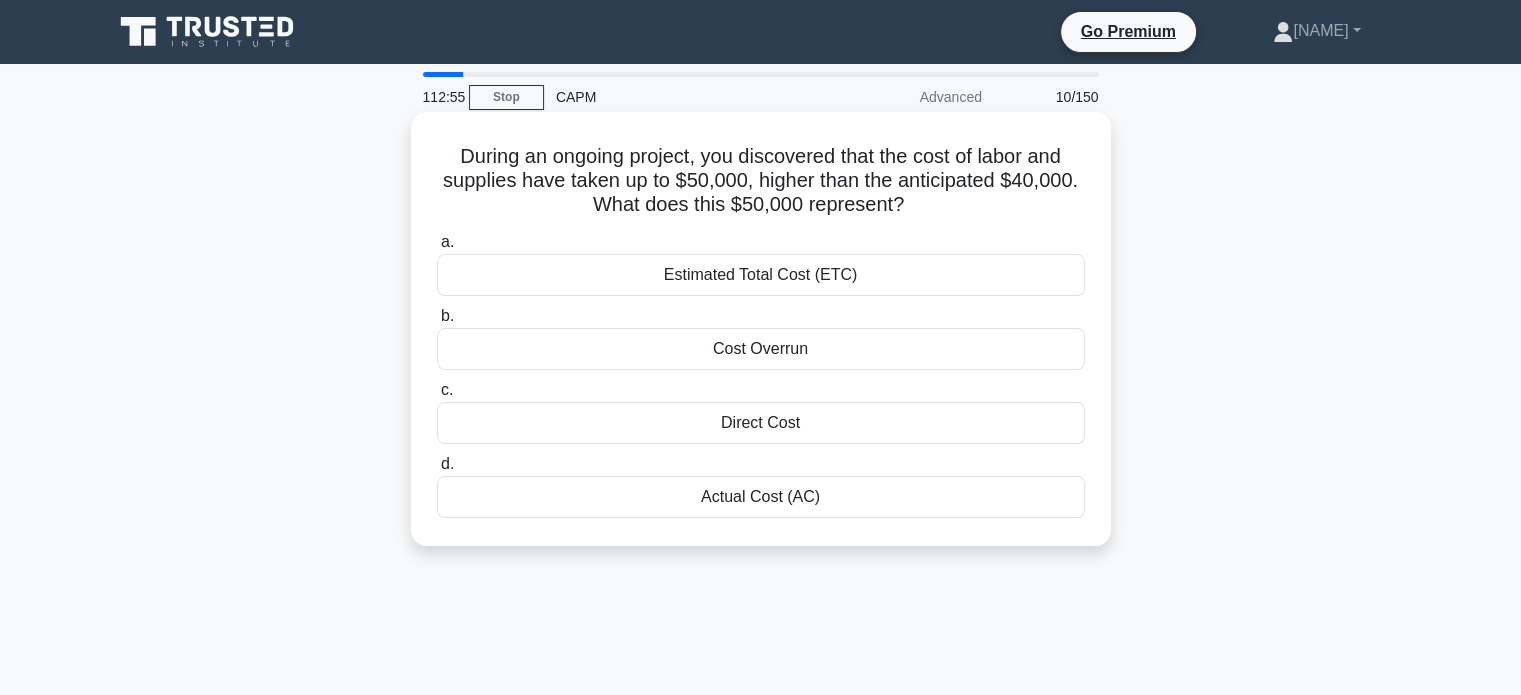 click on "Direct Cost" at bounding box center [761, 423] 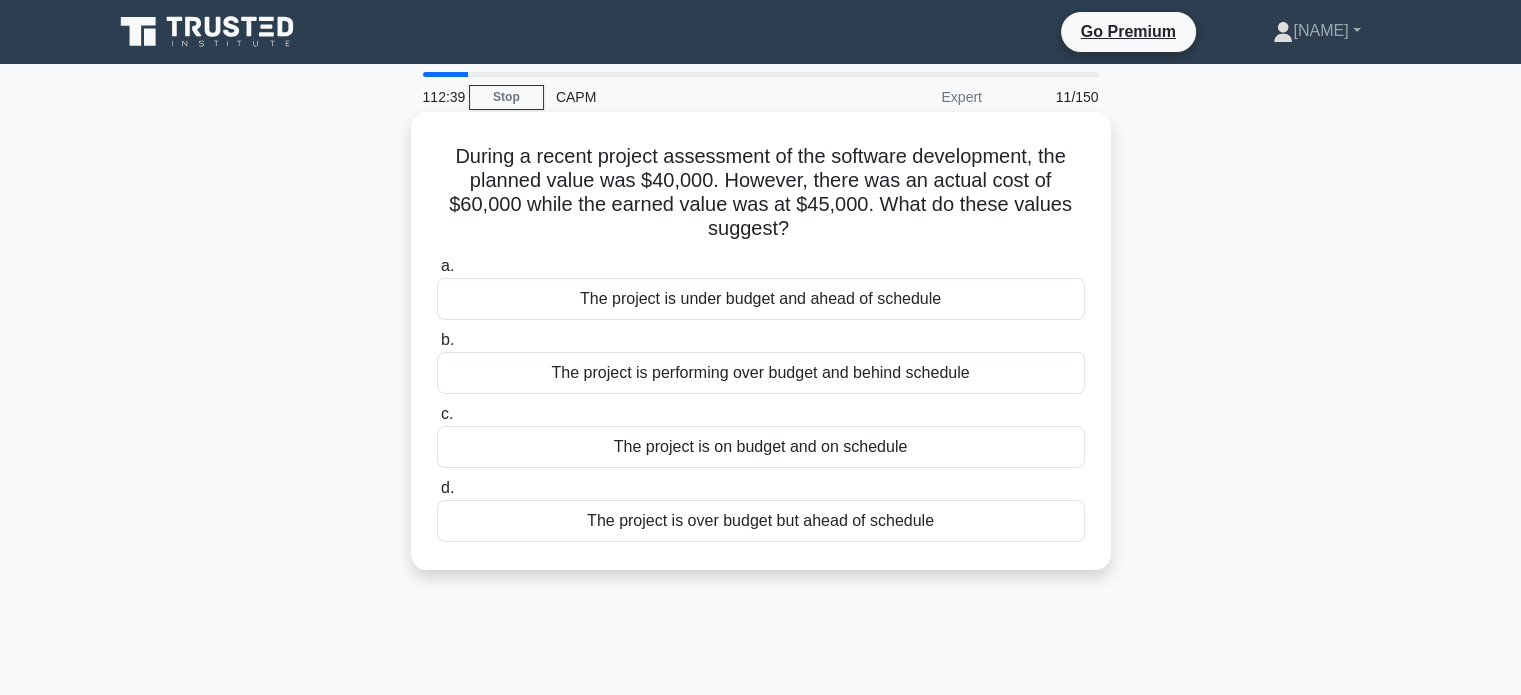 drag, startPoint x: 456, startPoint y: 160, endPoint x: 1068, endPoint y: 240, distance: 617.2066 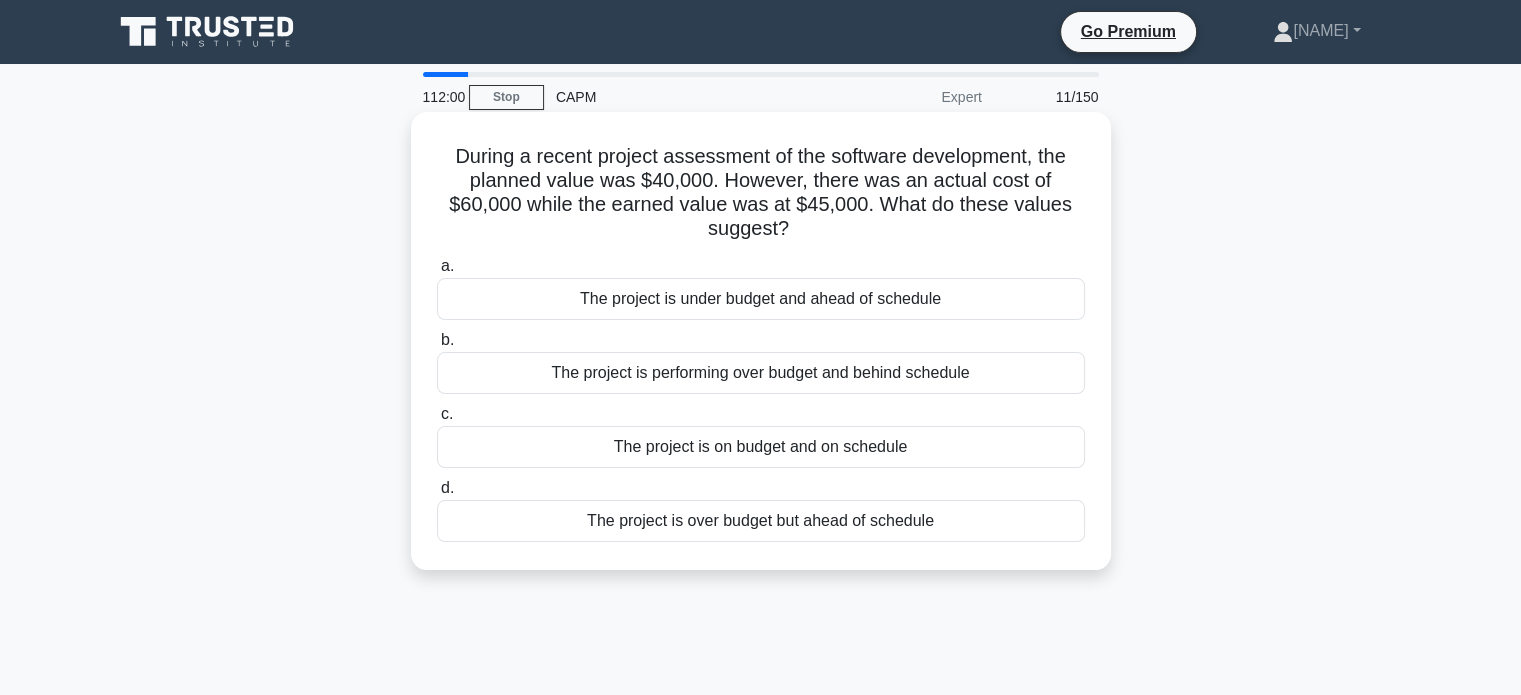 click on "The project is under budget and ahead of schedule" at bounding box center (761, 299) 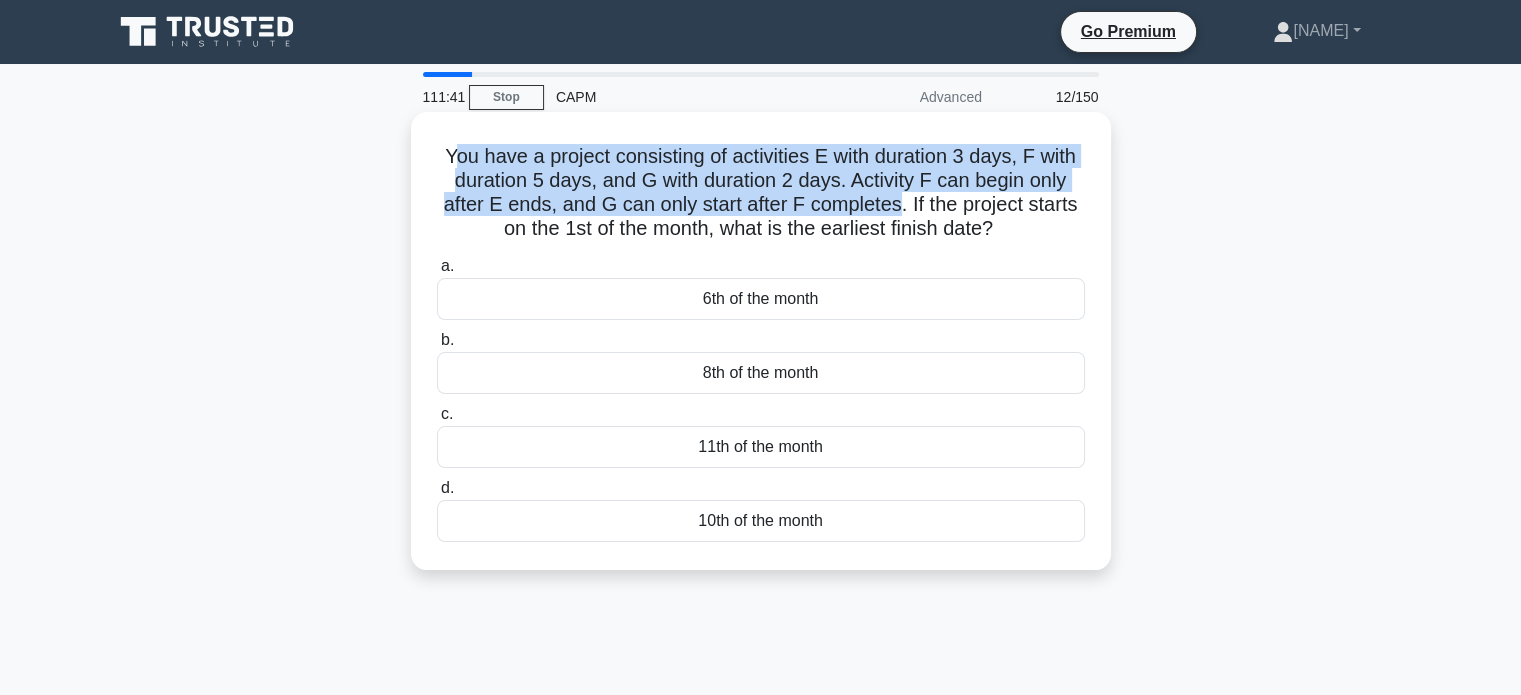 drag, startPoint x: 450, startPoint y: 163, endPoint x: 898, endPoint y: 208, distance: 450.25436 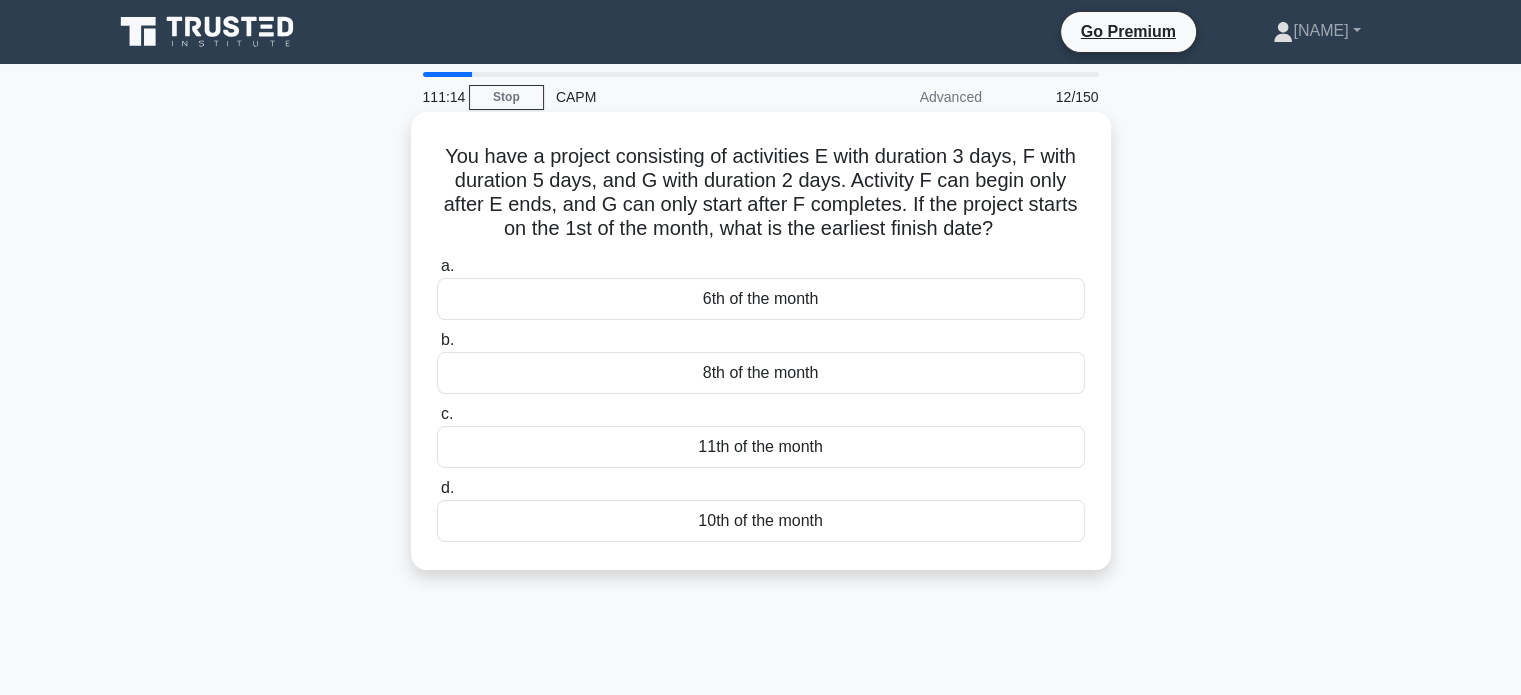 click on "10th of the month" at bounding box center [761, 521] 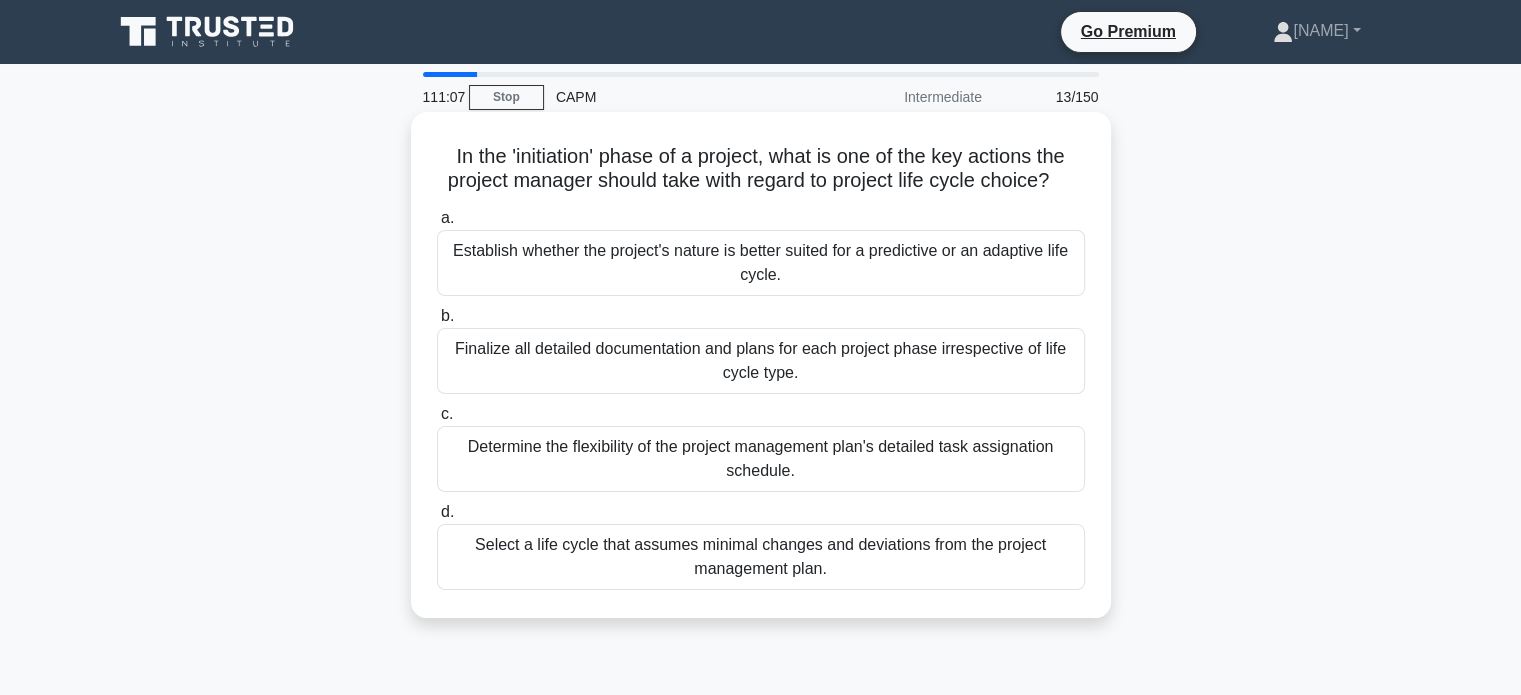drag, startPoint x: 447, startPoint y: 162, endPoint x: 1081, endPoint y: 178, distance: 634.20184 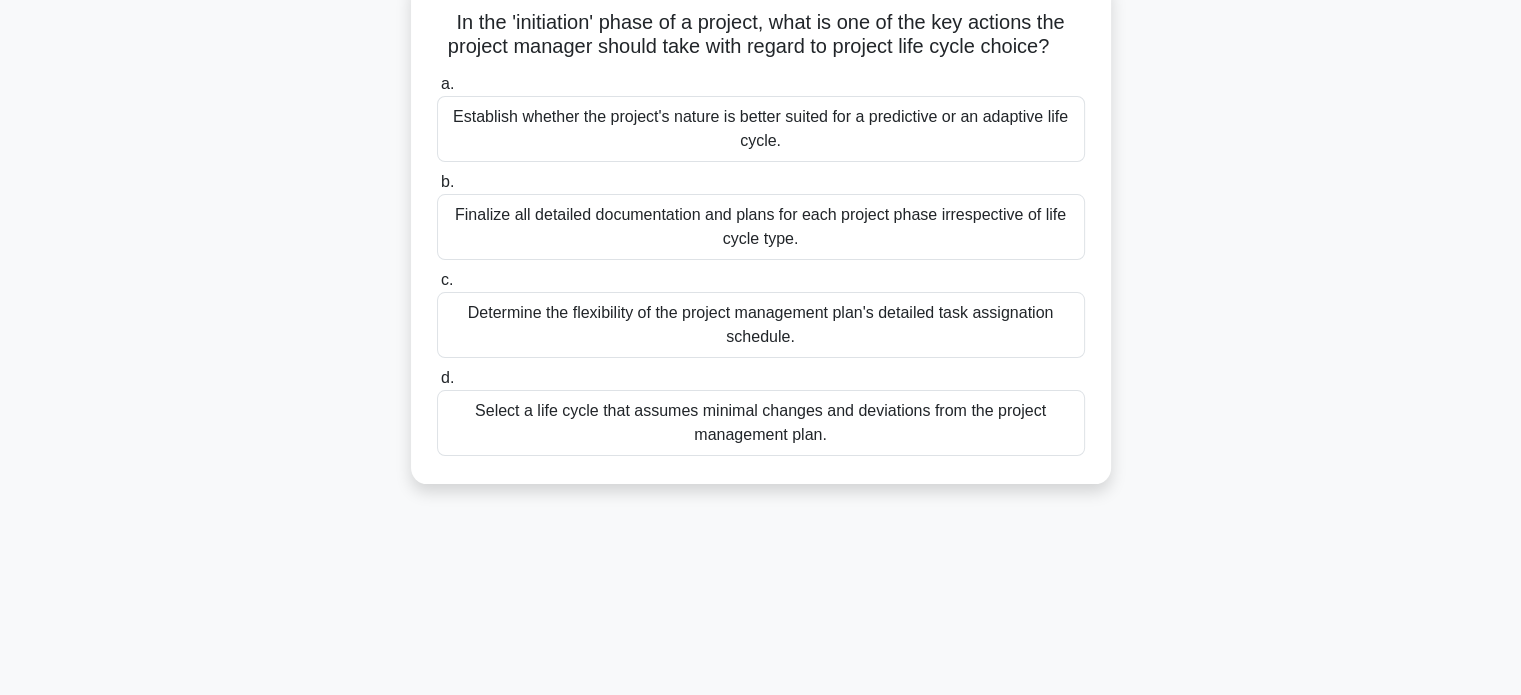 scroll, scrollTop: 100, scrollLeft: 0, axis: vertical 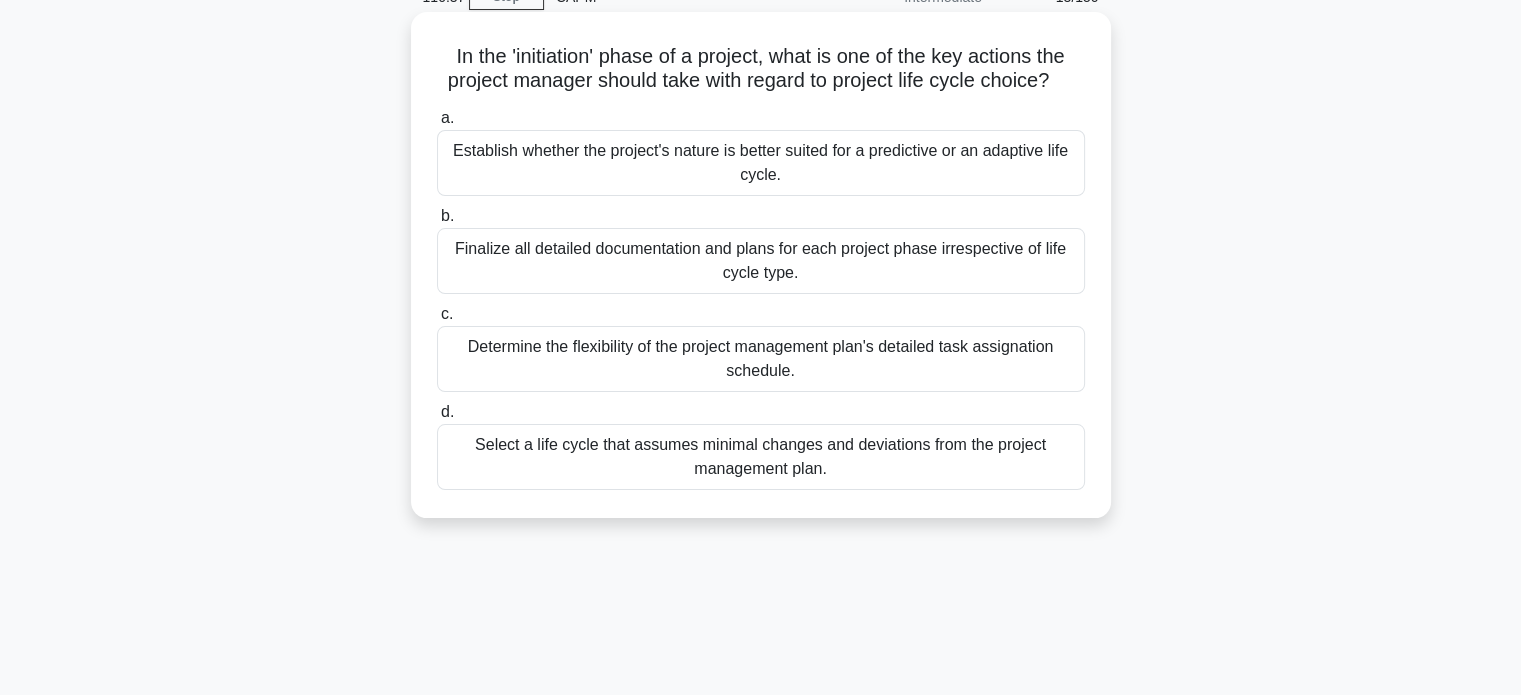 click on "Finalize all detailed documentation and plans for each project phase irrespective of life cycle type." at bounding box center [761, 261] 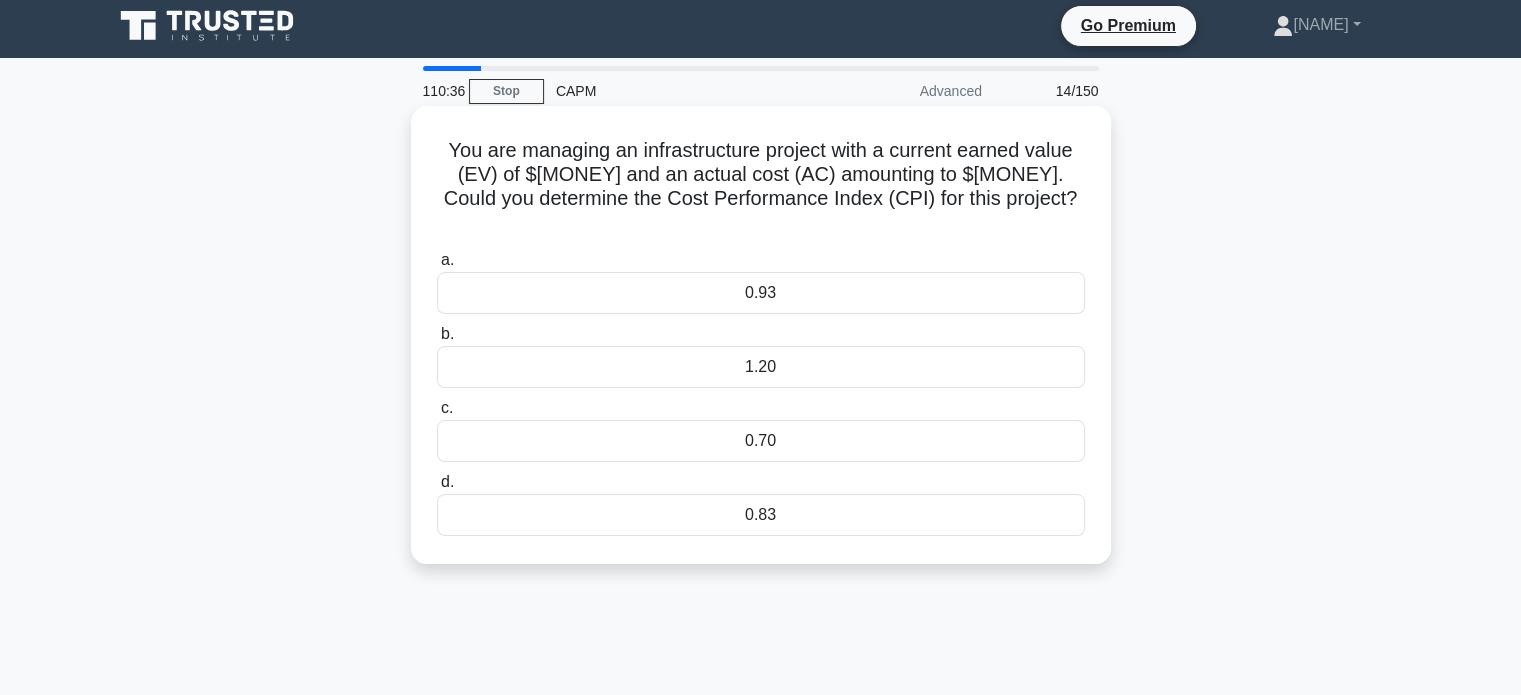 scroll, scrollTop: 0, scrollLeft: 0, axis: both 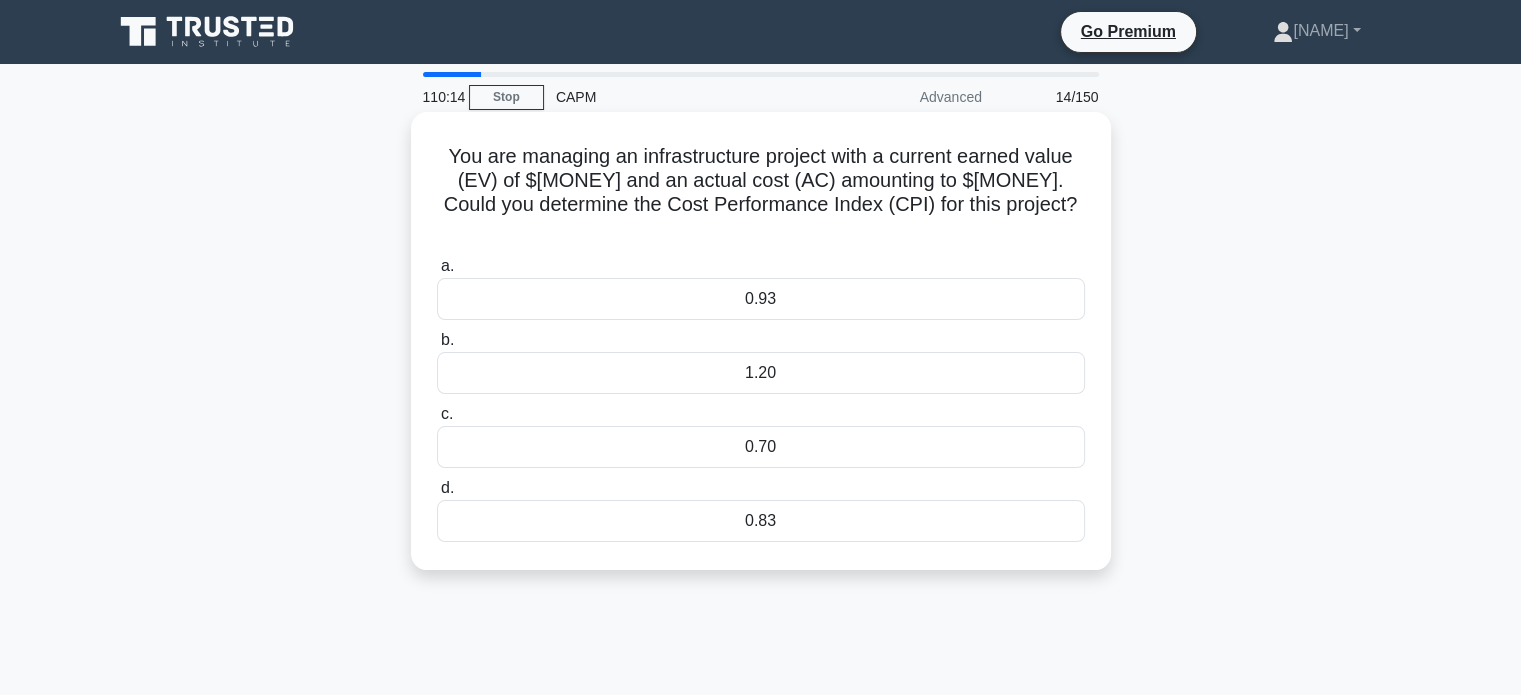 click on "0.83" at bounding box center [761, 521] 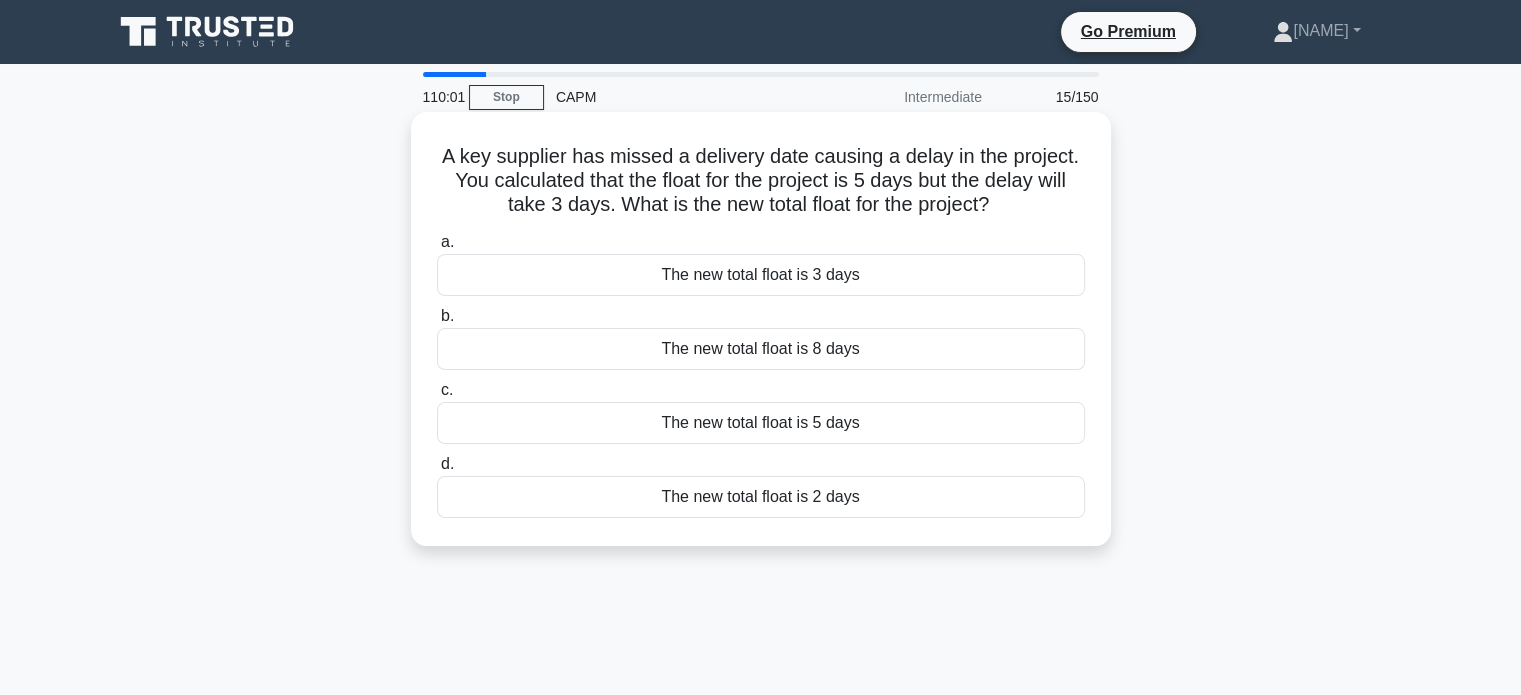 drag, startPoint x: 440, startPoint y: 182, endPoint x: 1024, endPoint y: 195, distance: 584.14465 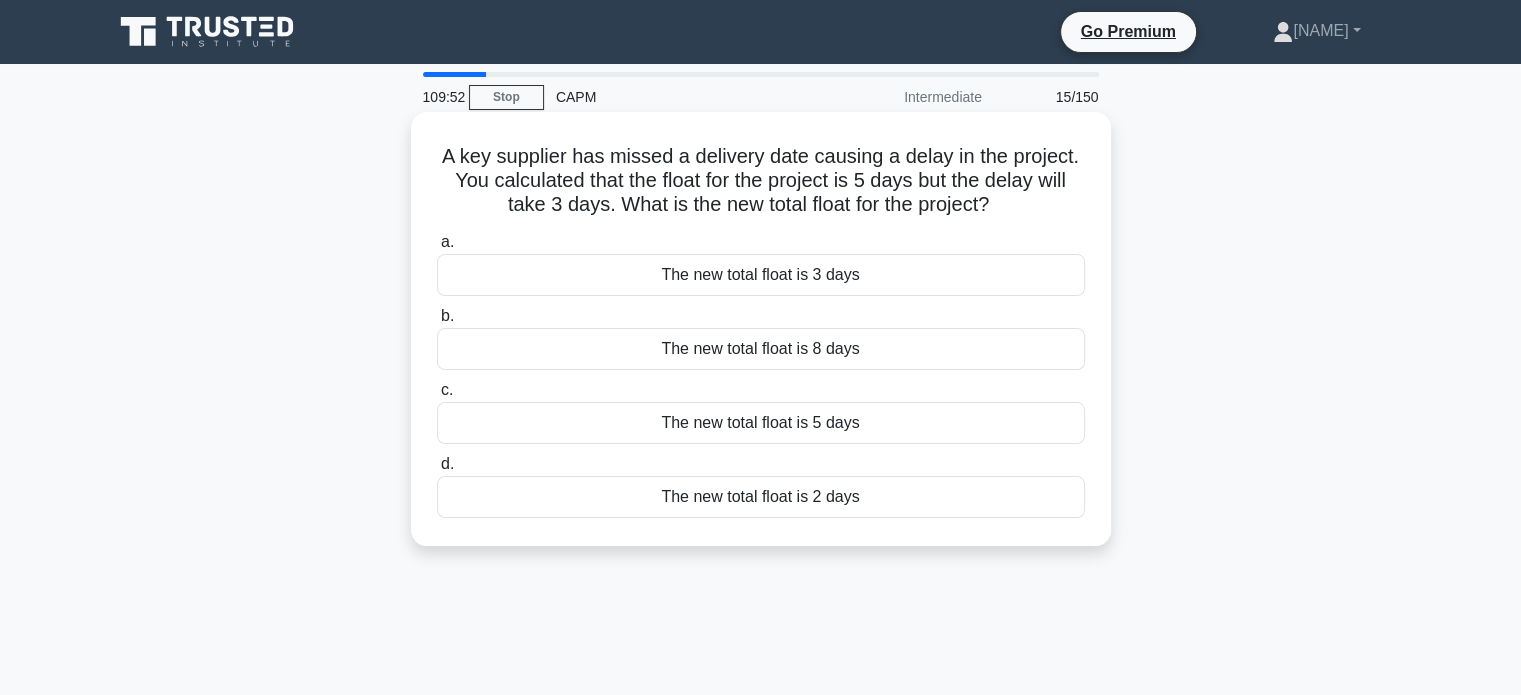 click on "The new total float is 8 days" at bounding box center (761, 349) 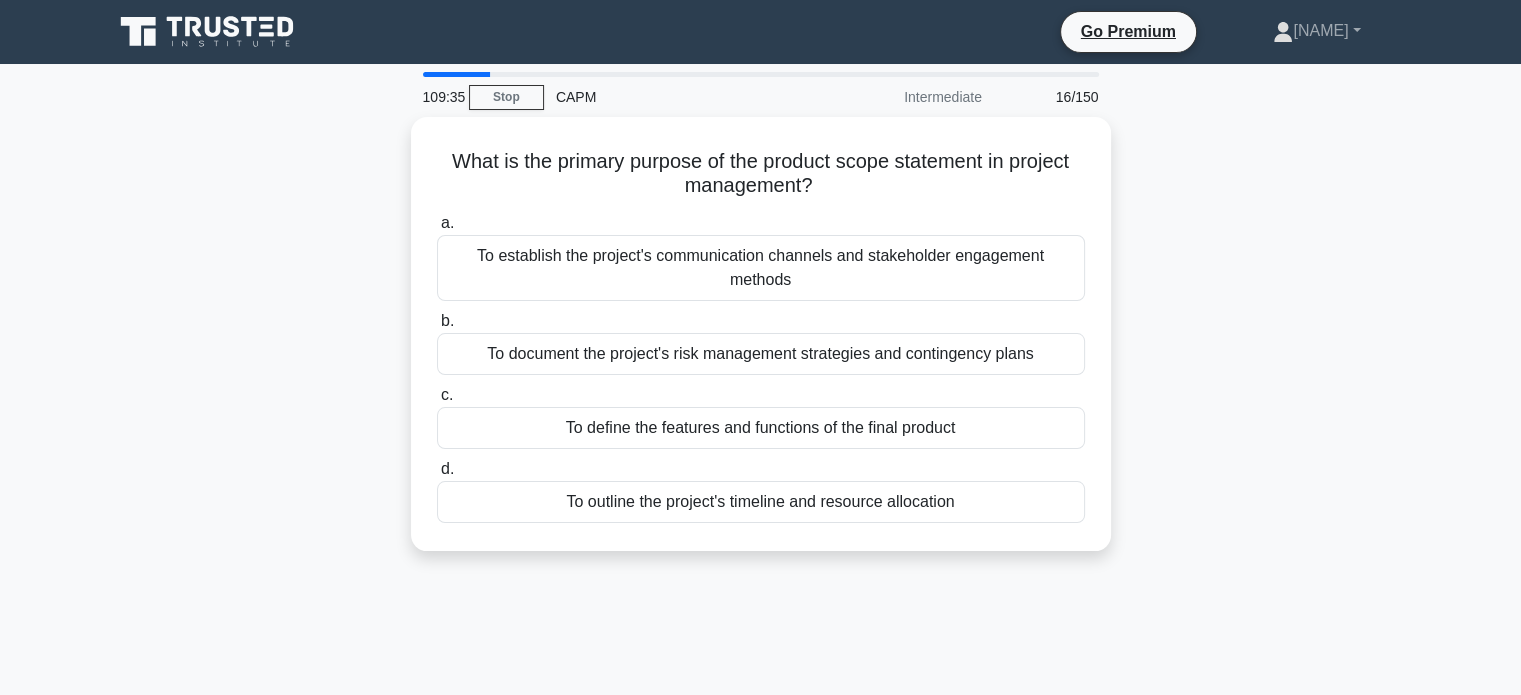 drag, startPoint x: 846, startPoint y: 191, endPoint x: 372, endPoint y: 156, distance: 475.29044 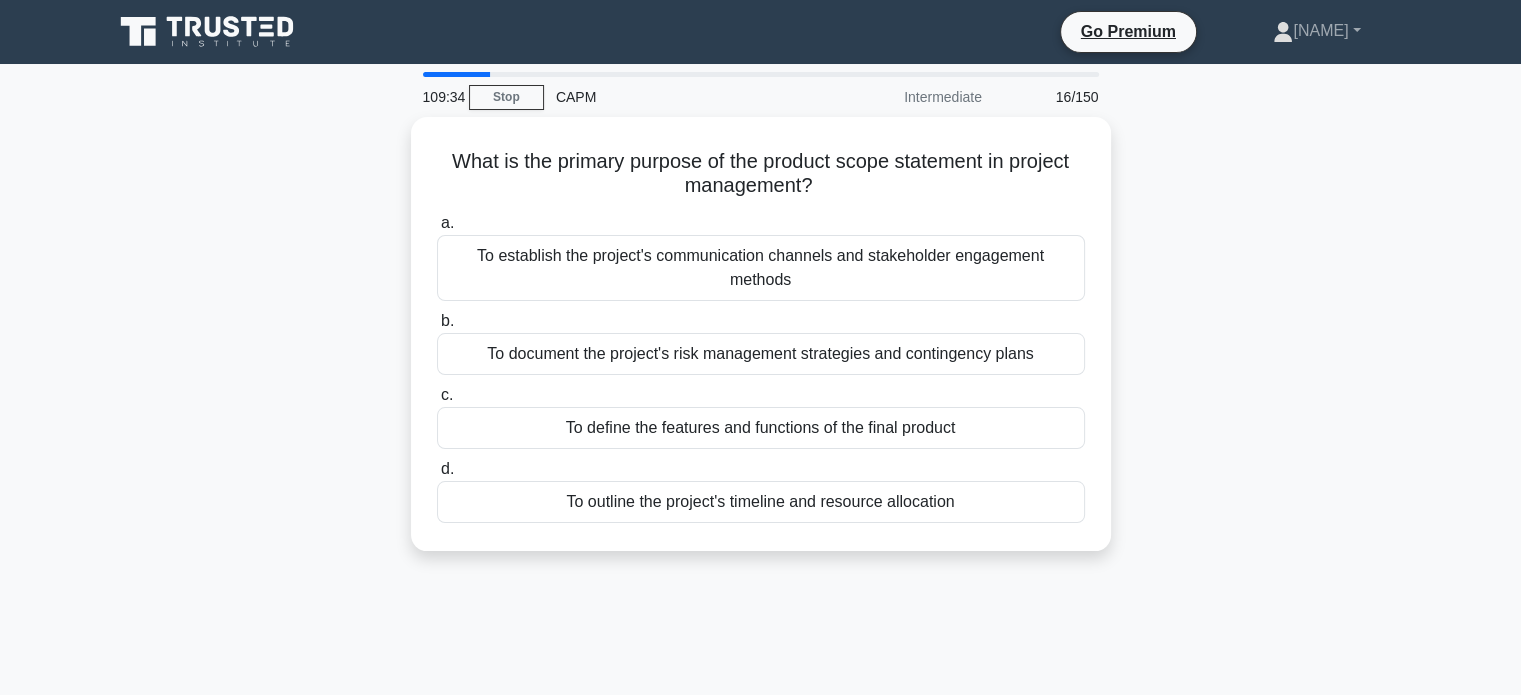 copy on "What is the primary purpose of the product scope statement in project management?" 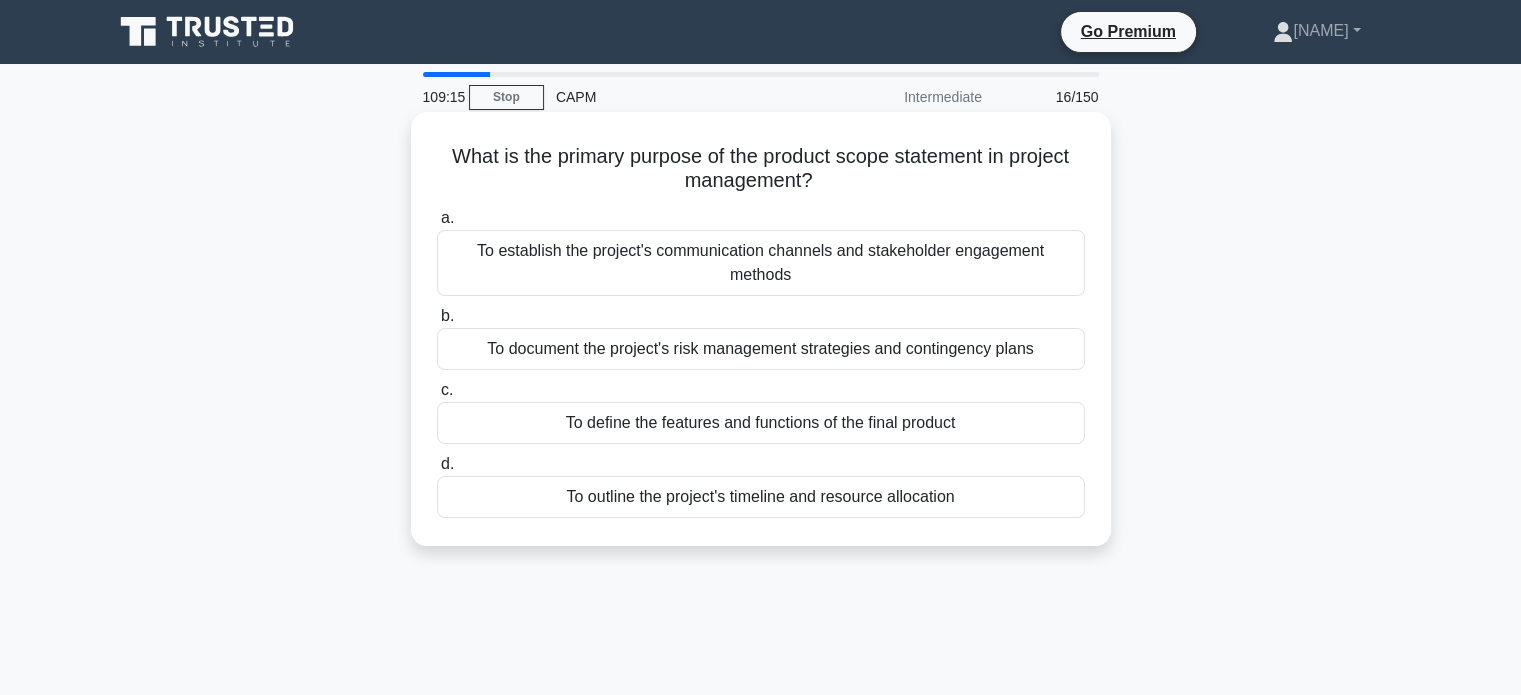 click on "To define the features and functions of the final product" at bounding box center (761, 423) 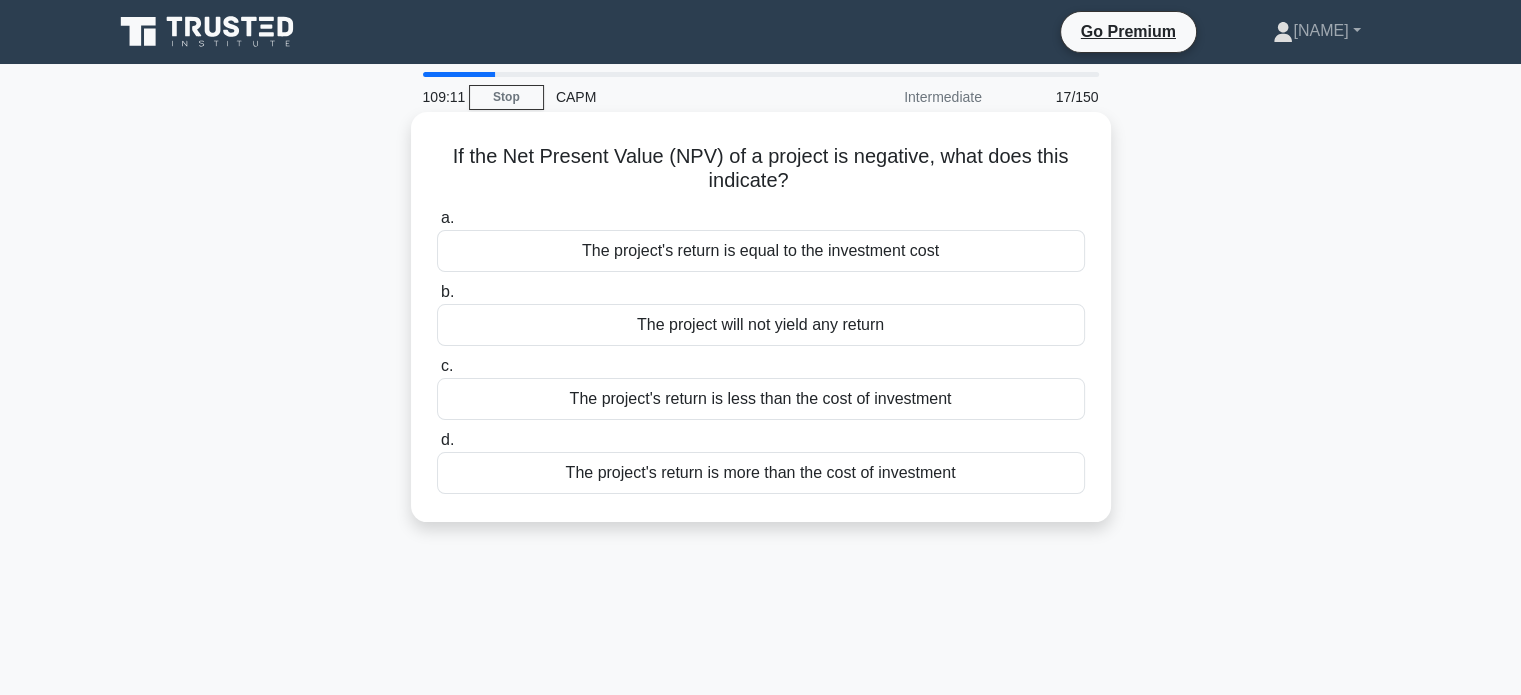 drag, startPoint x: 832, startPoint y: 175, endPoint x: 416, endPoint y: 147, distance: 416.94125 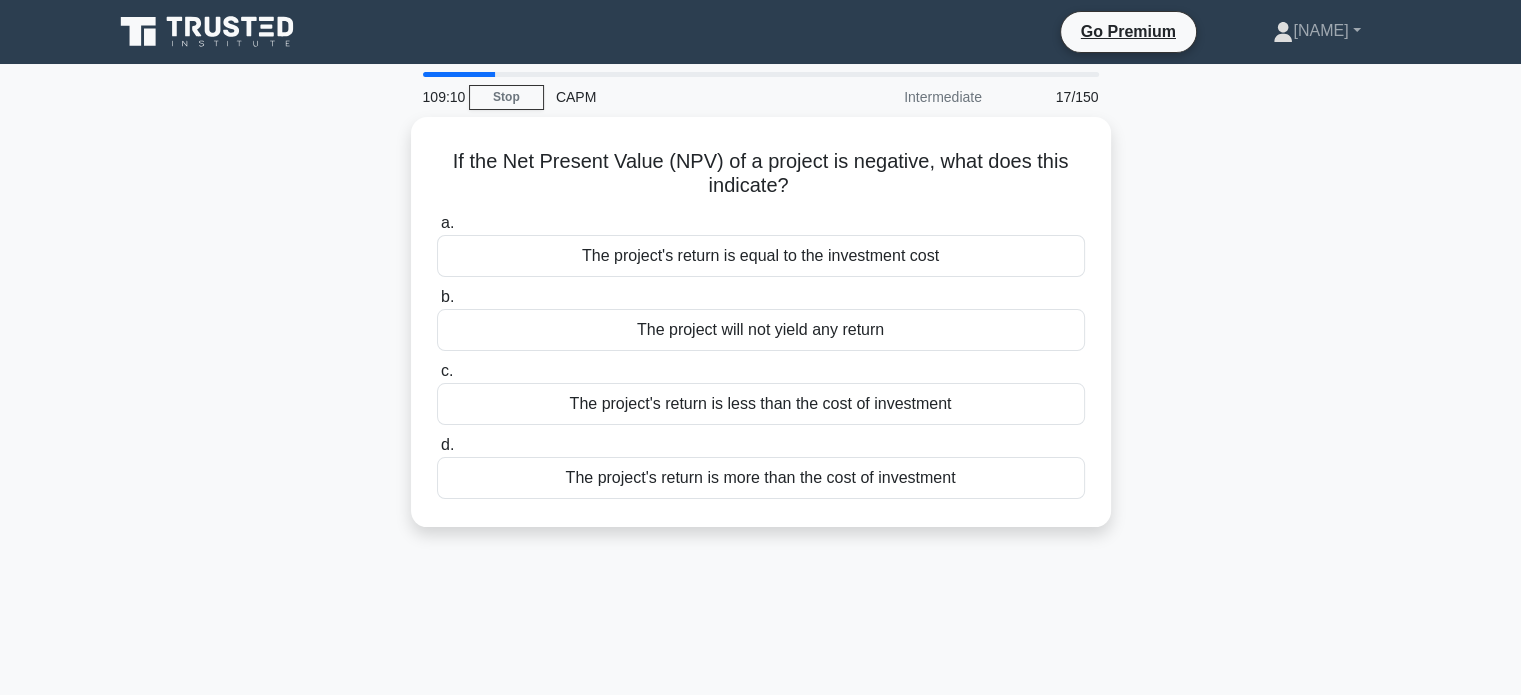 copy on "If the Net Present Value (NPV) of a project is negative, what does this indicate?" 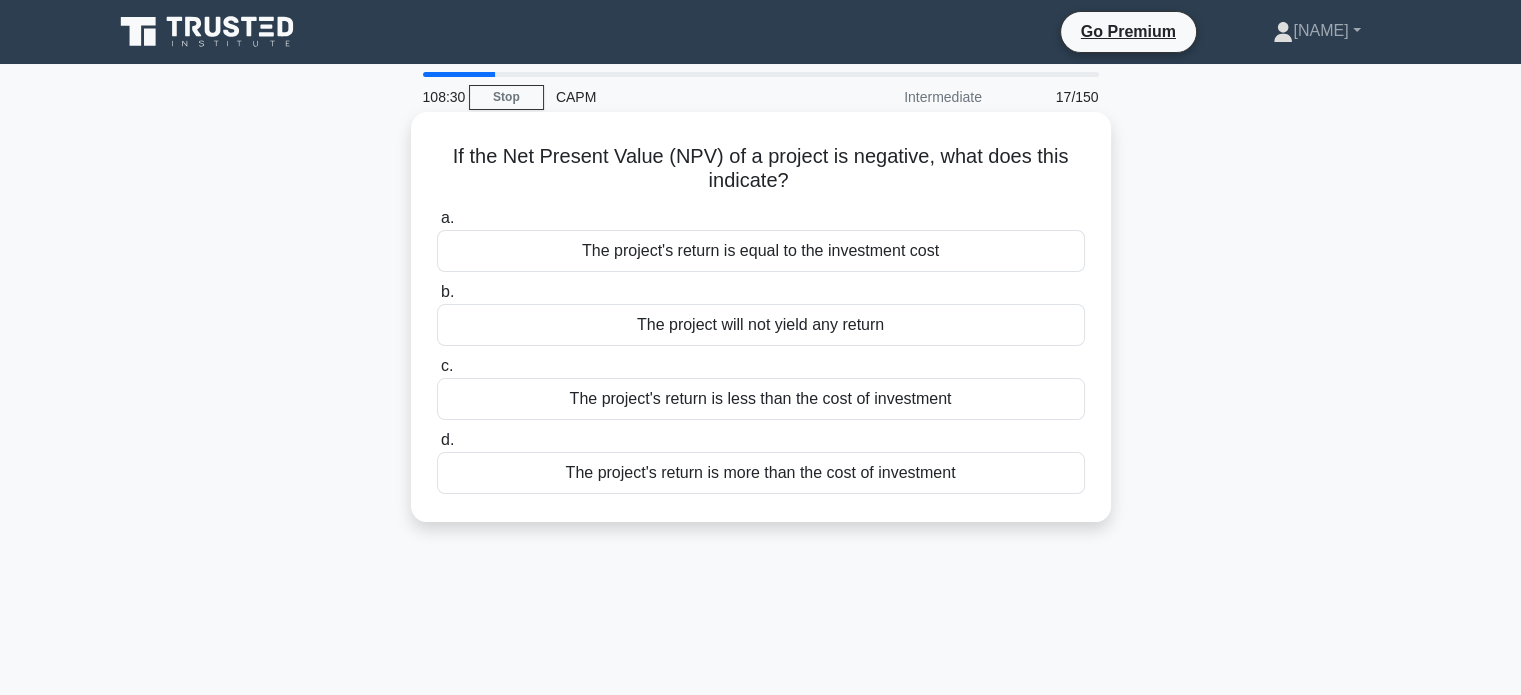 click on "The project's return is more than the cost of investment" at bounding box center [761, 473] 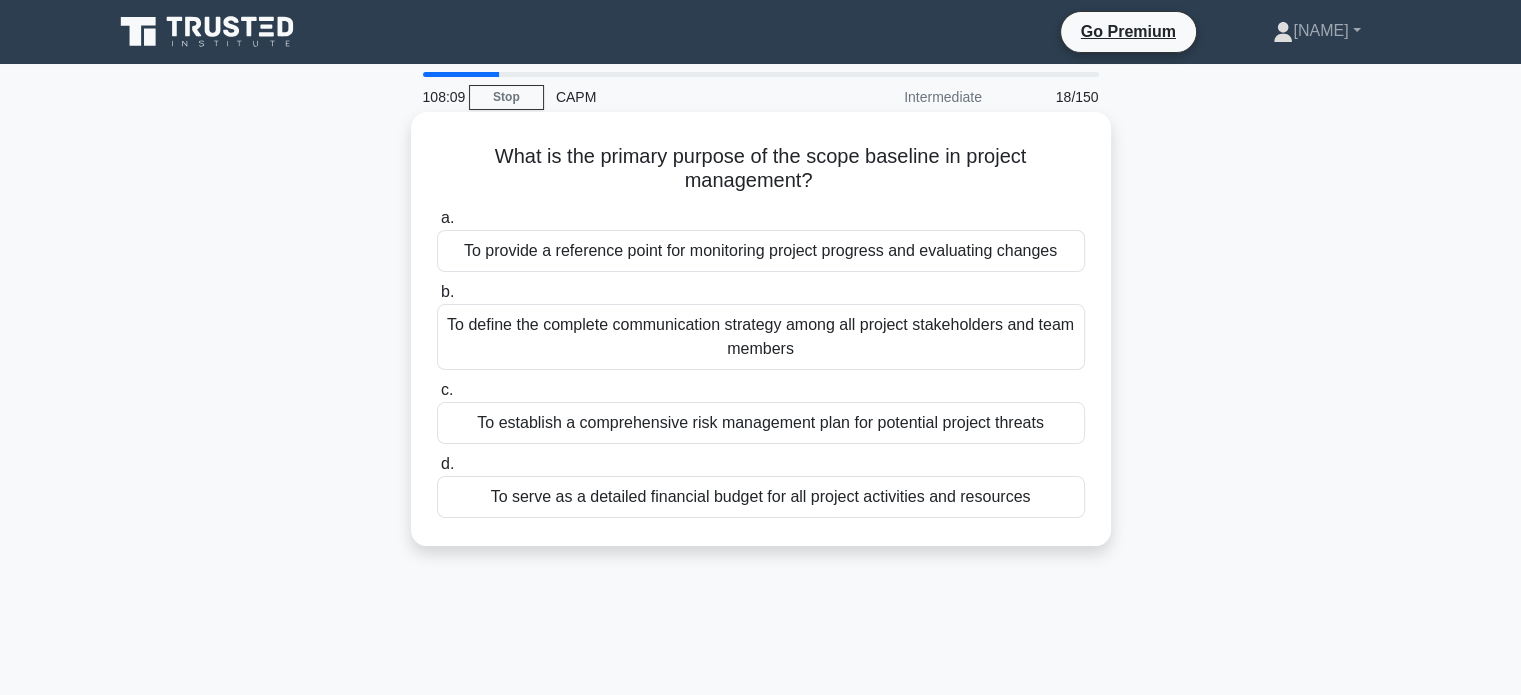 drag, startPoint x: 804, startPoint y: 181, endPoint x: 720, endPoint y: 159, distance: 86.833176 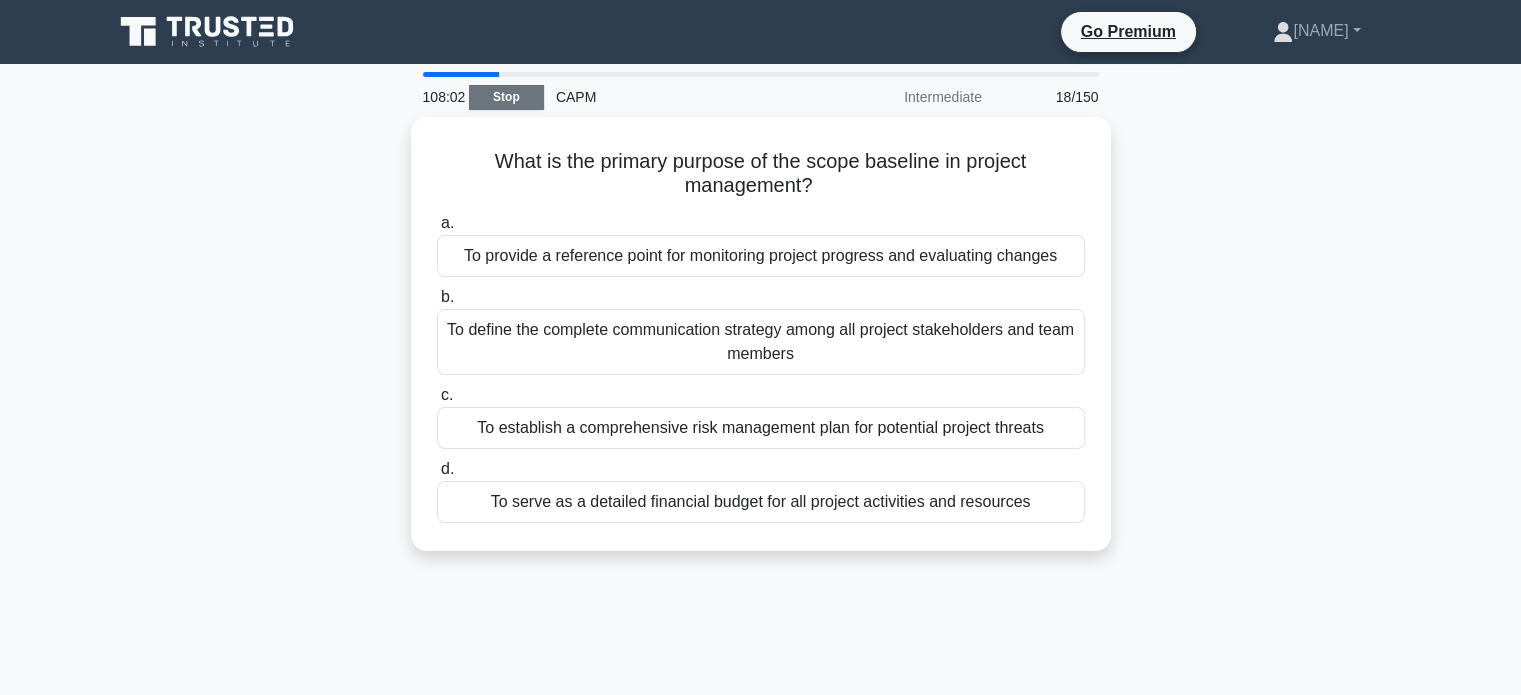 click on "Stop" at bounding box center [506, 97] 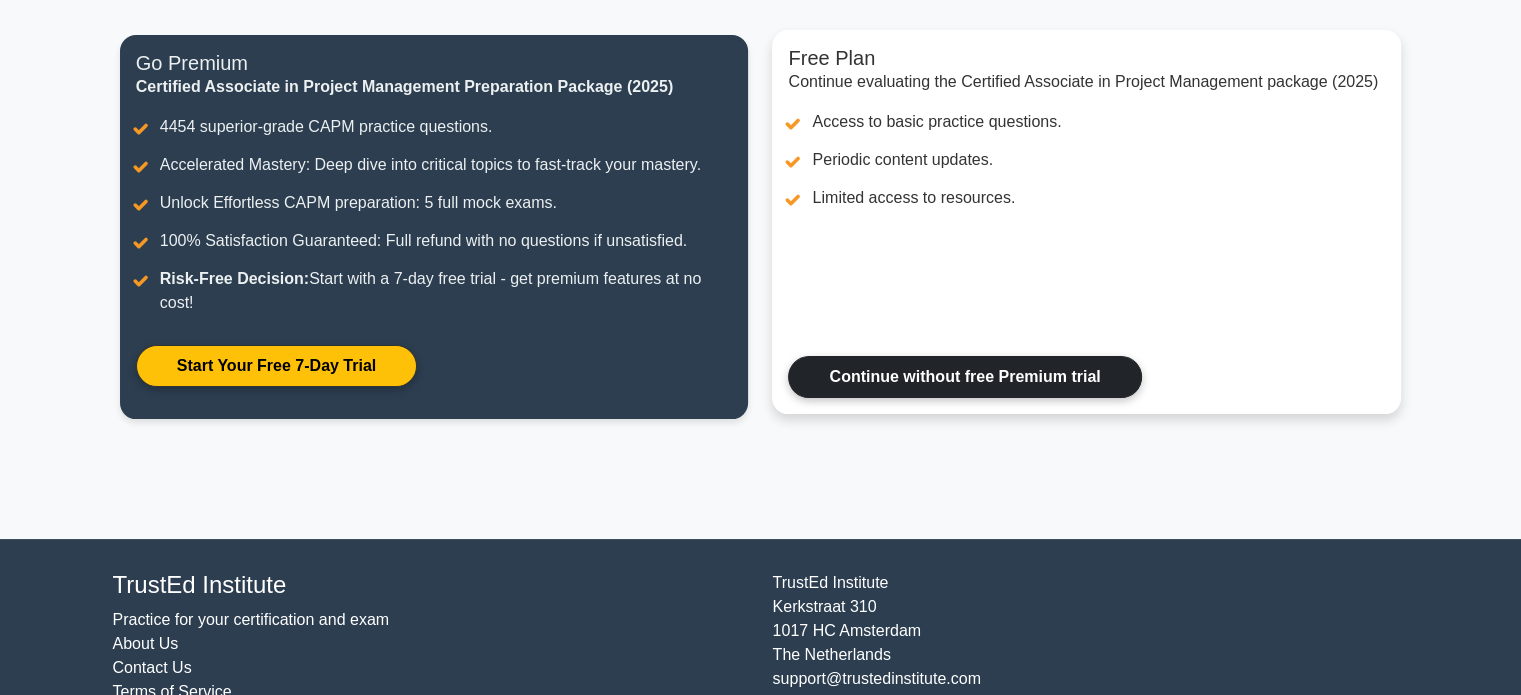 scroll, scrollTop: 303, scrollLeft: 0, axis: vertical 